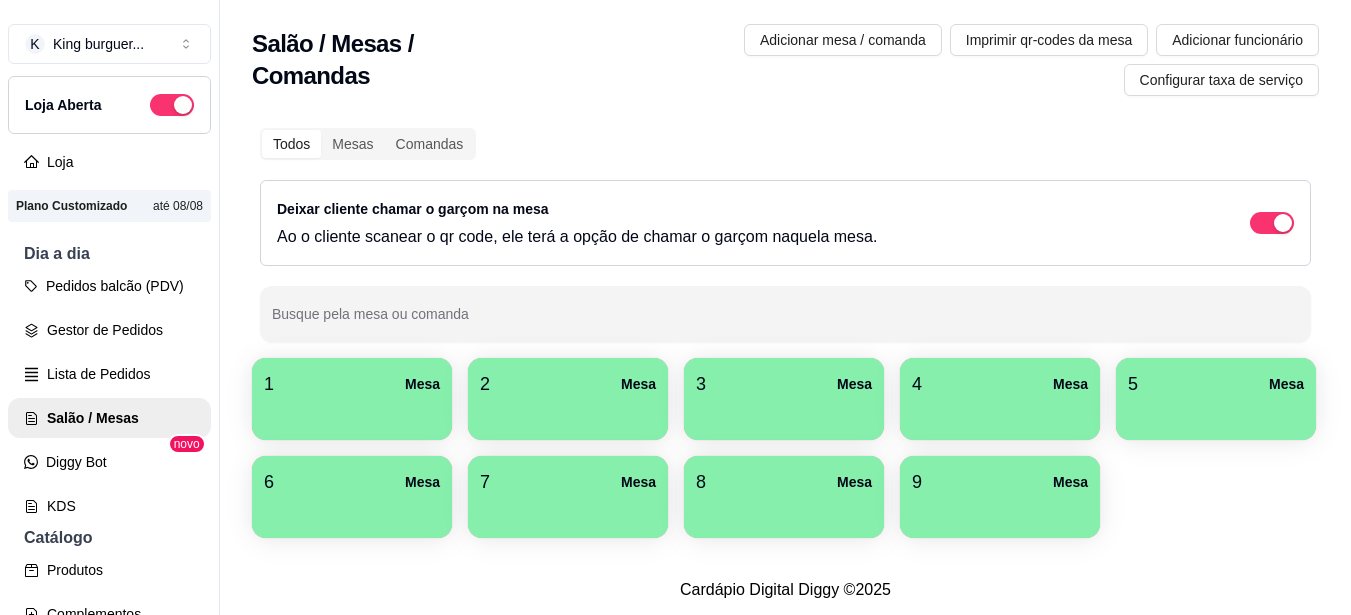 scroll, scrollTop: 0, scrollLeft: 0, axis: both 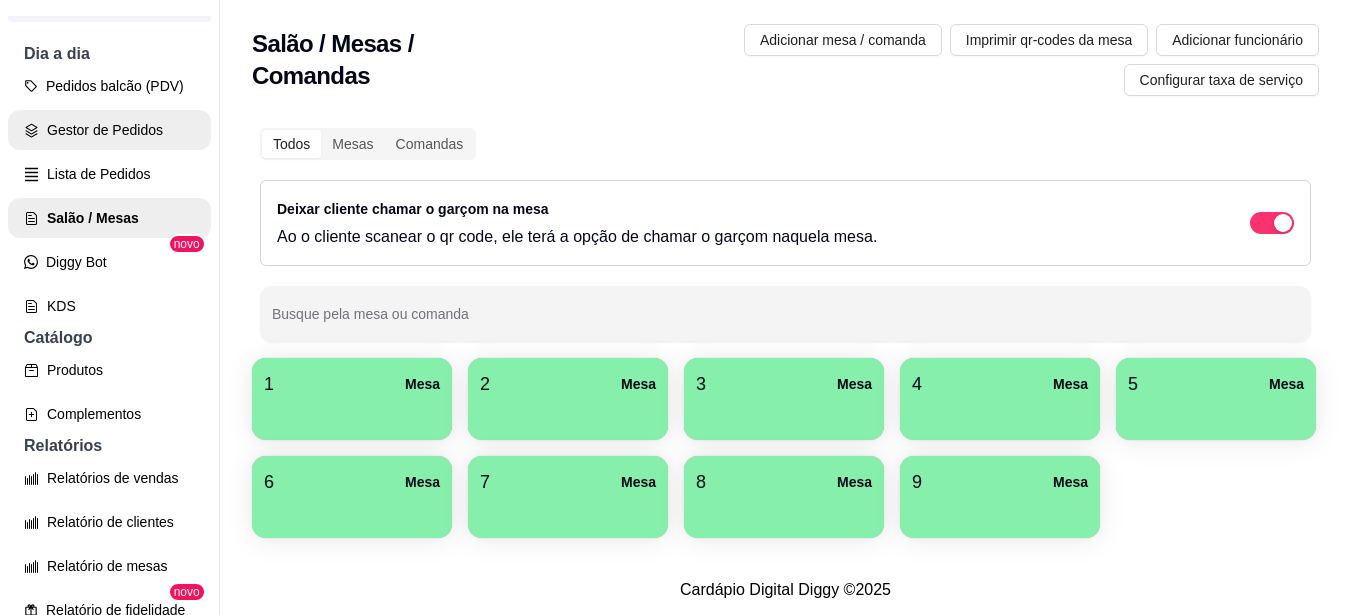 click on "Gestor de Pedidos" at bounding box center (109, 130) 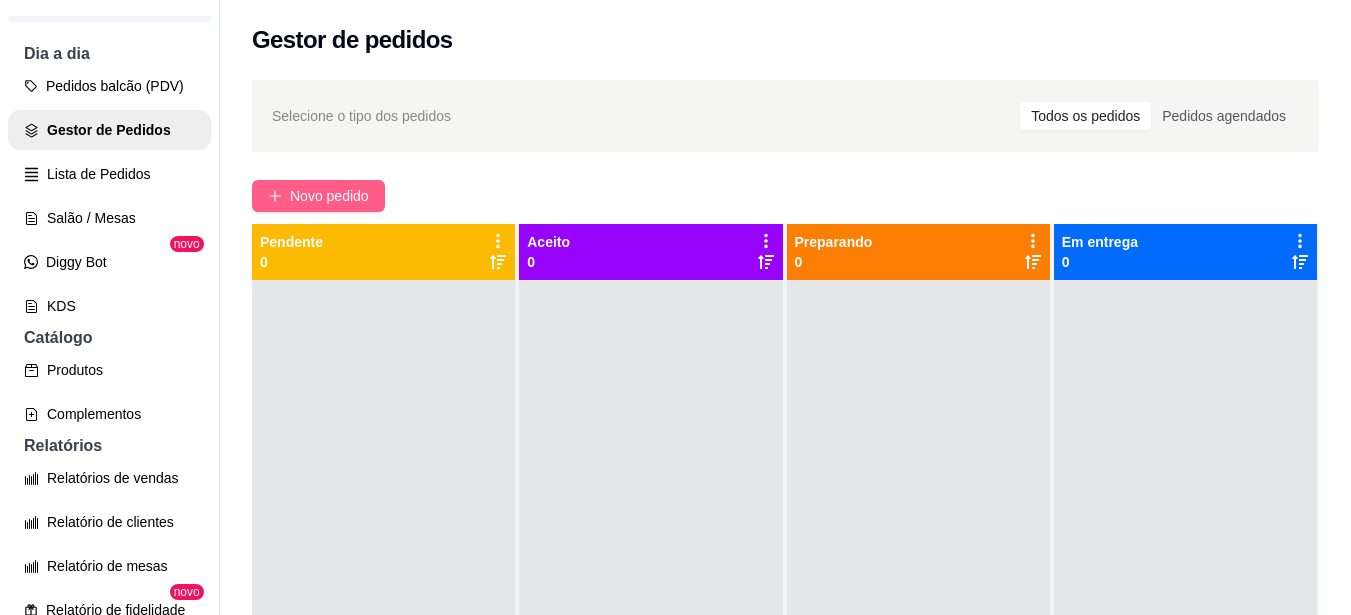 click on "Novo pedido" at bounding box center [329, 196] 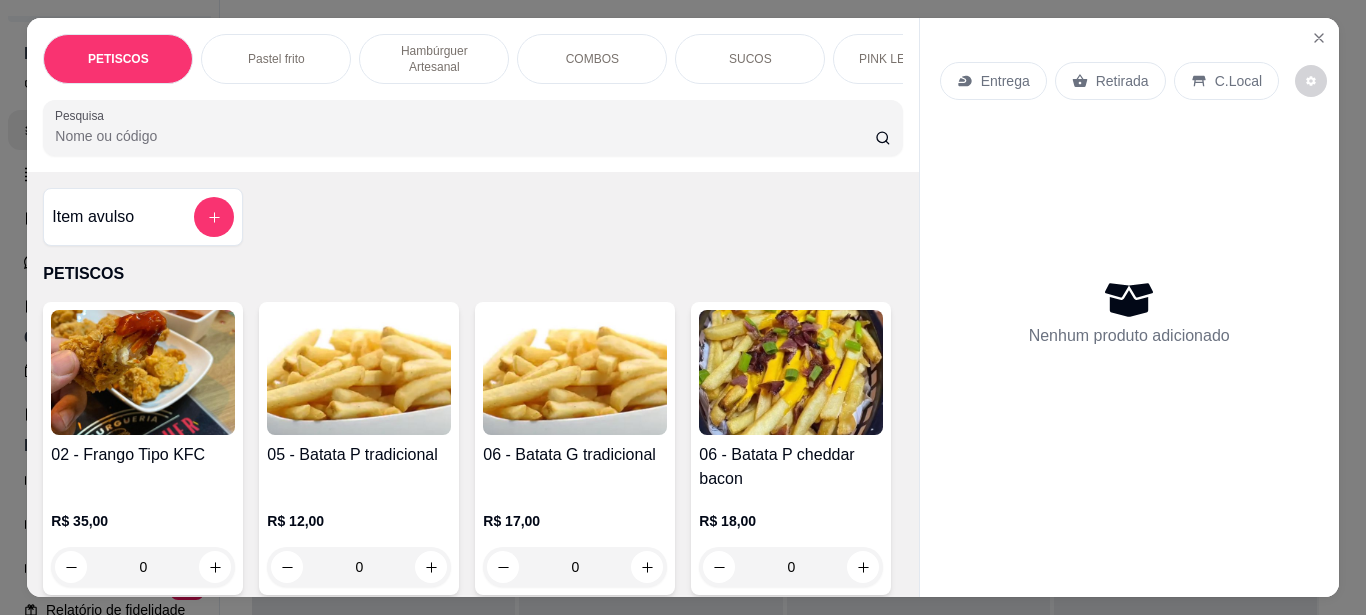 click on "Retirada" at bounding box center [1122, 81] 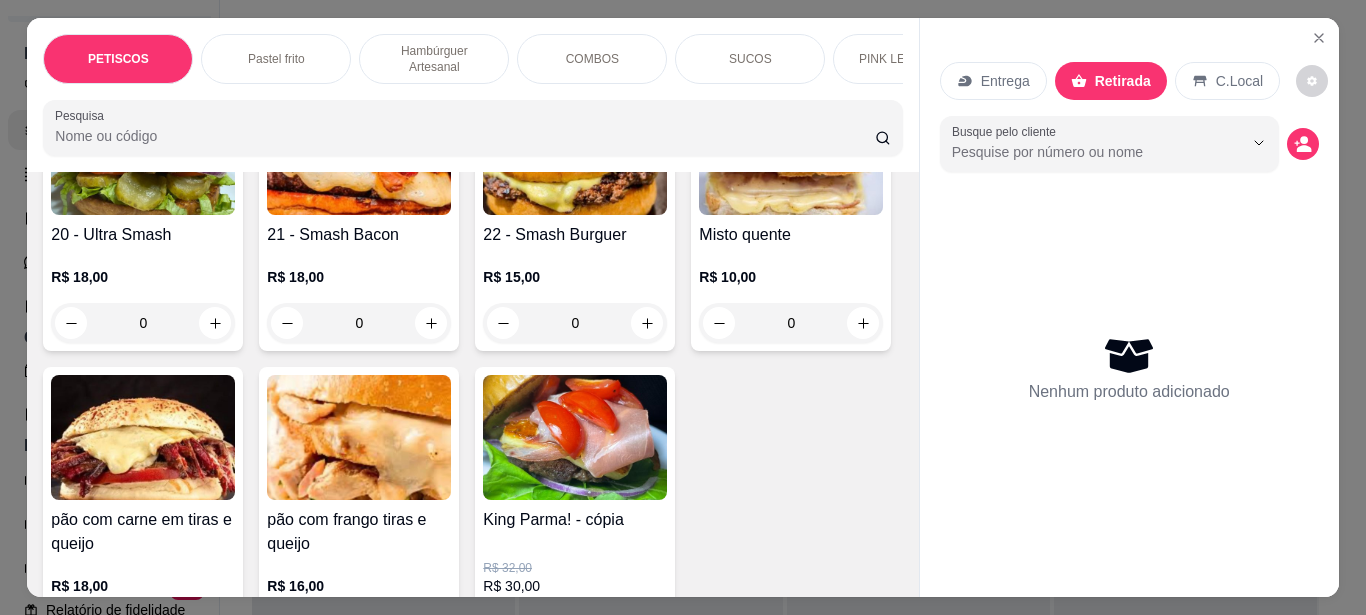 scroll, scrollTop: 2800, scrollLeft: 0, axis: vertical 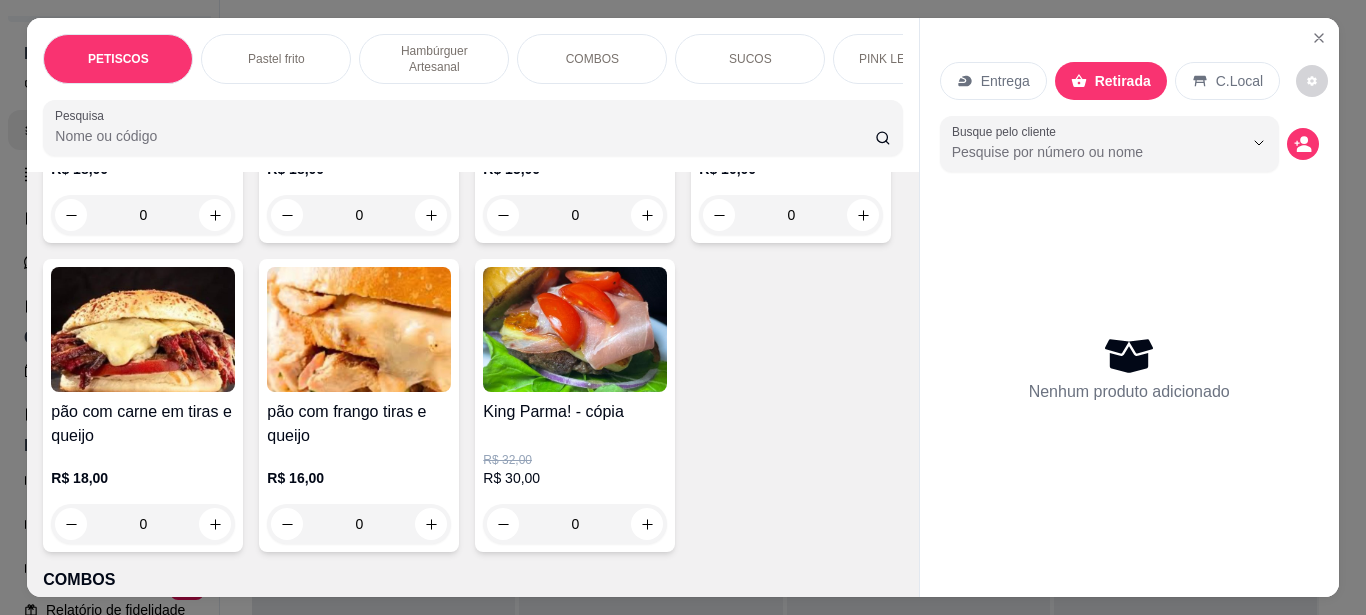 click at bounding box center (791, -241) 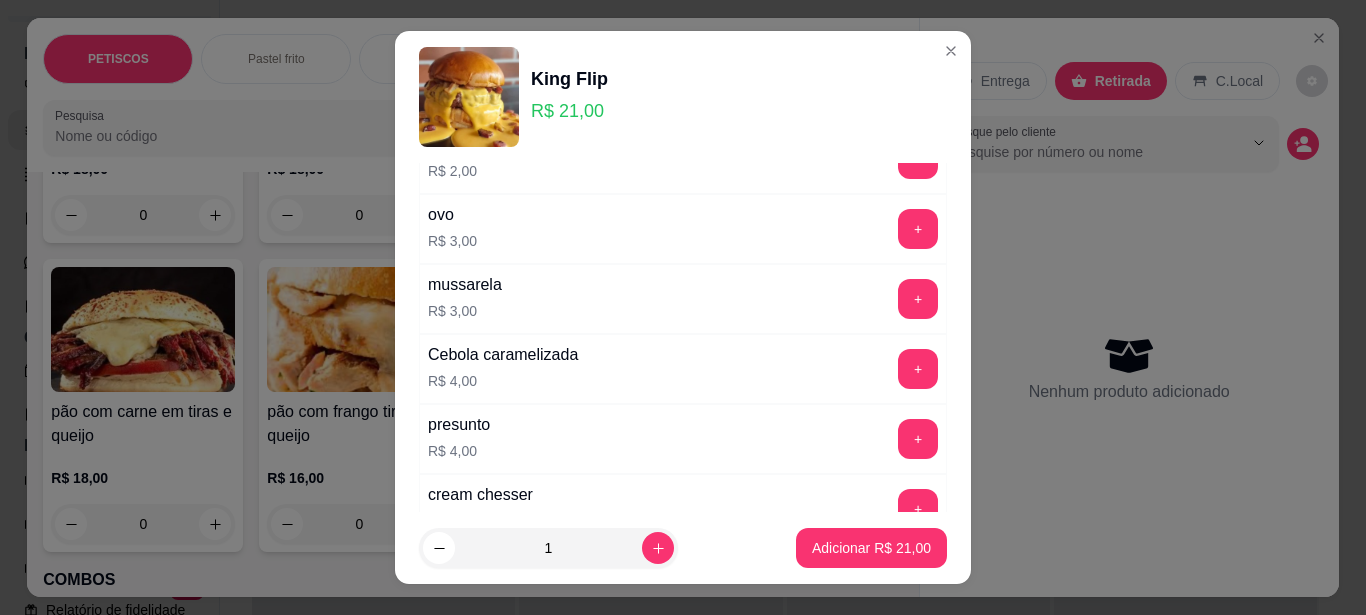 scroll, scrollTop: 300, scrollLeft: 0, axis: vertical 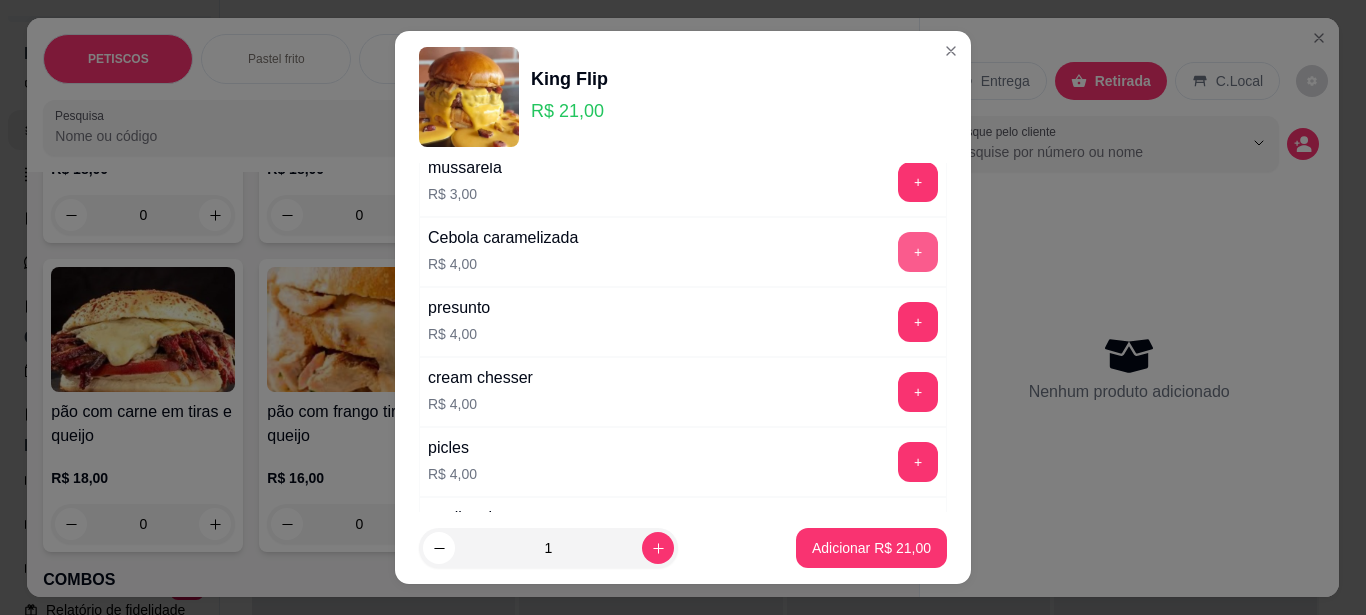click on "+" at bounding box center [918, 252] 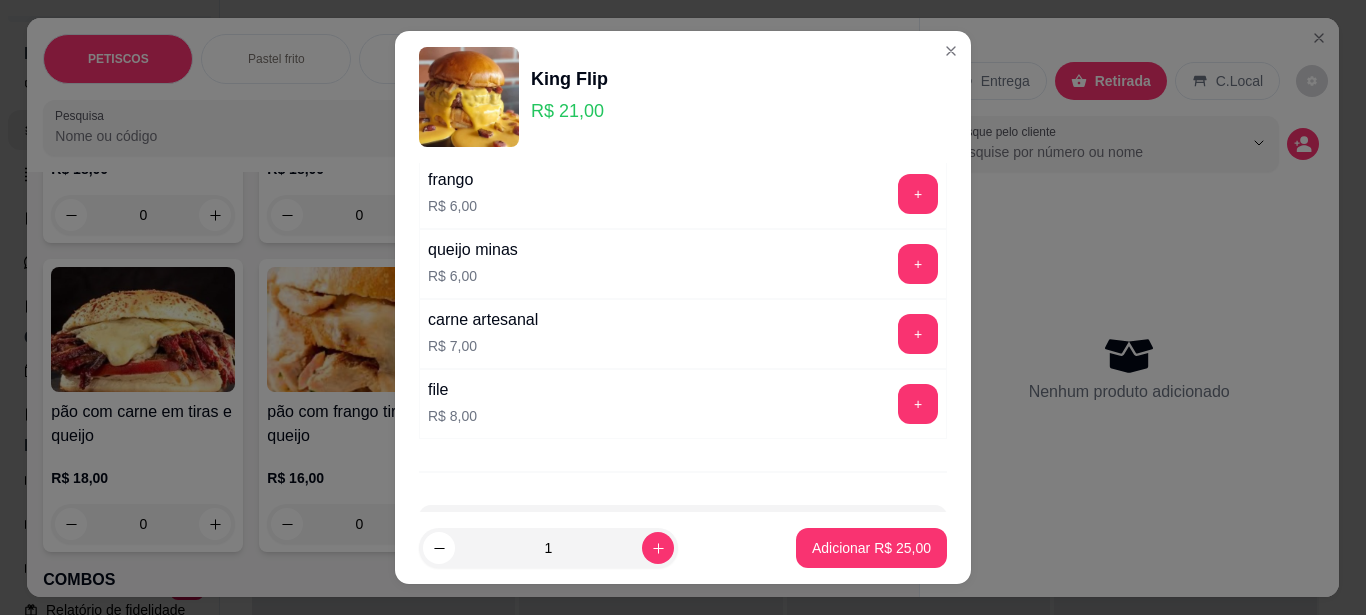 scroll, scrollTop: 1000, scrollLeft: 0, axis: vertical 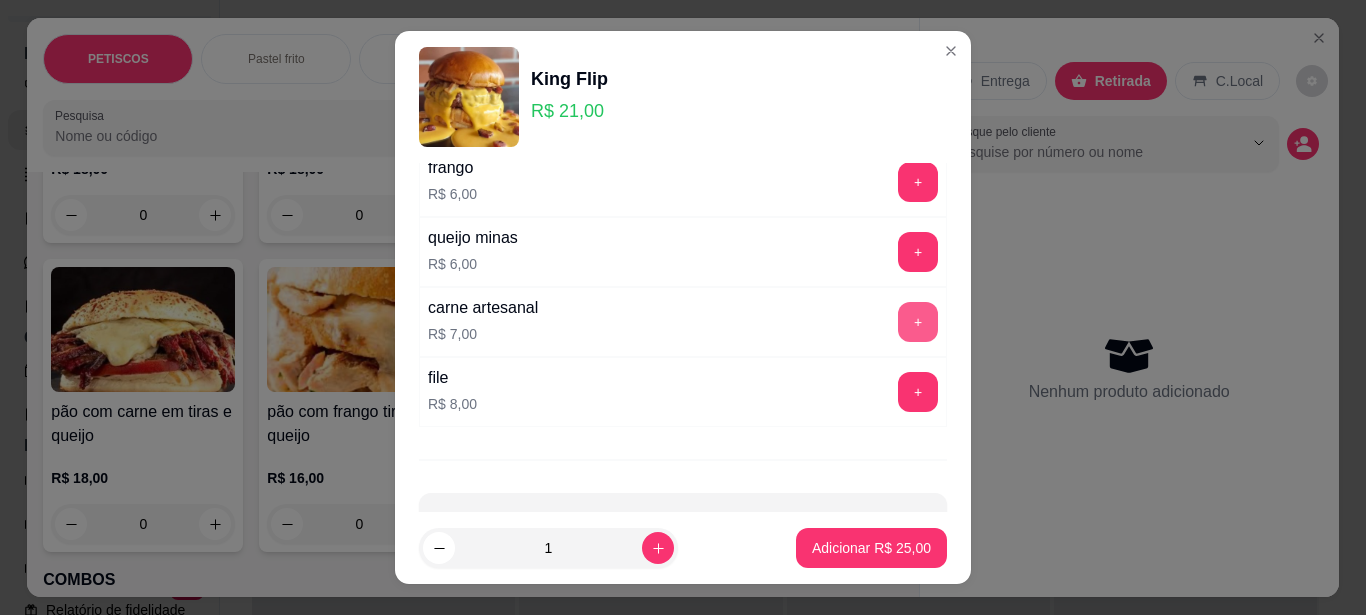 click on "+" at bounding box center (918, 322) 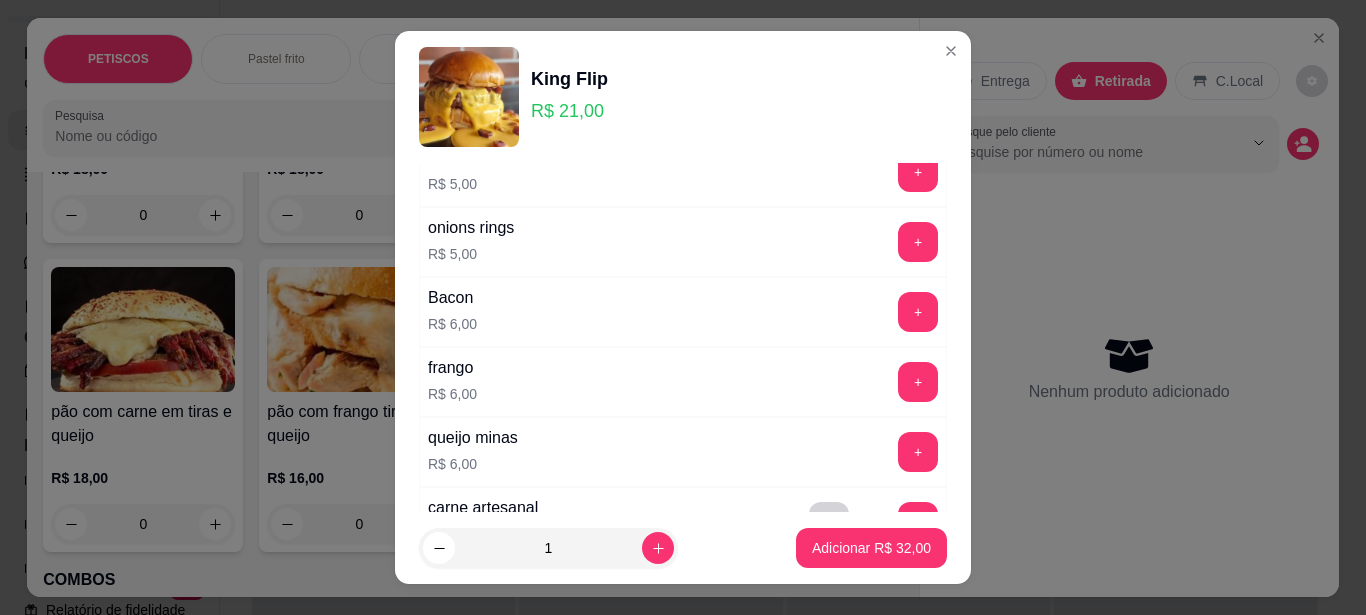 scroll, scrollTop: 700, scrollLeft: 0, axis: vertical 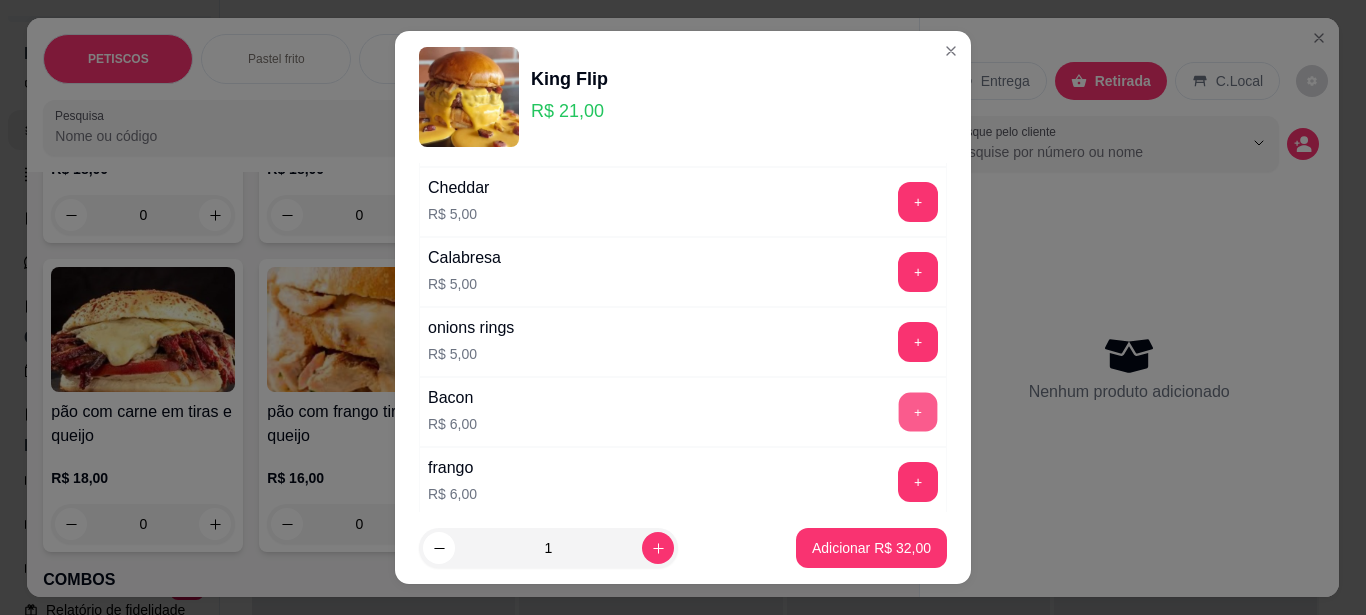 click on "+" at bounding box center [918, 411] 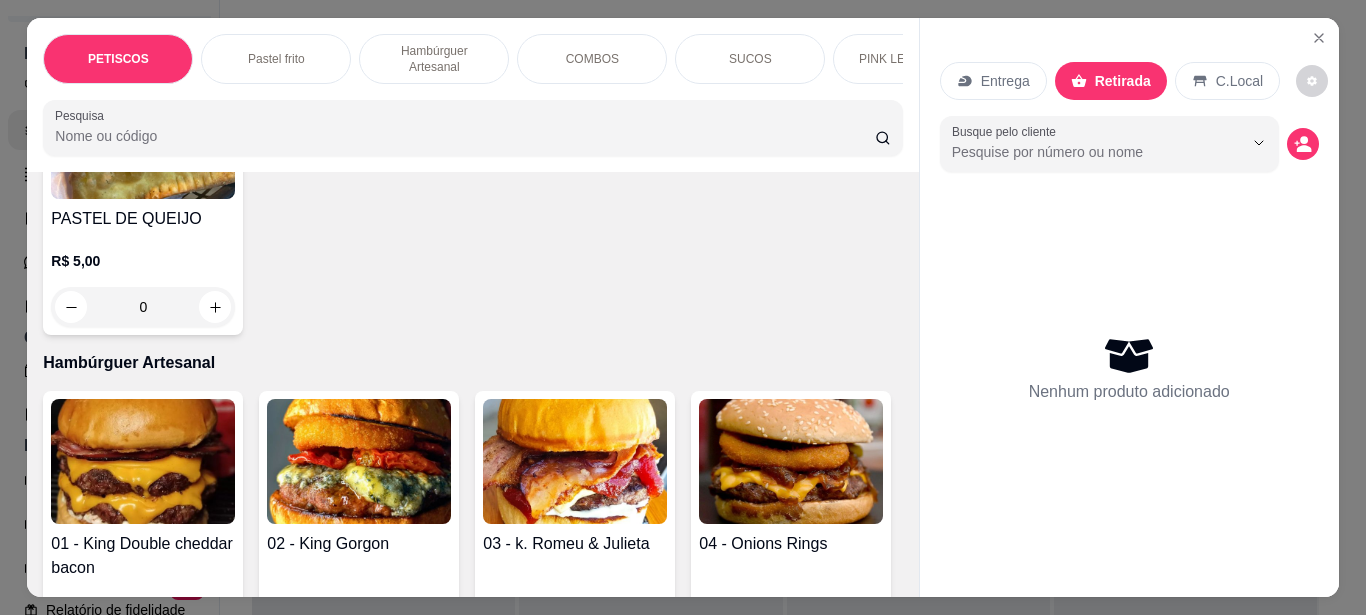 scroll, scrollTop: 1200, scrollLeft: 0, axis: vertical 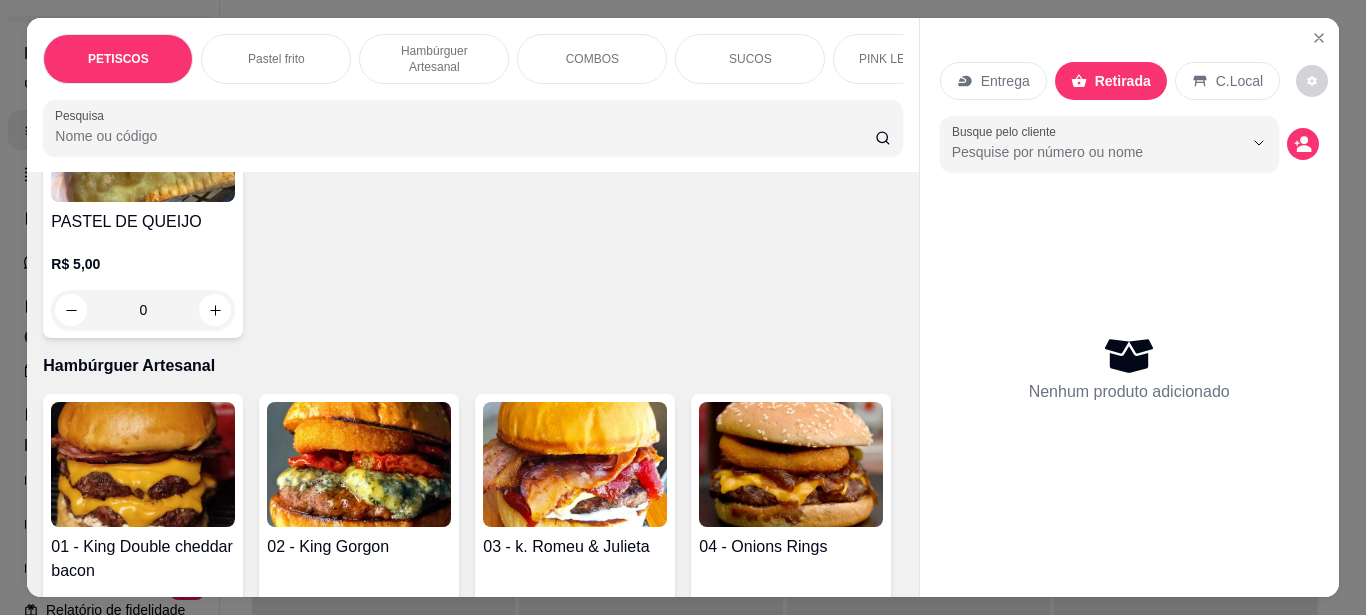 click at bounding box center (143, 464) 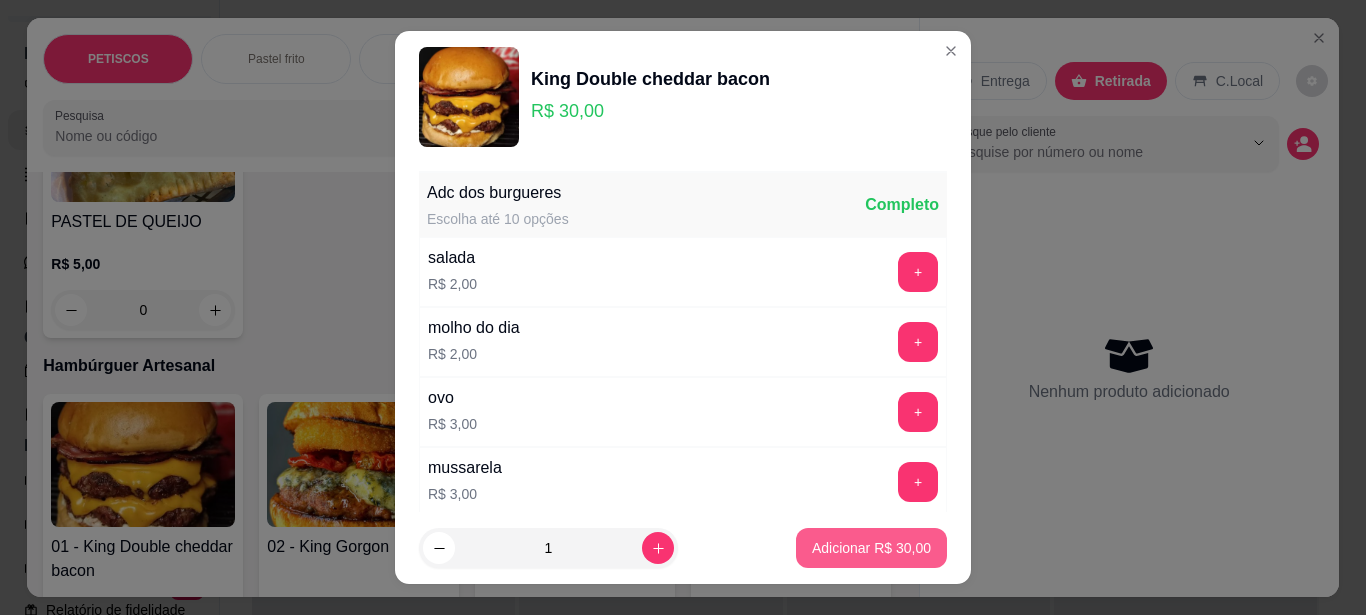 click on "Adicionar   R$ 30,00" at bounding box center [871, 548] 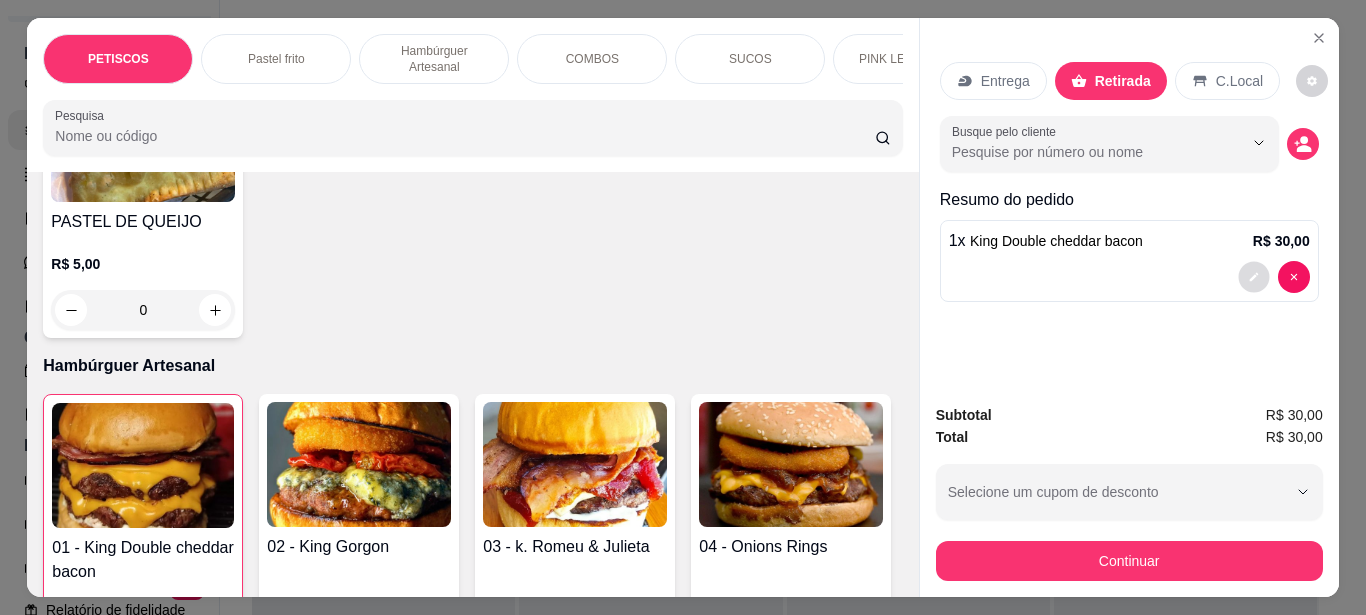 click 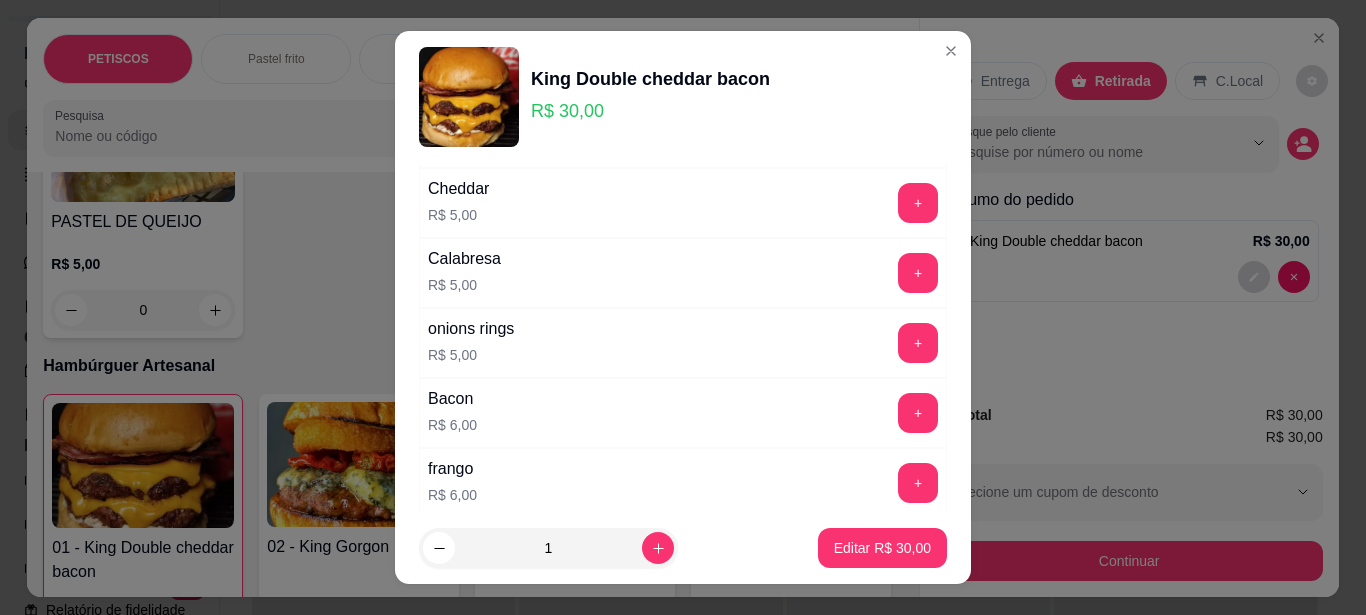 scroll, scrollTop: 700, scrollLeft: 0, axis: vertical 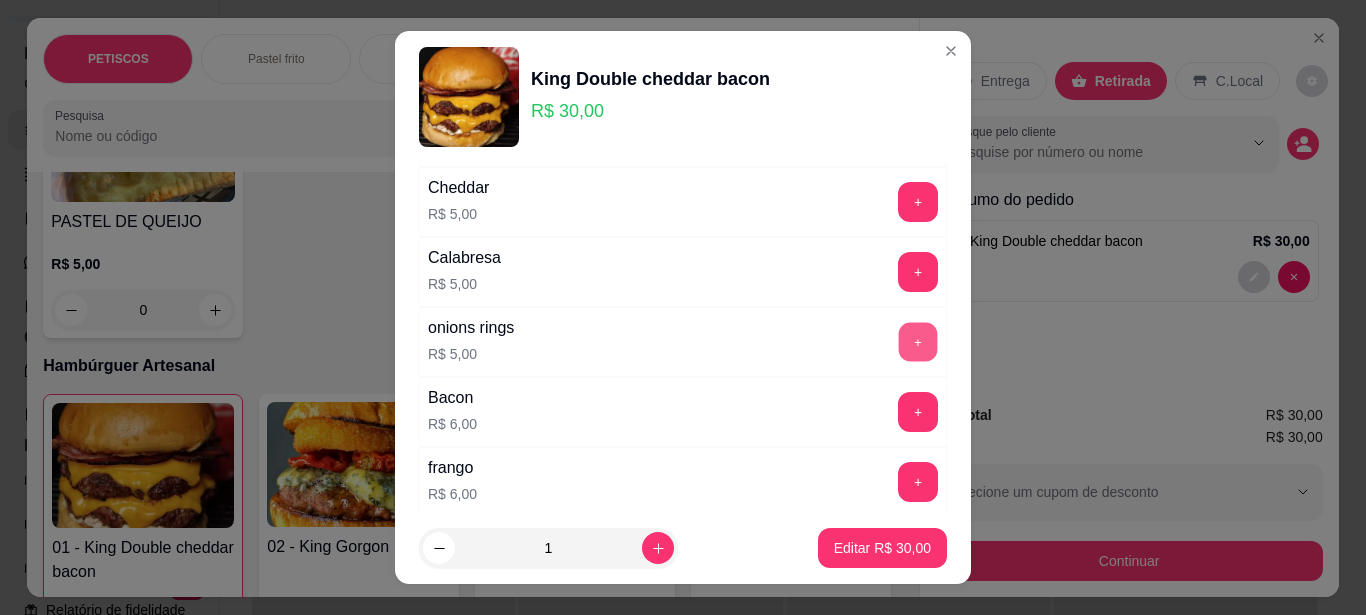 click on "+" at bounding box center [918, 341] 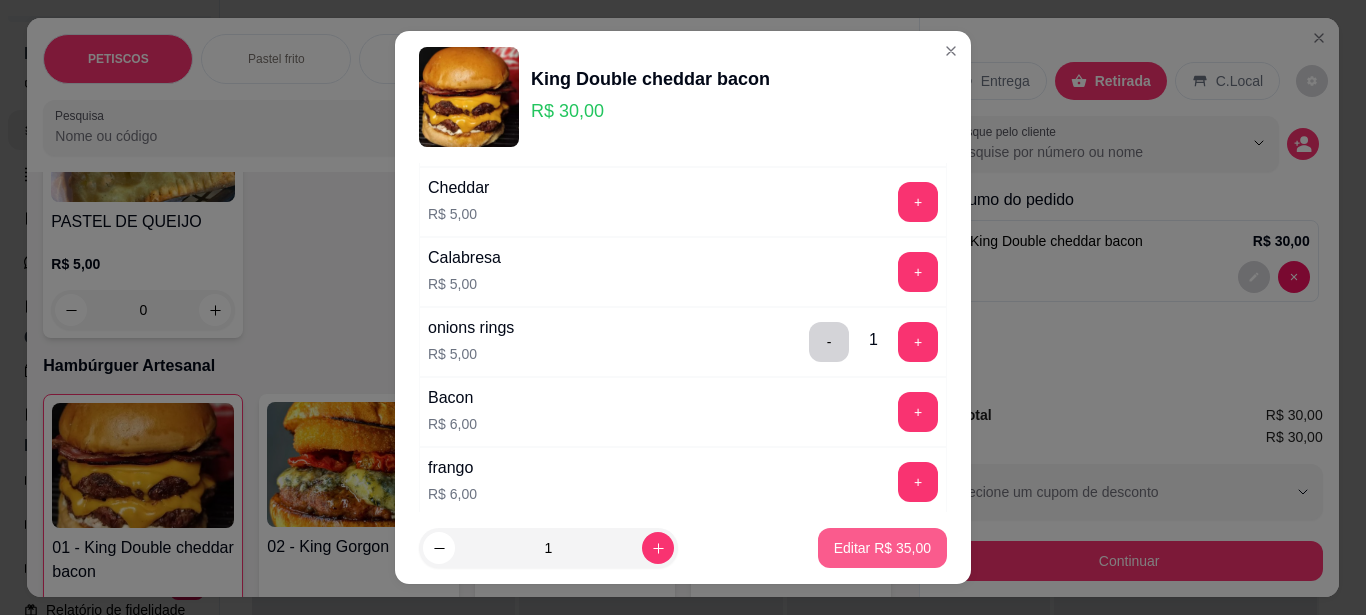 click on "Editar   R$ 35,00" at bounding box center [882, 548] 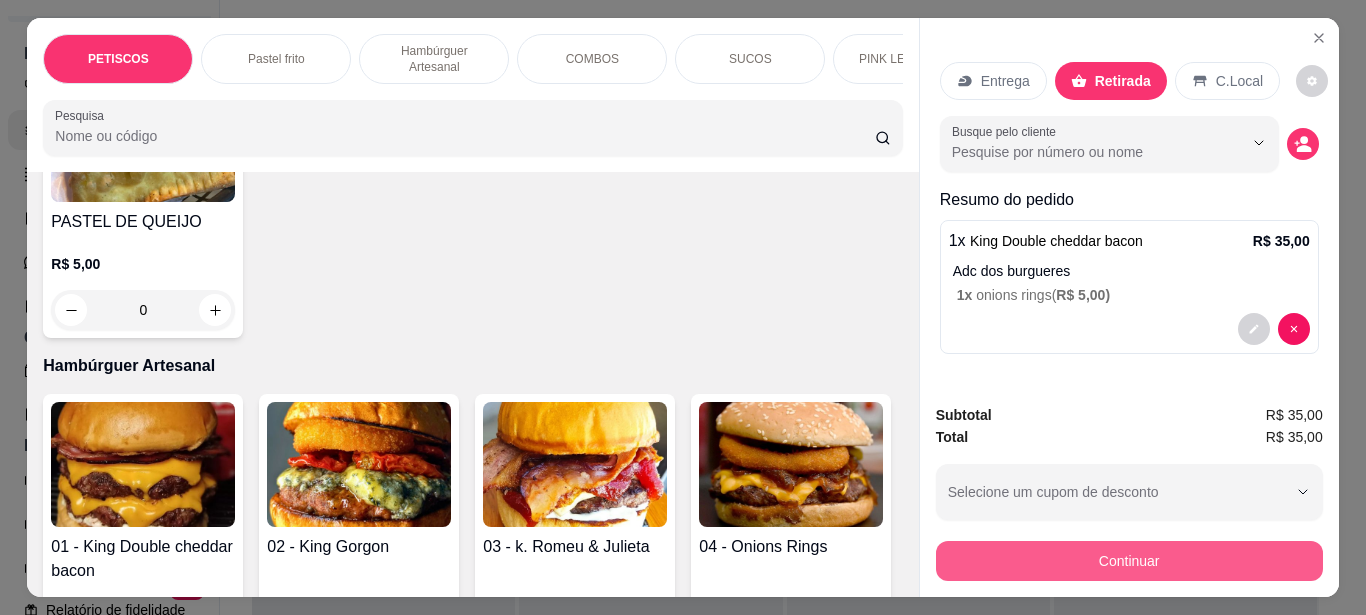 click on "Continuar" at bounding box center (1129, 561) 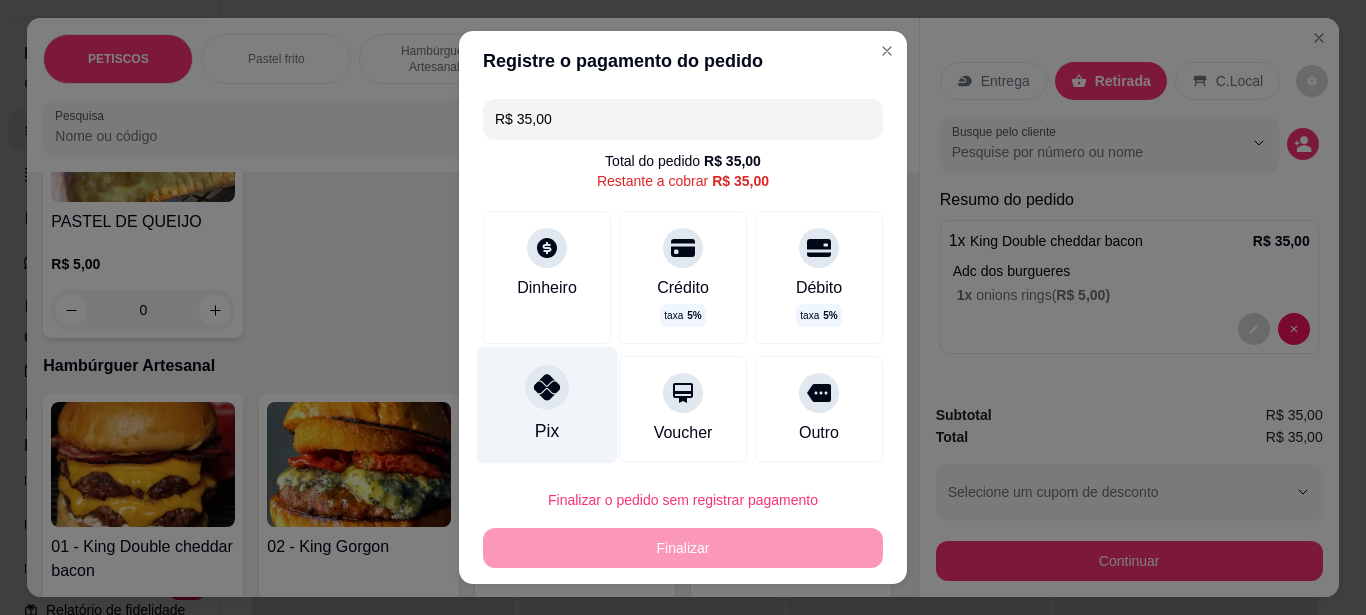 click 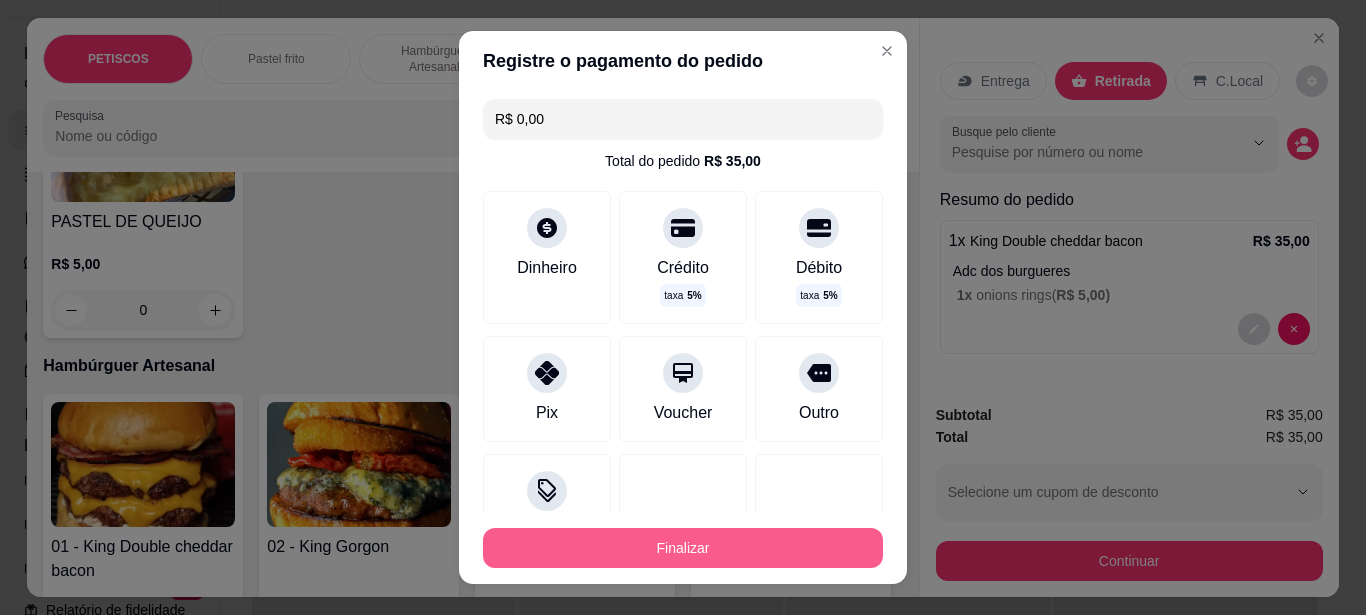 click on "Finalizar" at bounding box center (683, 548) 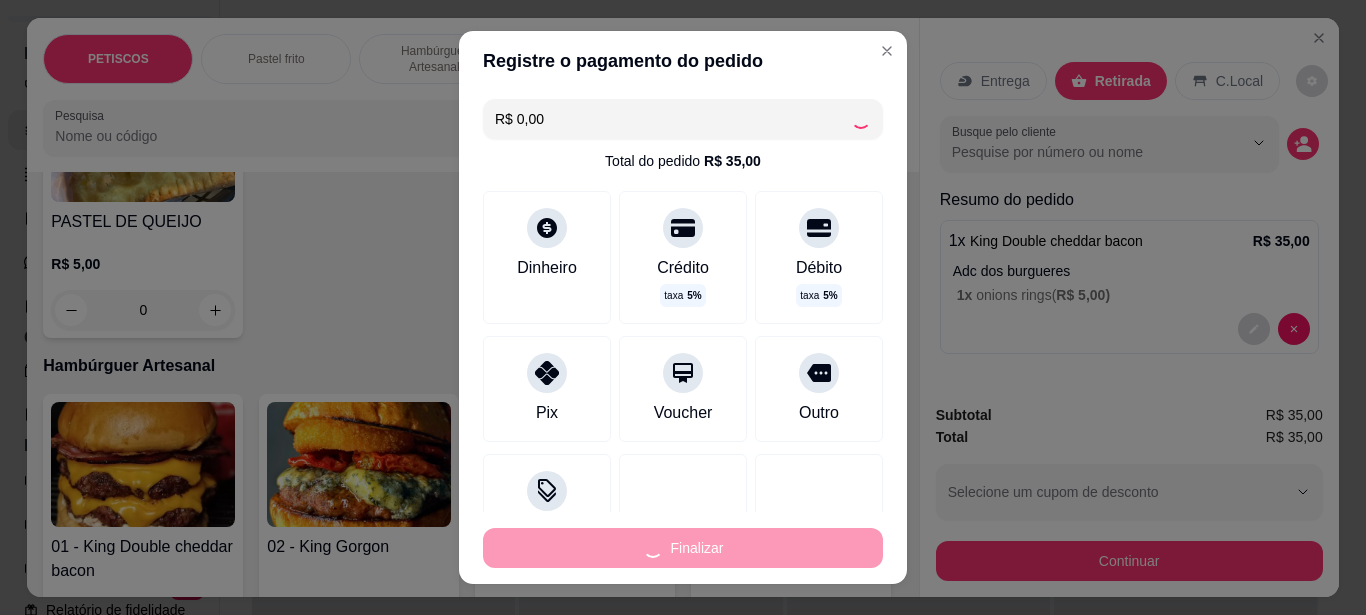 type on "-R$ 35,00" 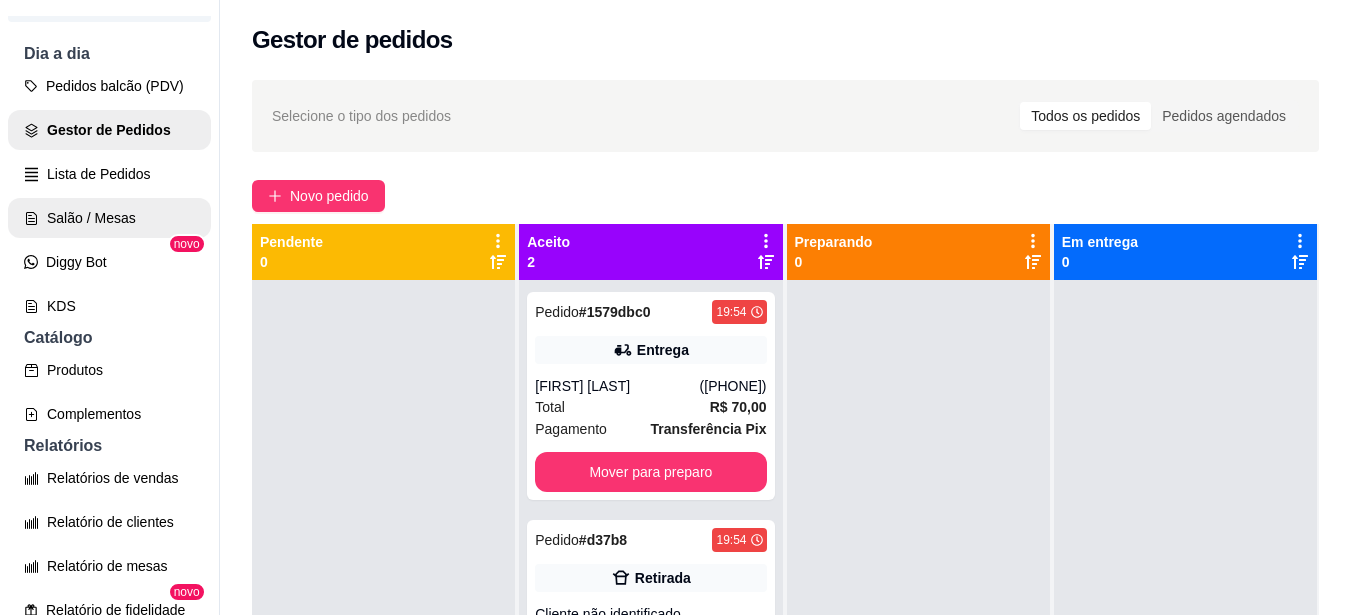 click on "Salão / Mesas" at bounding box center (109, 218) 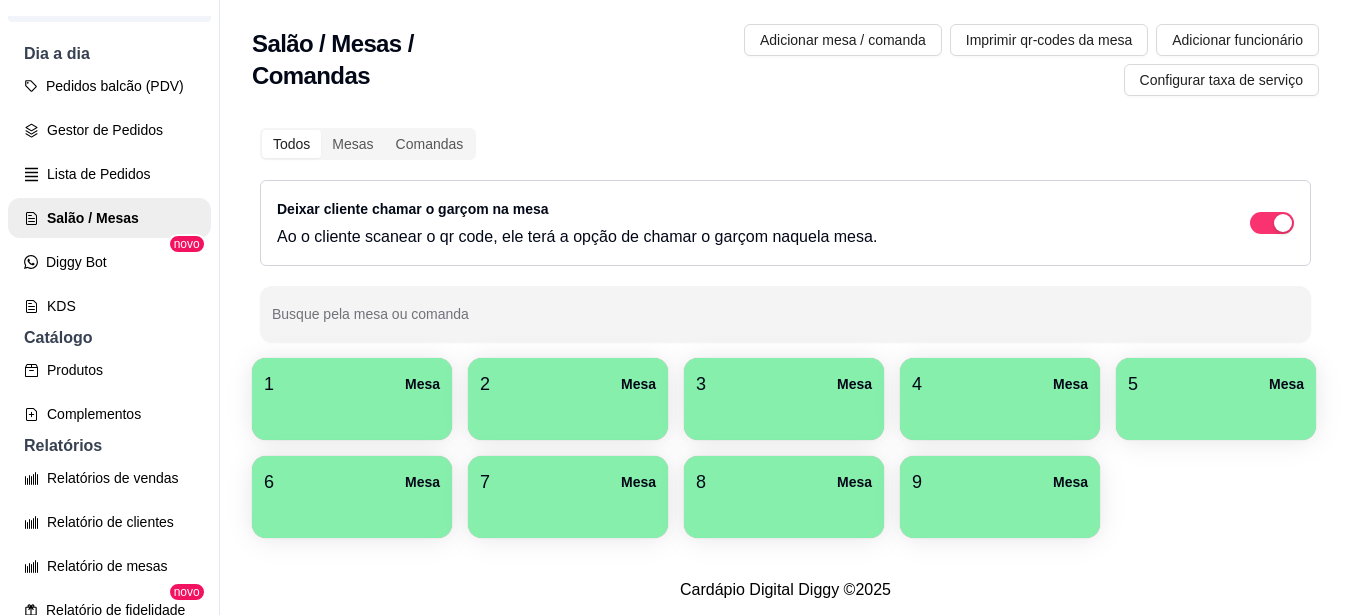 click at bounding box center [352, 413] 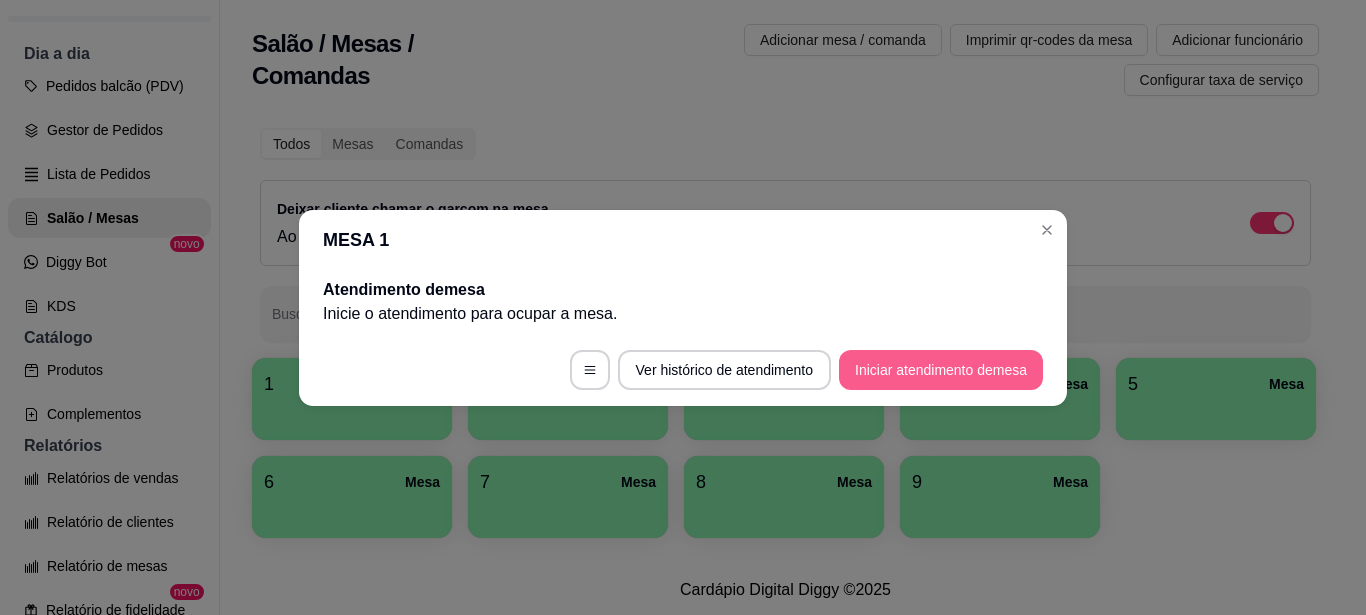 click on "Iniciar atendimento de  mesa" at bounding box center (941, 370) 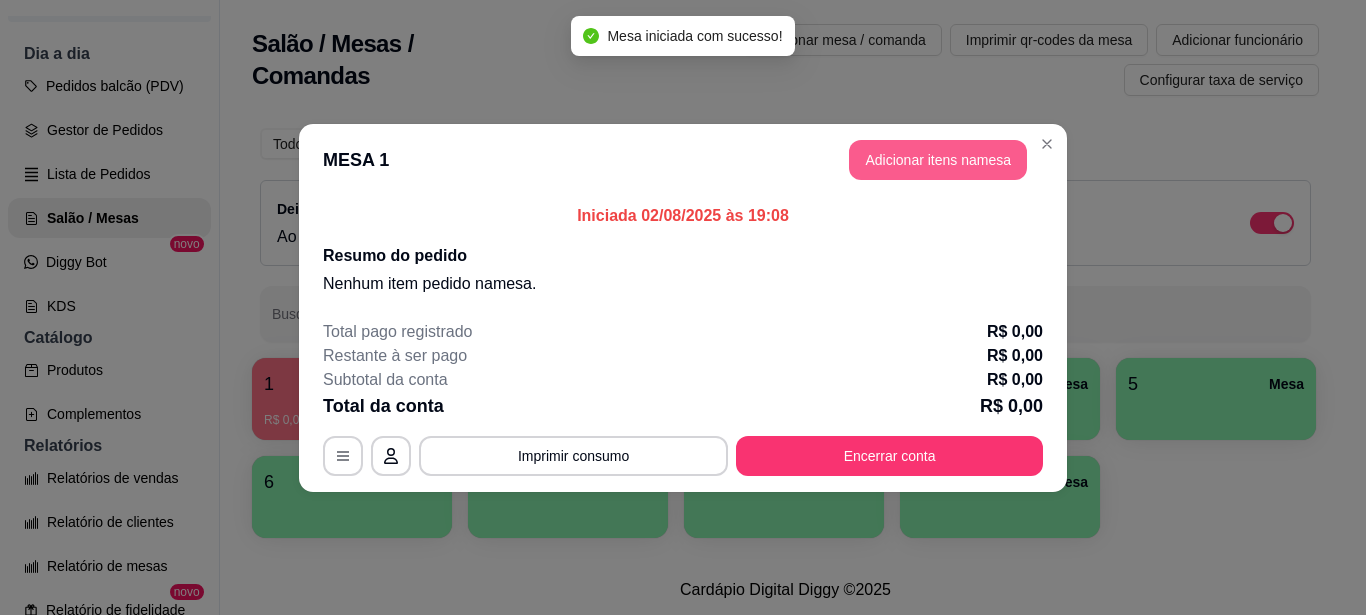 click on "Adicionar itens na  mesa" at bounding box center (938, 160) 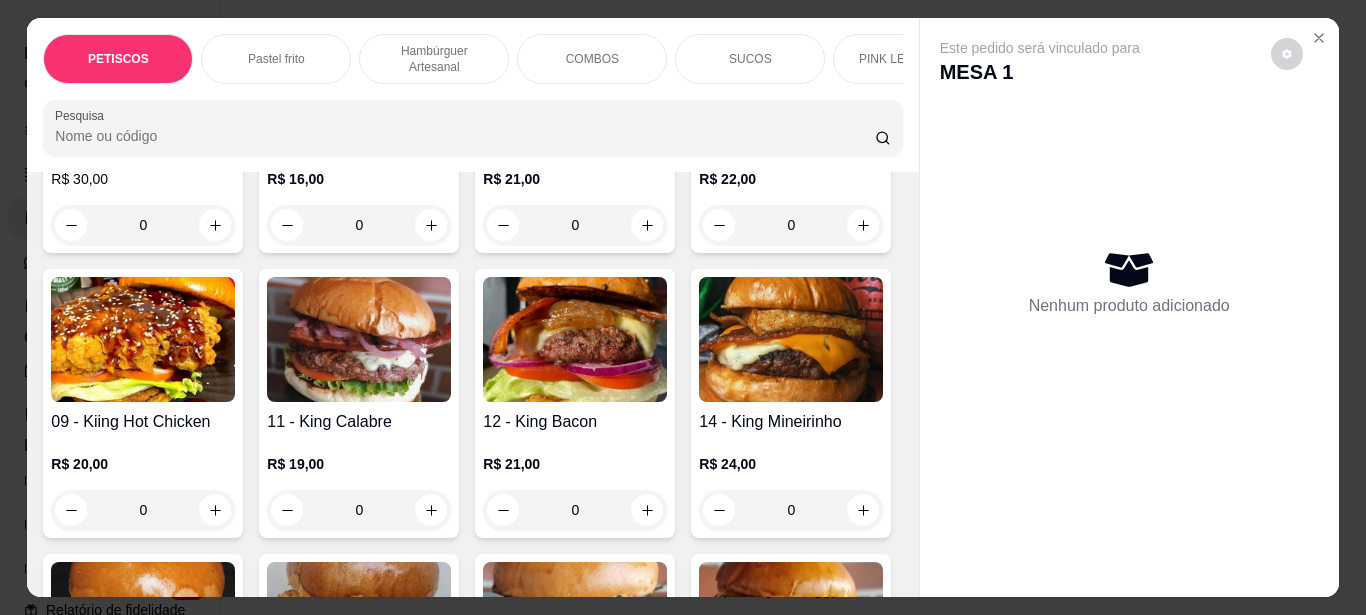 scroll, scrollTop: 2000, scrollLeft: 0, axis: vertical 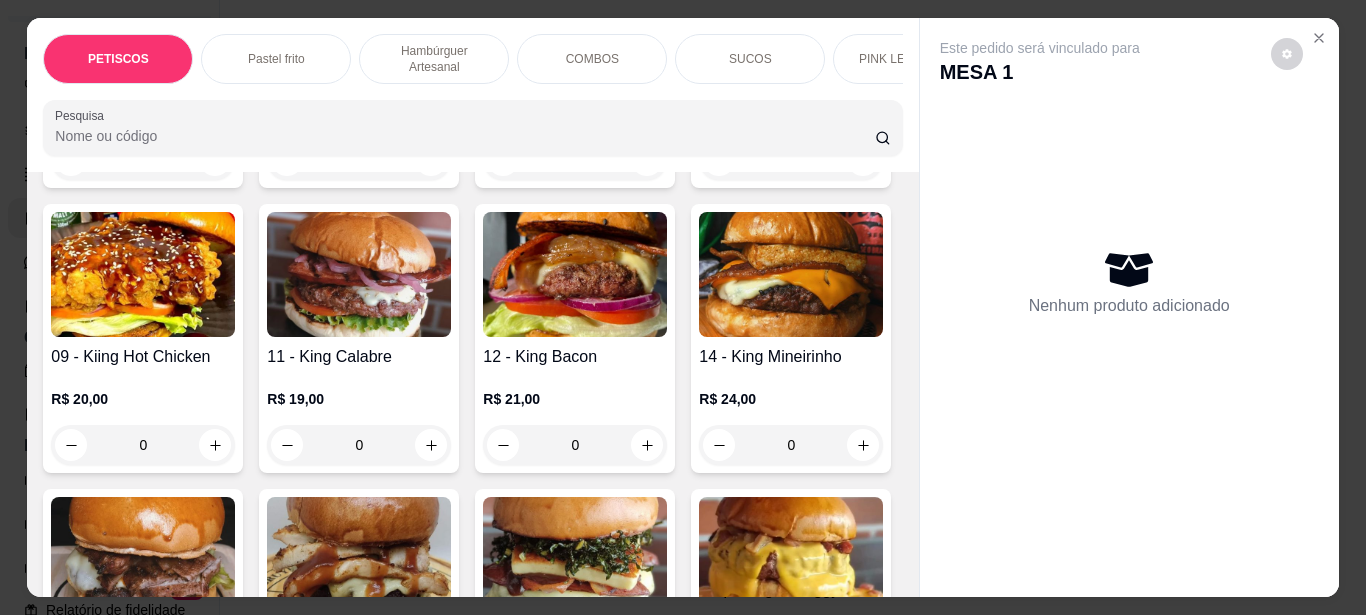 click at bounding box center [575, -27] 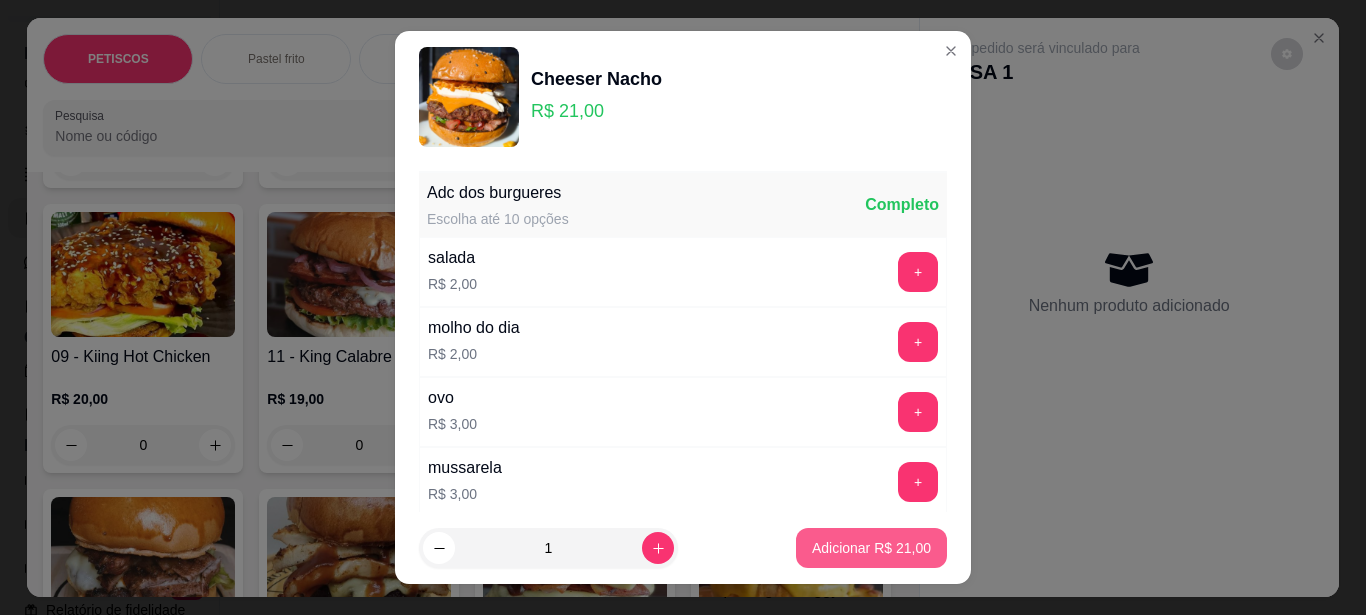 click on "Adicionar   R$ 21,00" at bounding box center [871, 548] 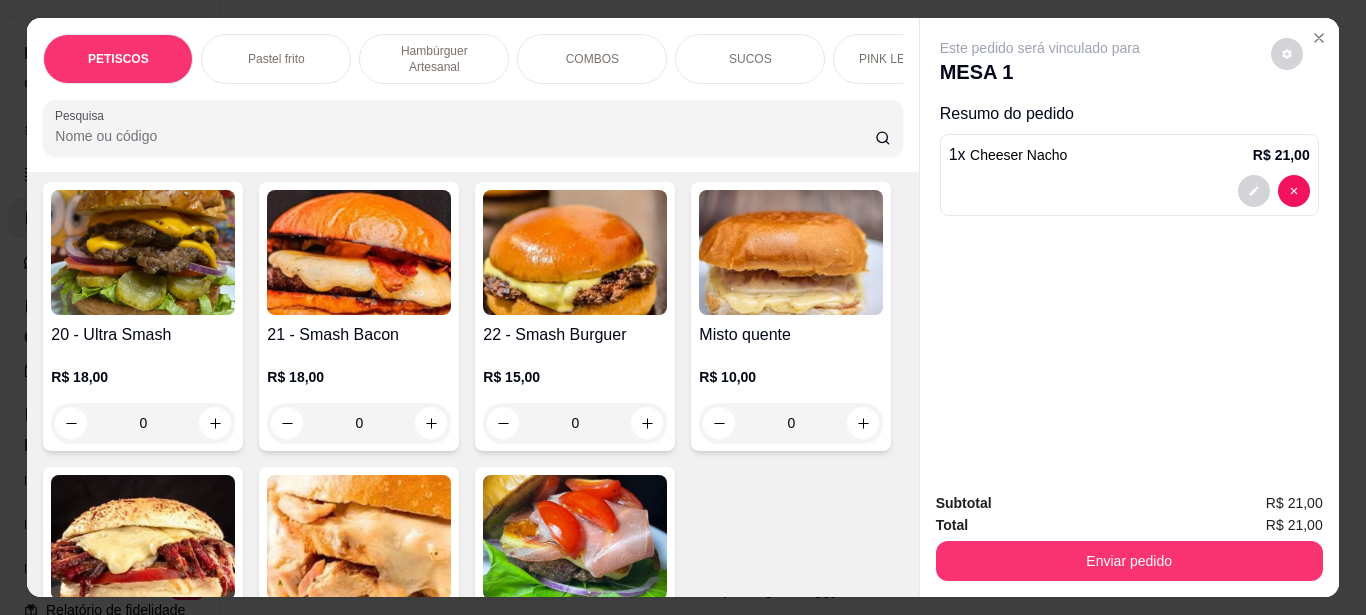 scroll, scrollTop: 2600, scrollLeft: 0, axis: vertical 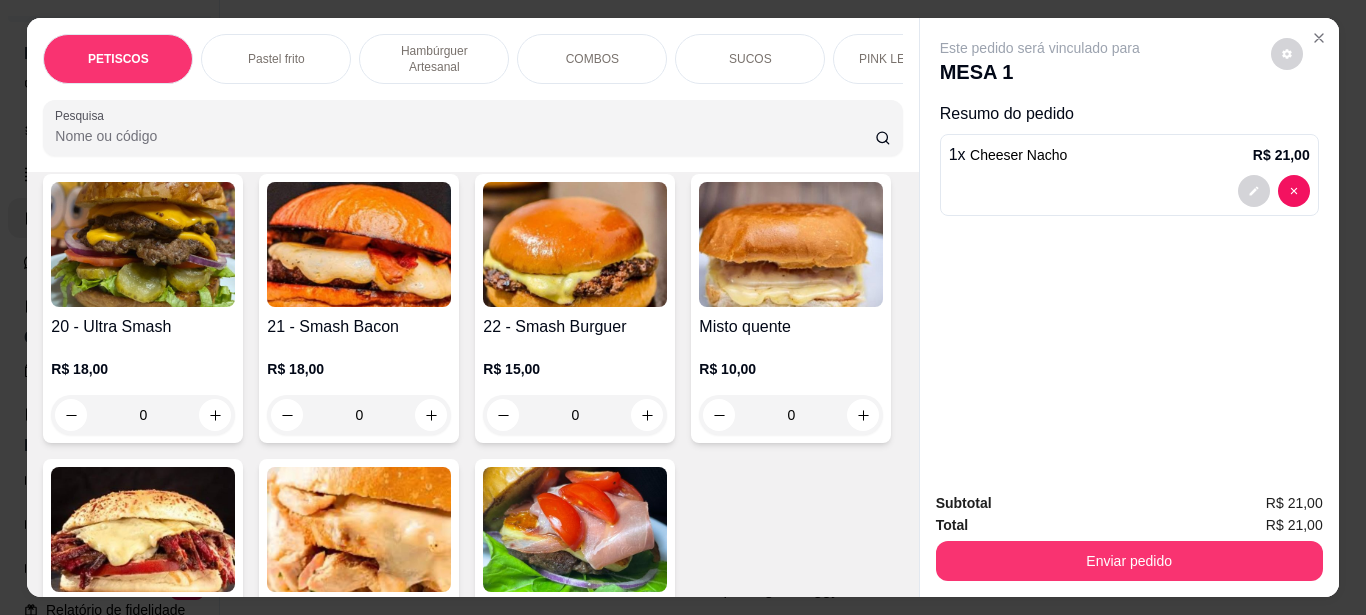 click at bounding box center [143, -41] 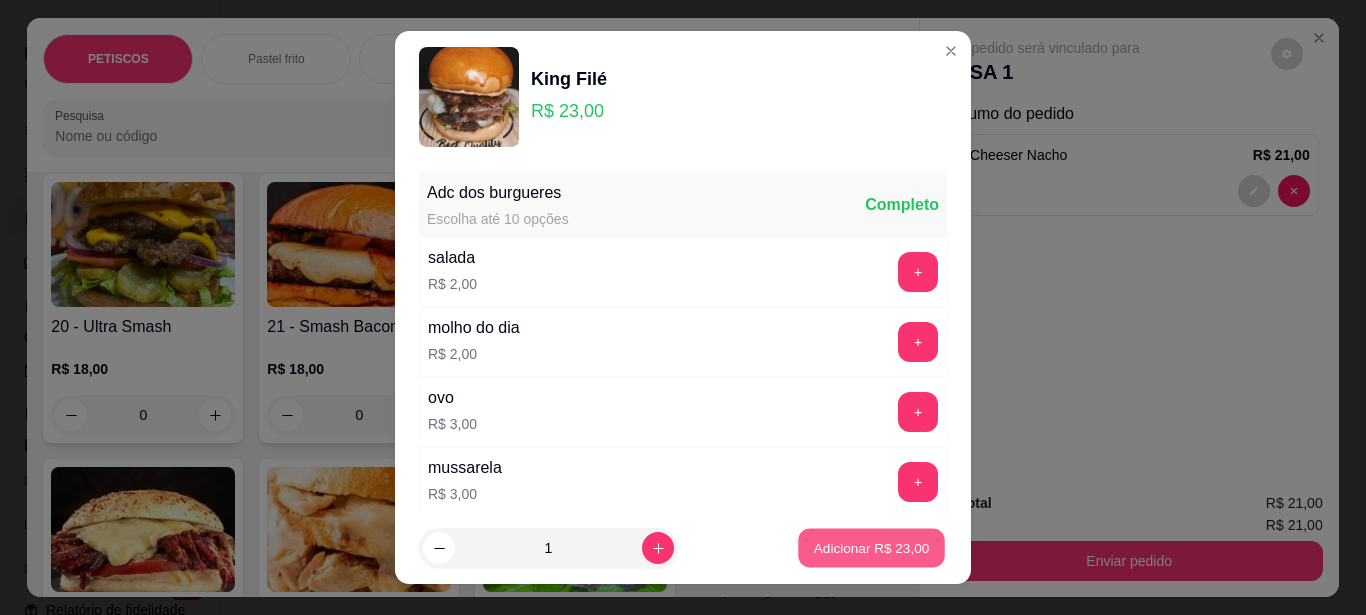 click on "Adicionar   R$ 23,00" at bounding box center (872, 548) 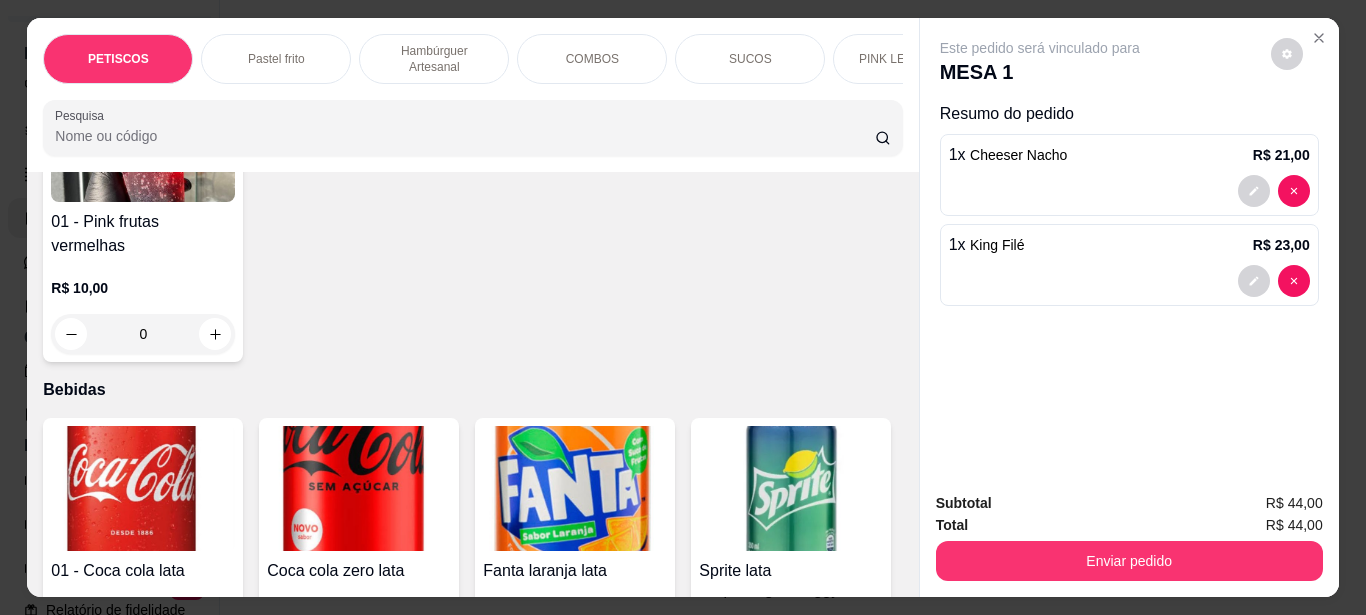 scroll, scrollTop: 4501, scrollLeft: 0, axis: vertical 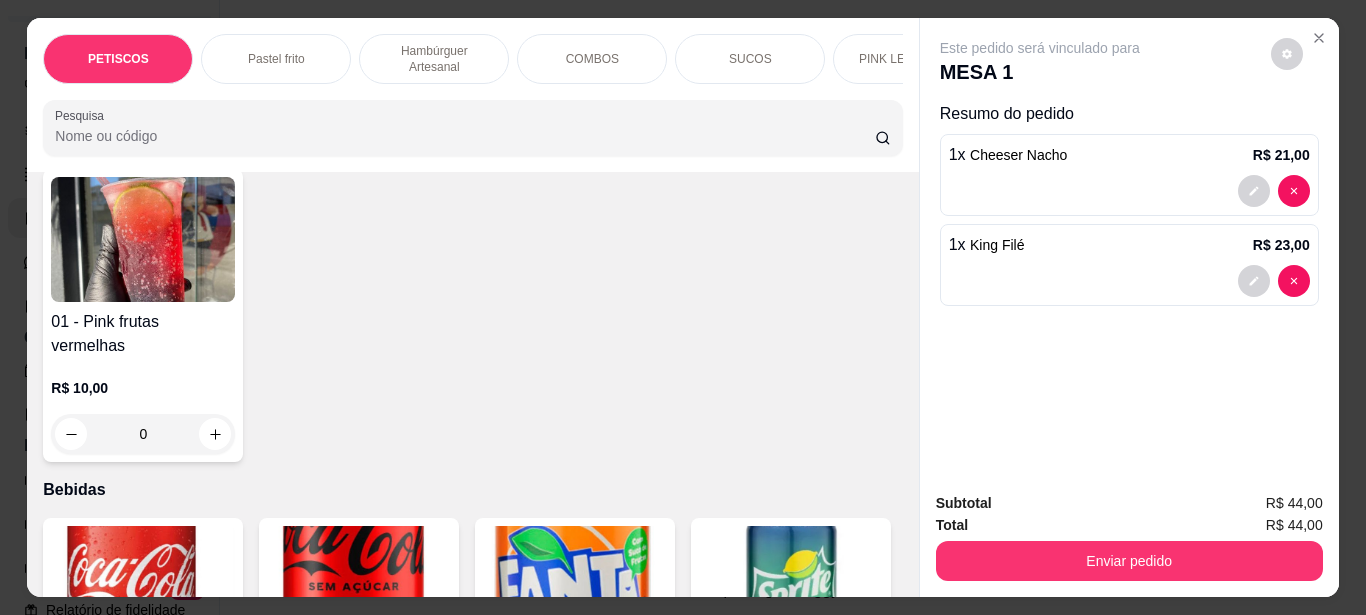 click at bounding box center (575, -656) 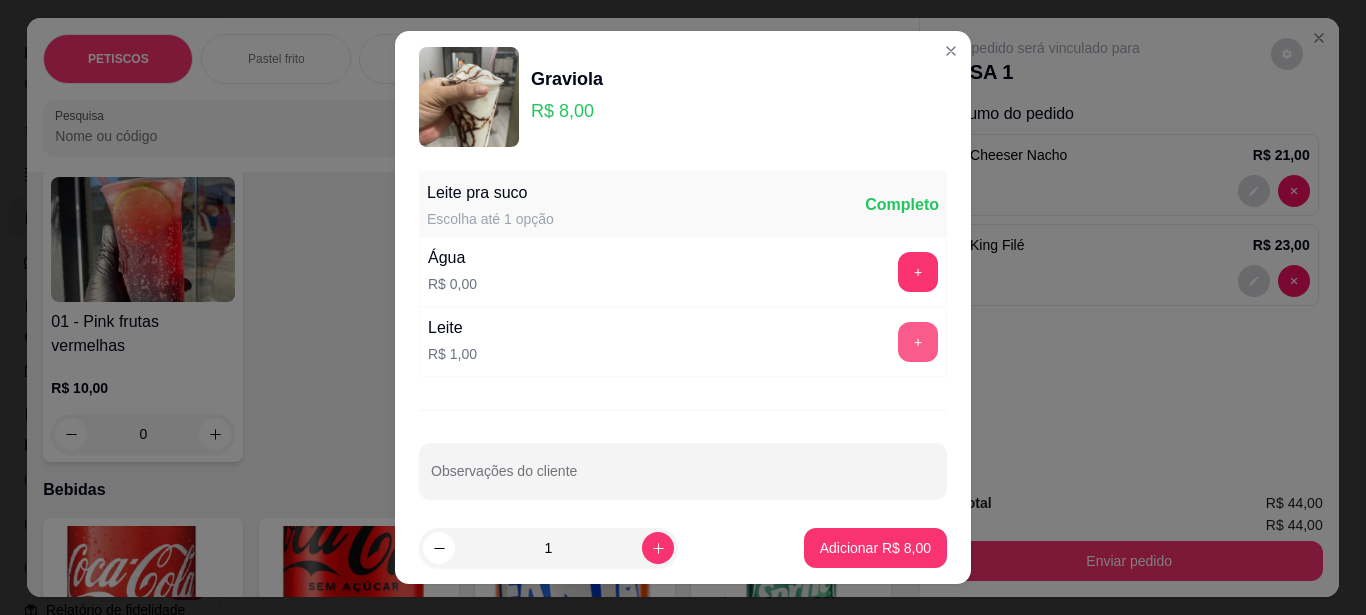 click on "+" at bounding box center [918, 342] 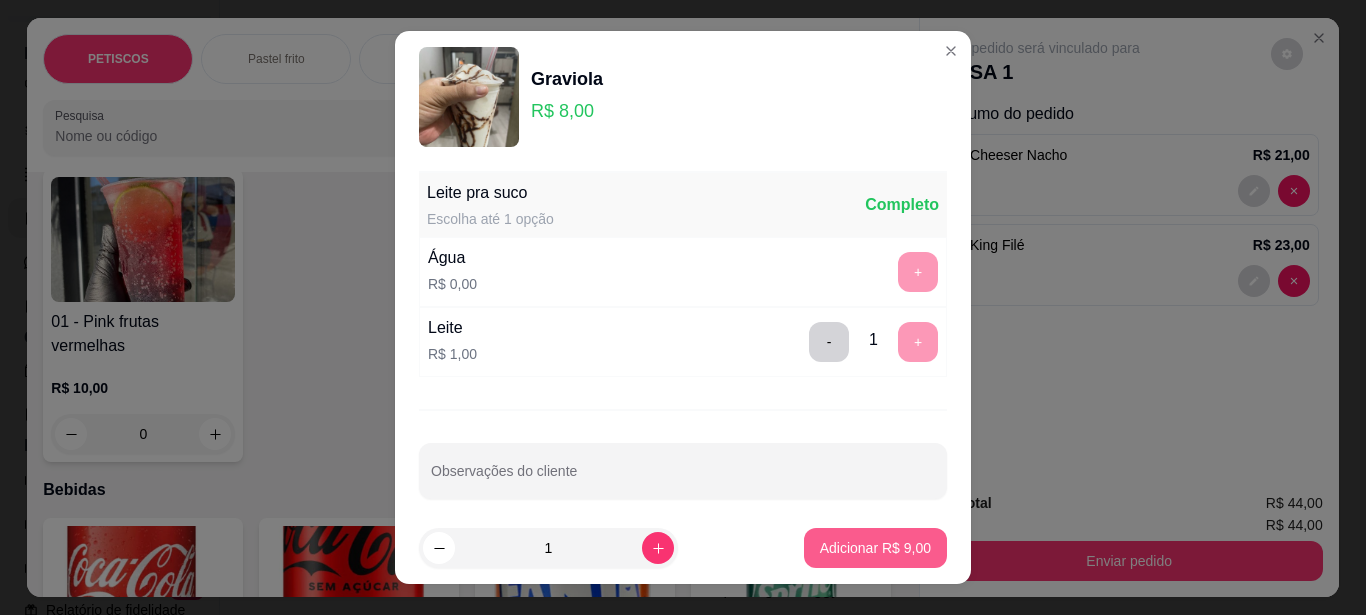 click on "Adicionar   R$ 9,00" at bounding box center [875, 548] 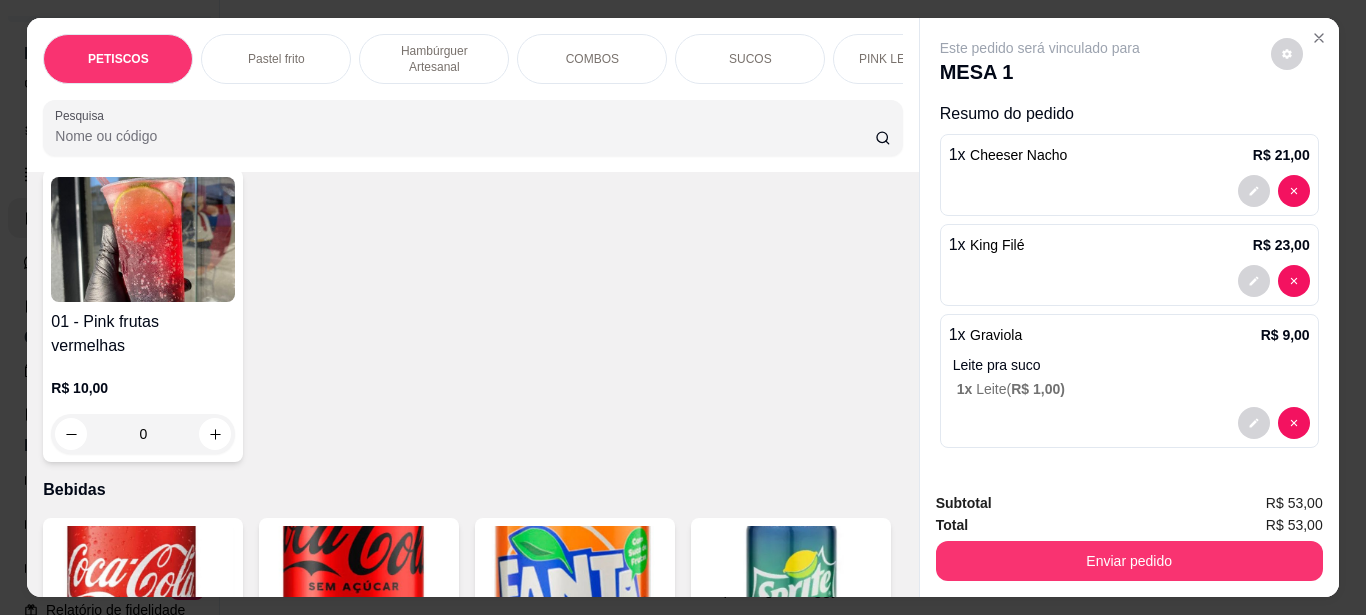 click at bounding box center [359, -656] 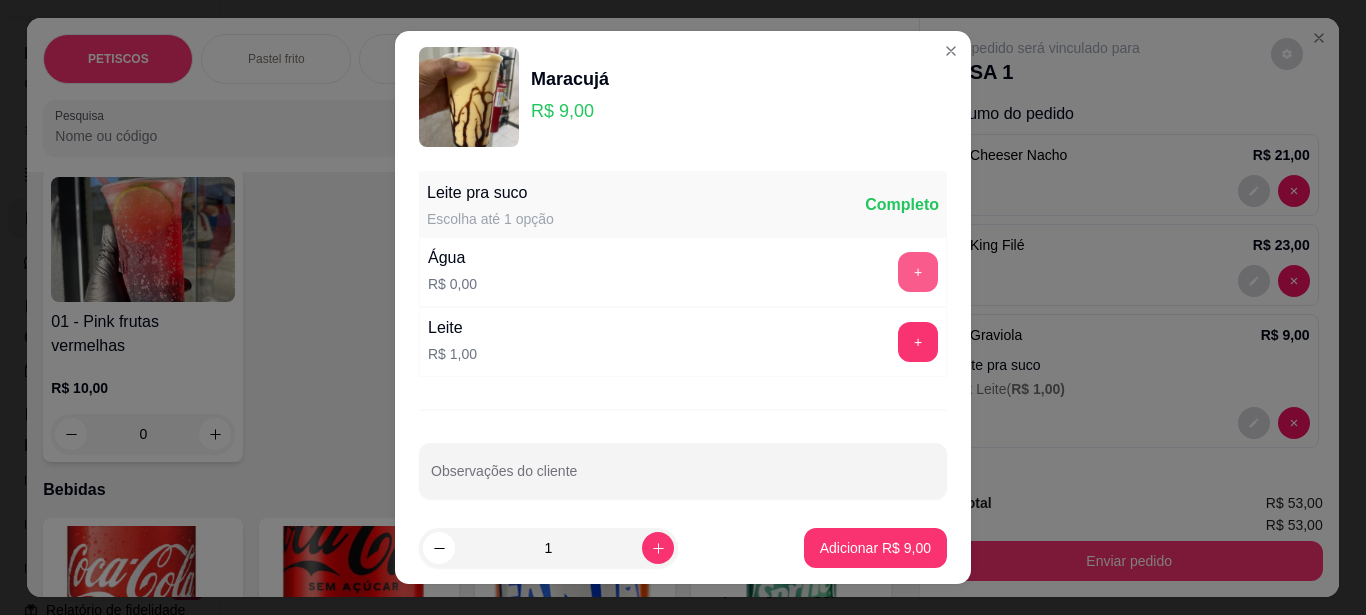 click on "+" at bounding box center (918, 272) 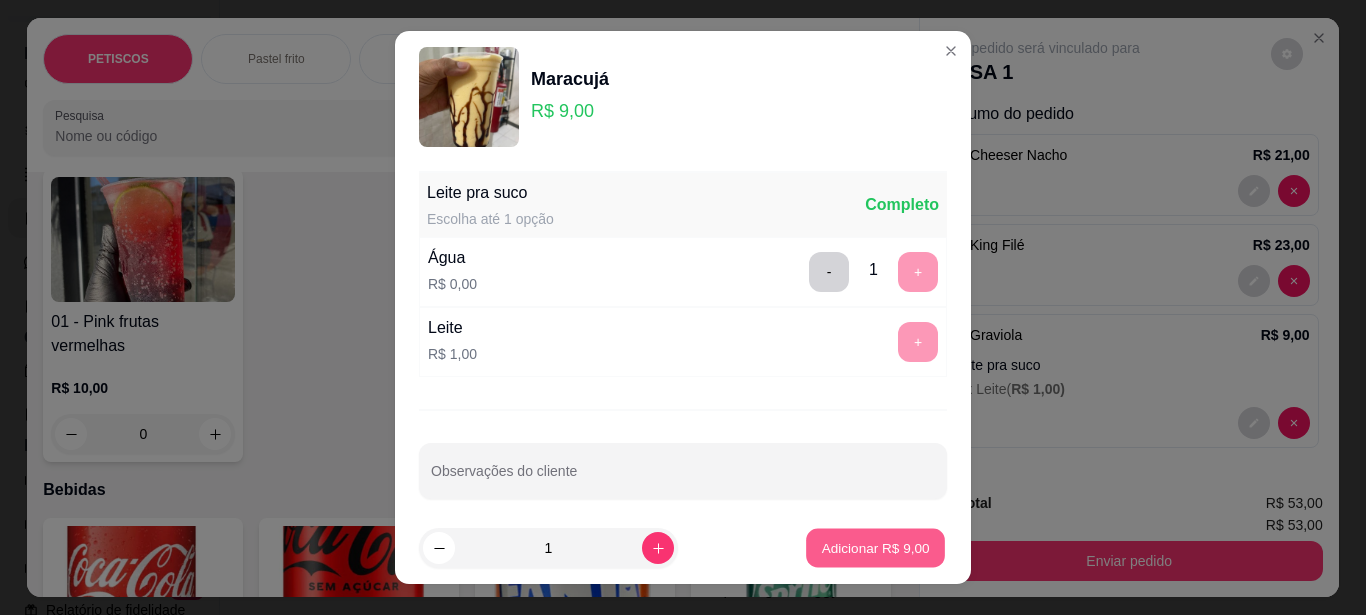 click on "Adicionar   R$ 9,00" at bounding box center [875, 548] 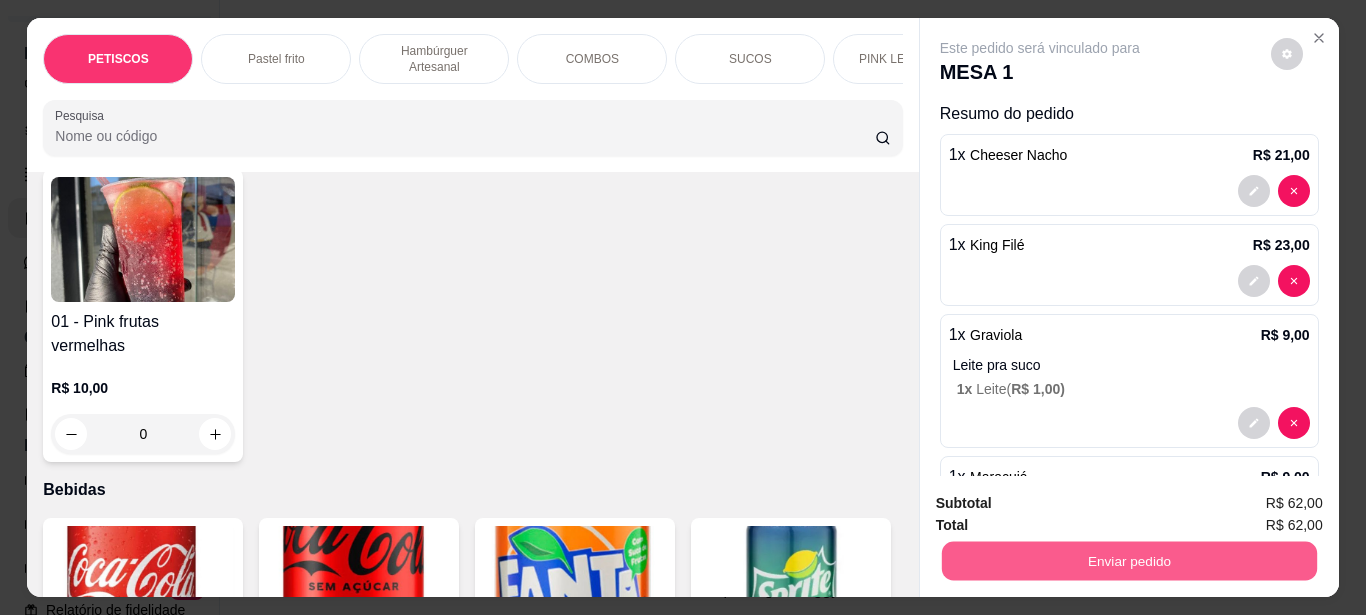 click on "Enviar pedido" at bounding box center [1128, 560] 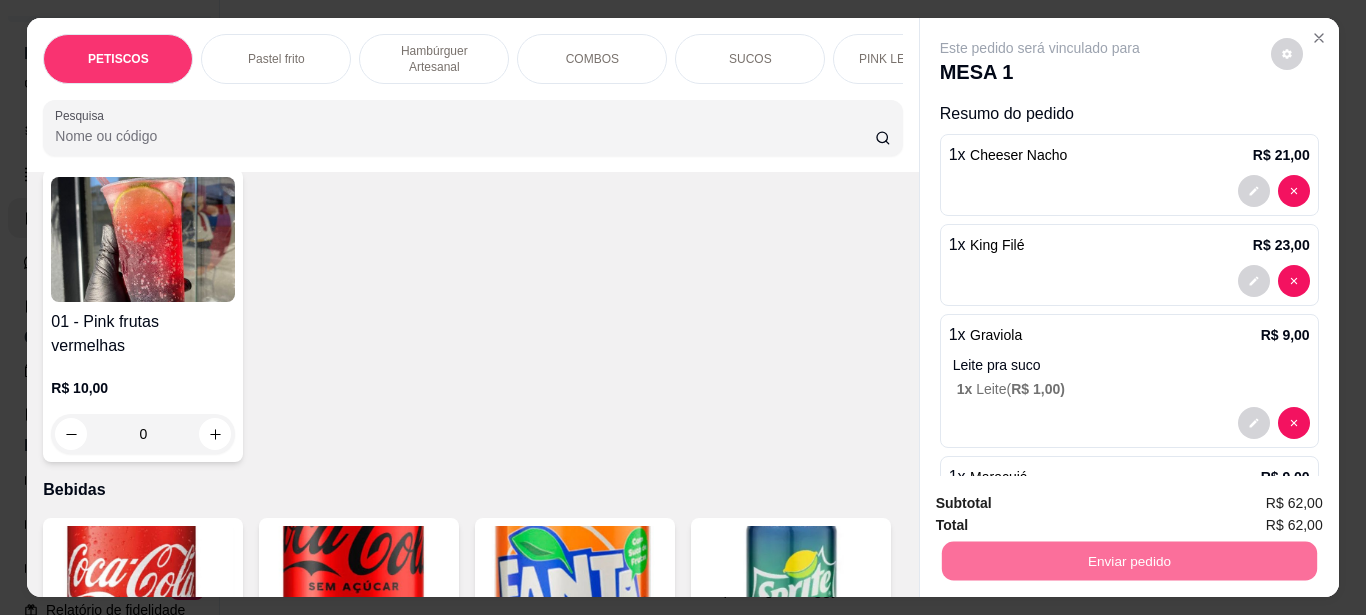 click on "Não registrar e enviar pedido" at bounding box center (1063, 503) 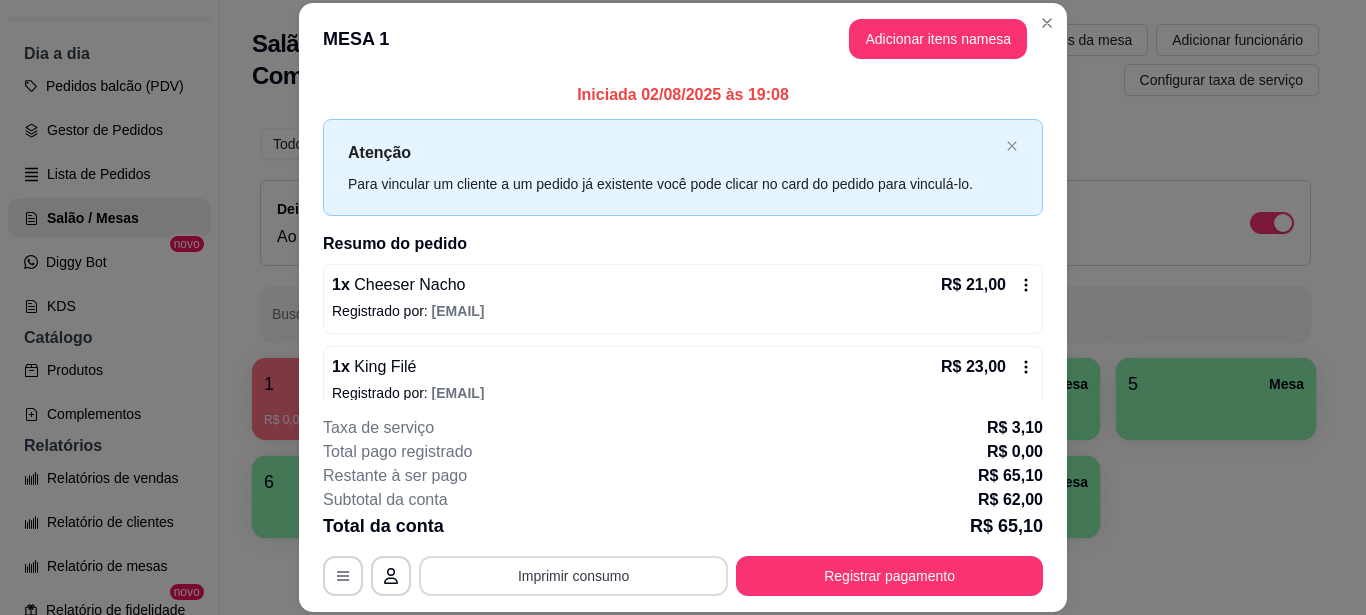 click on "Imprimir consumo" at bounding box center (573, 576) 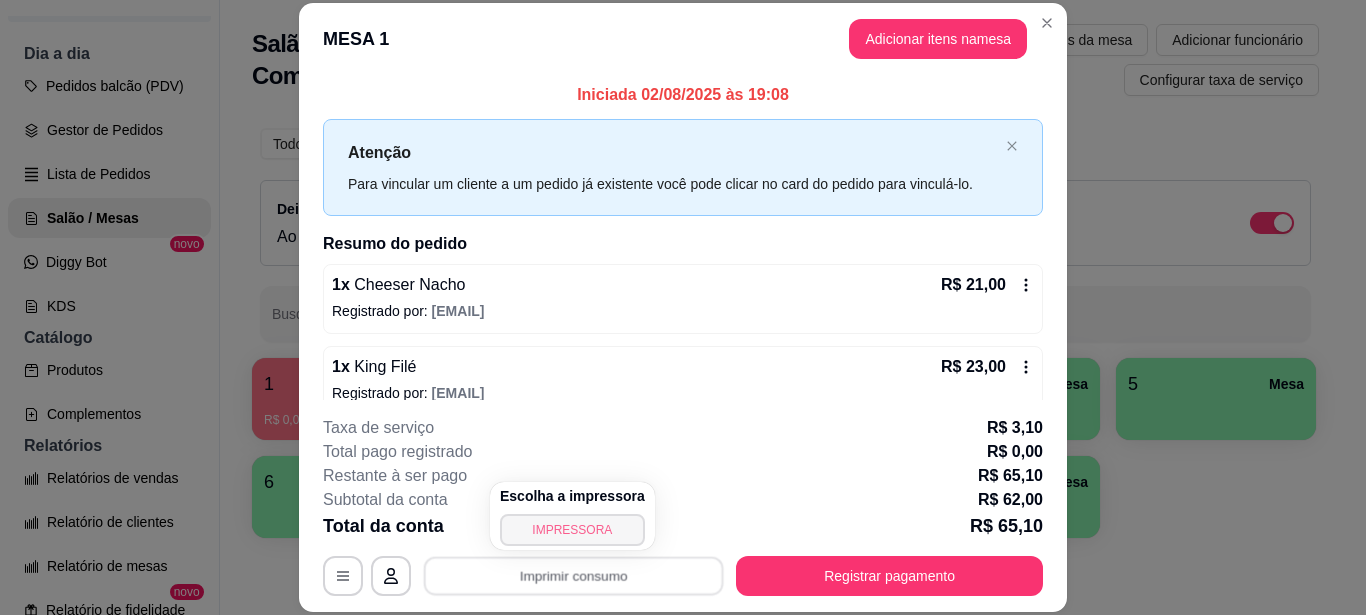 click on "IMPRESSORA" at bounding box center (572, 530) 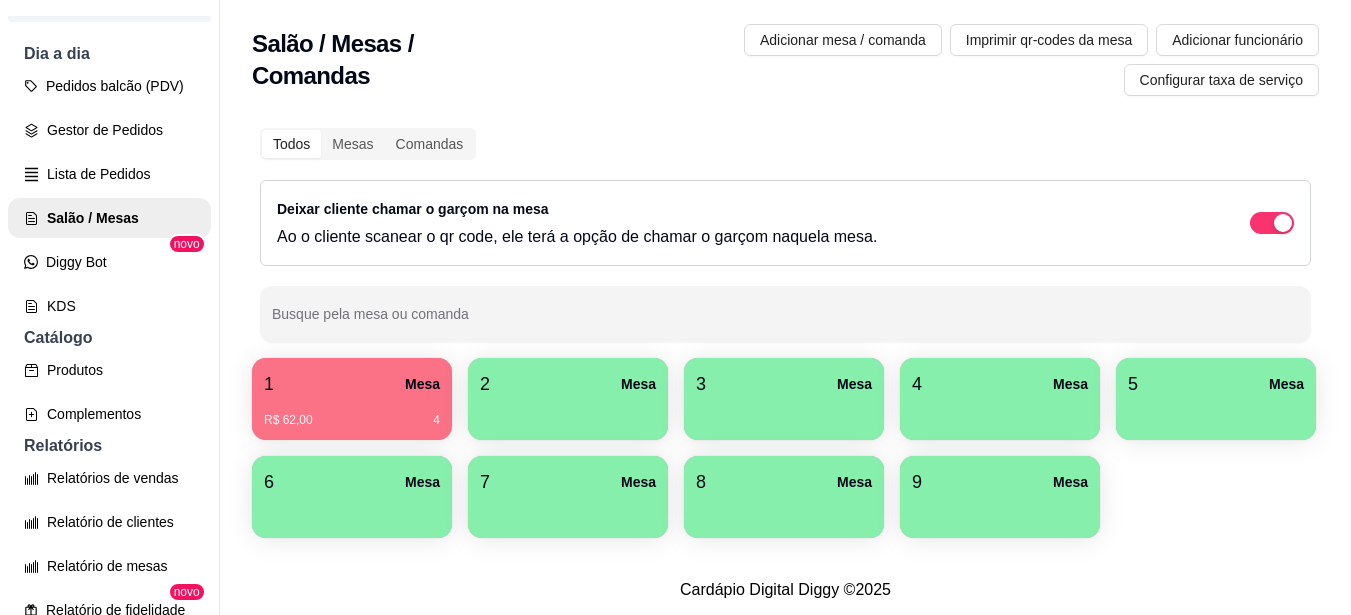 click at bounding box center (1216, 413) 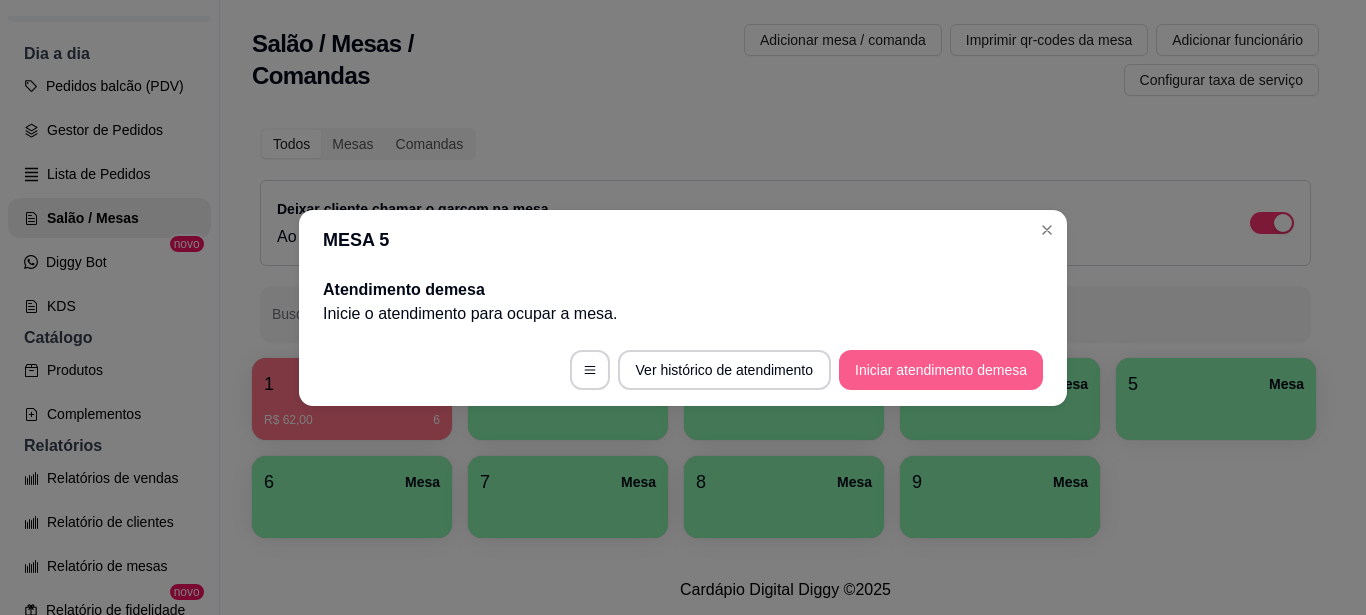 click on "Iniciar atendimento de  mesa" at bounding box center [941, 370] 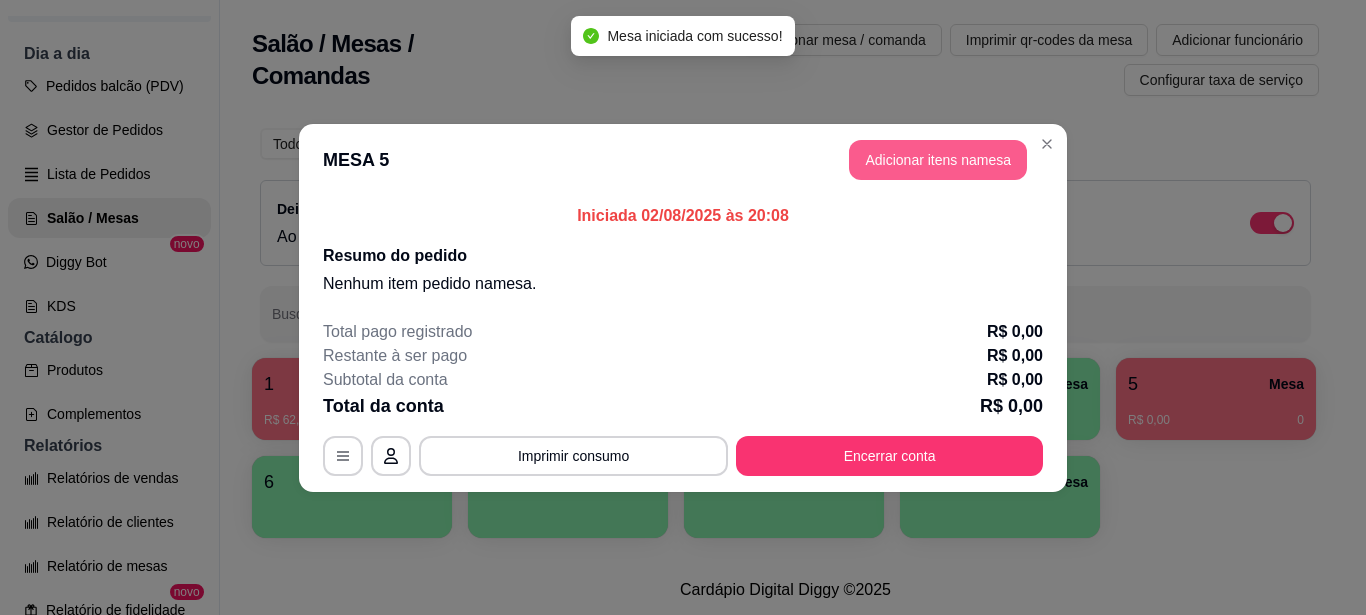 click on "Adicionar itens na  mesa" at bounding box center [938, 160] 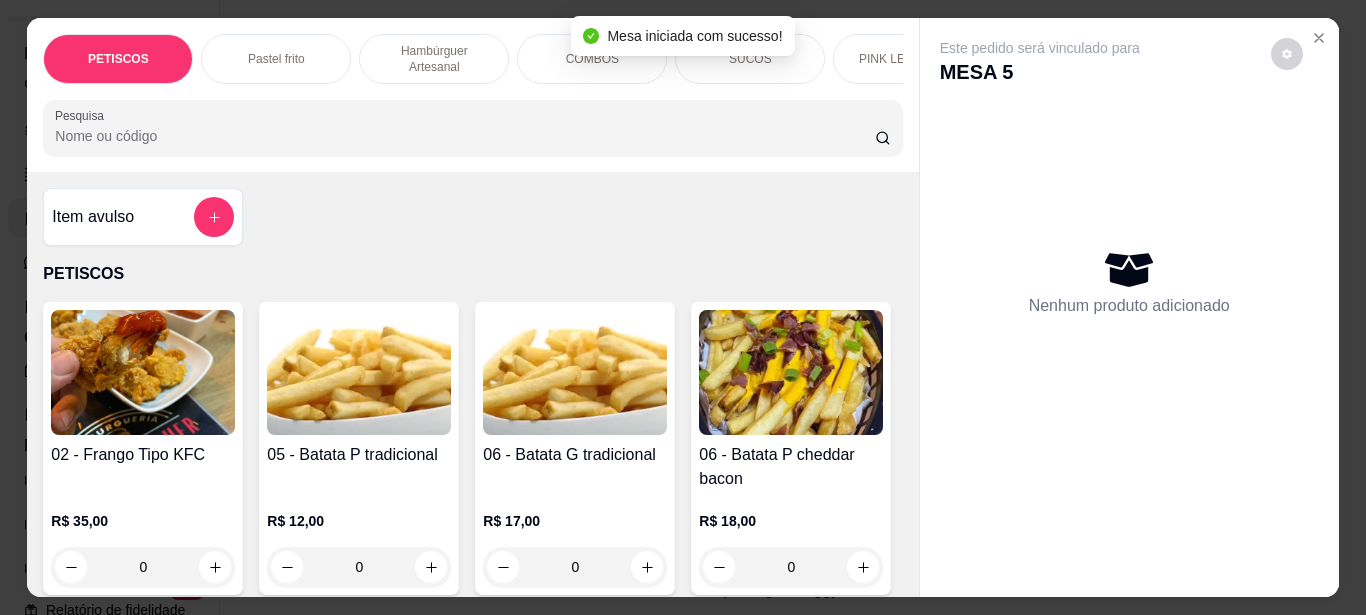 click at bounding box center (359, 372) 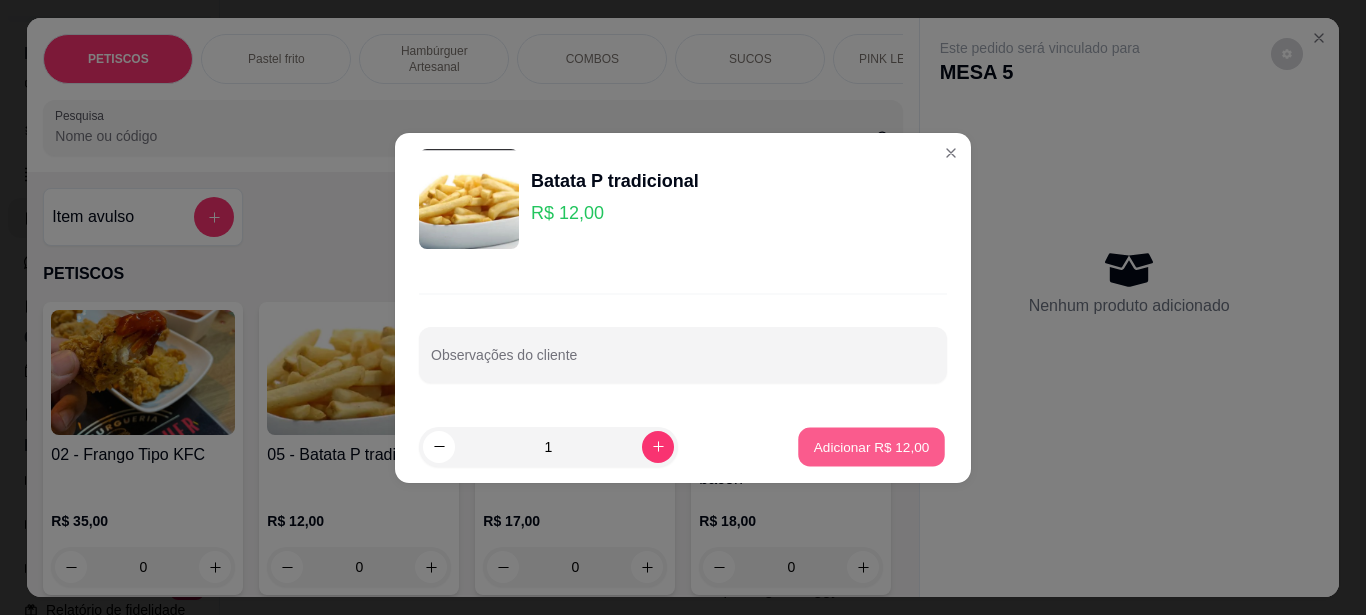 click on "Adicionar   R$ 12,00" at bounding box center [872, 446] 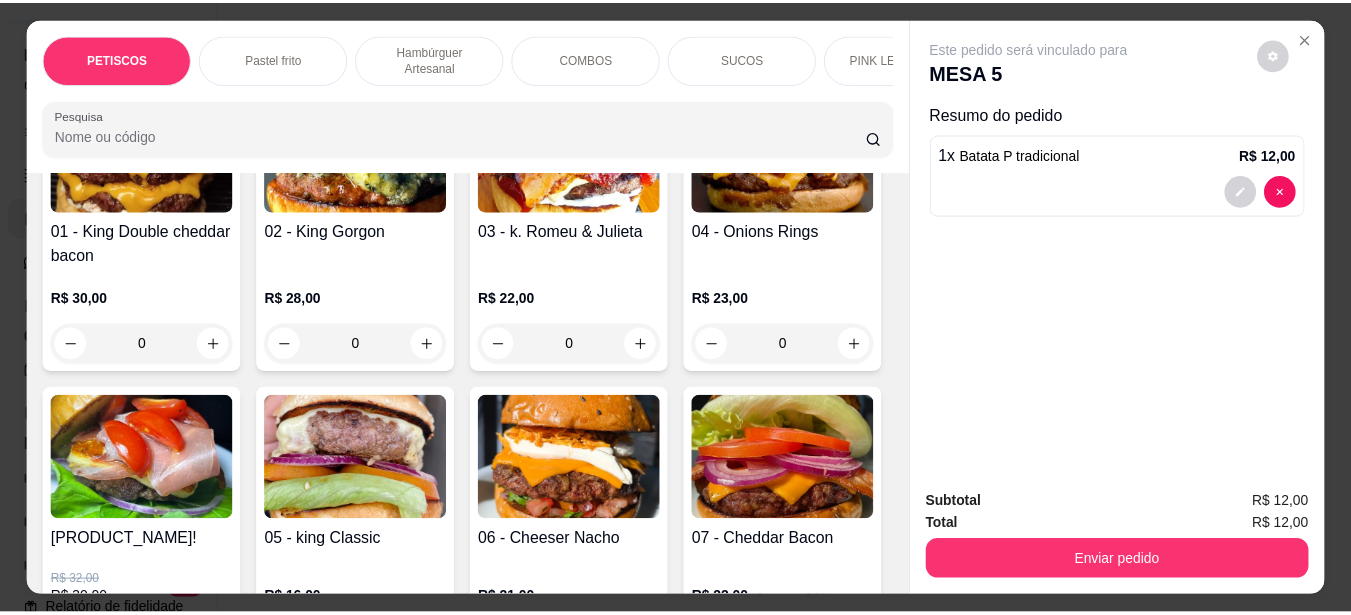scroll, scrollTop: 1400, scrollLeft: 0, axis: vertical 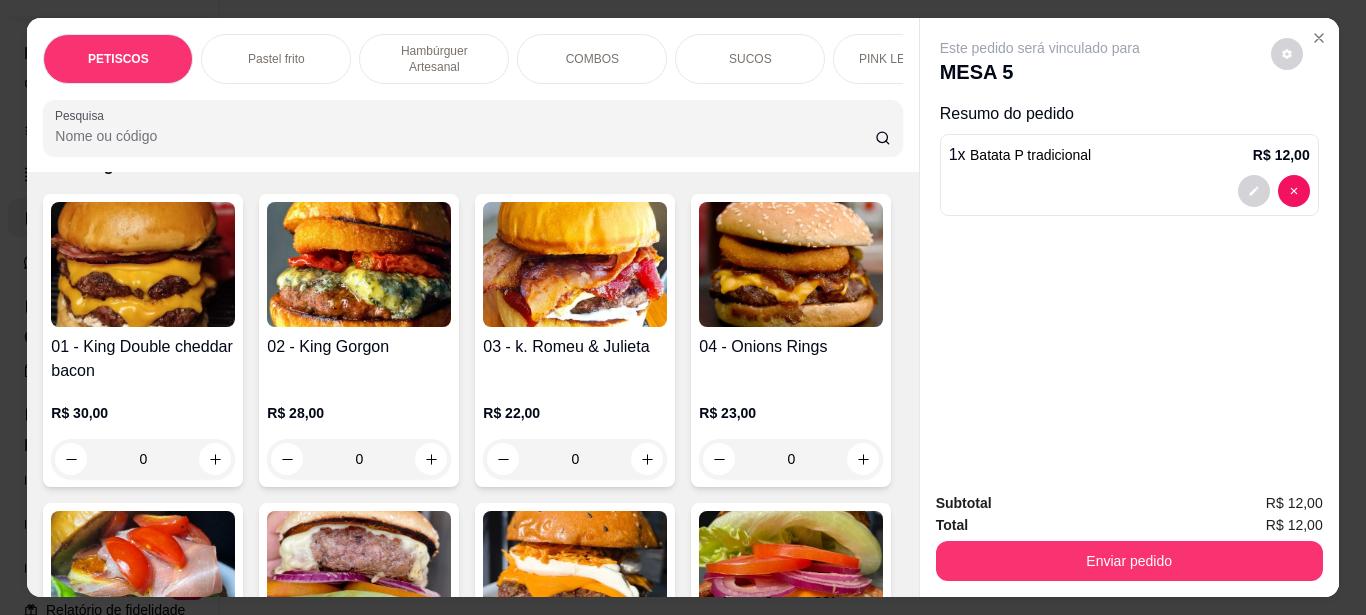 click at bounding box center (143, 264) 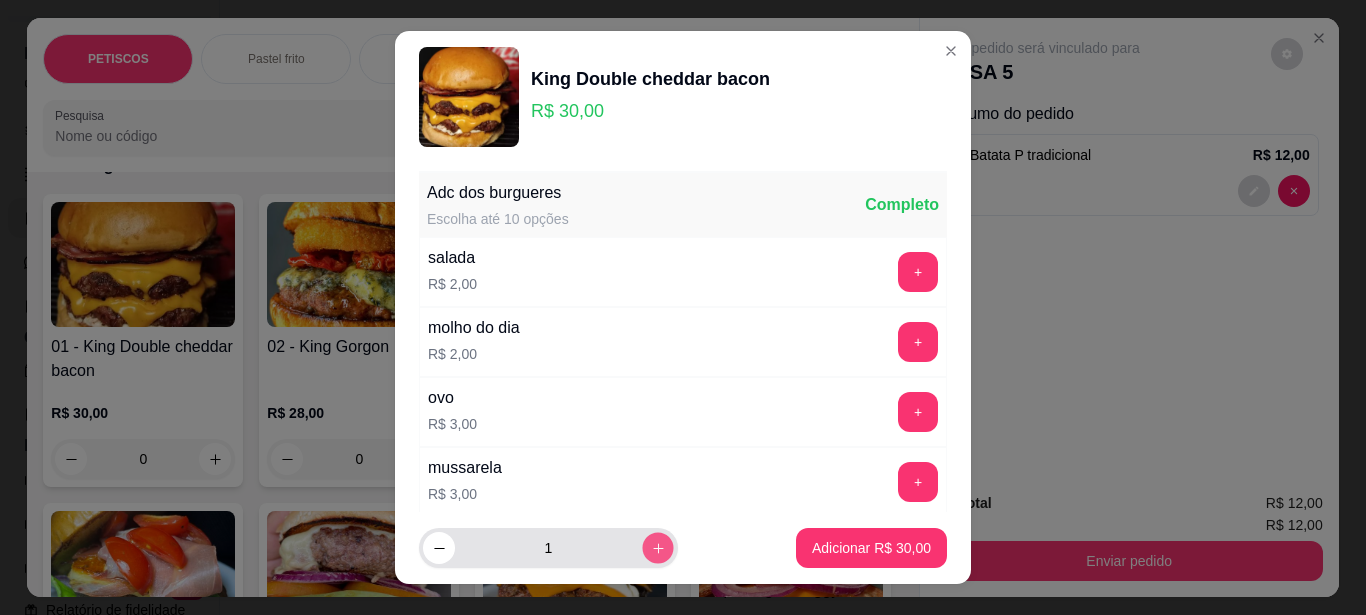 click at bounding box center (657, 548) 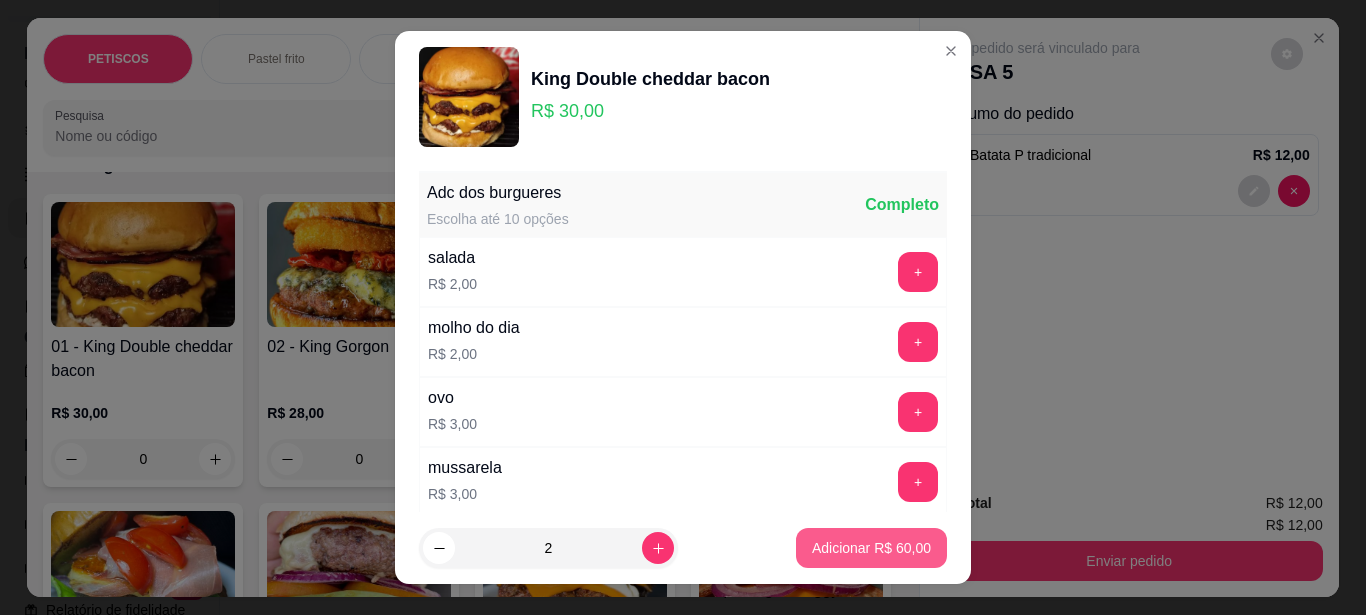 click on "Adicionar   R$ 60,00" at bounding box center (871, 548) 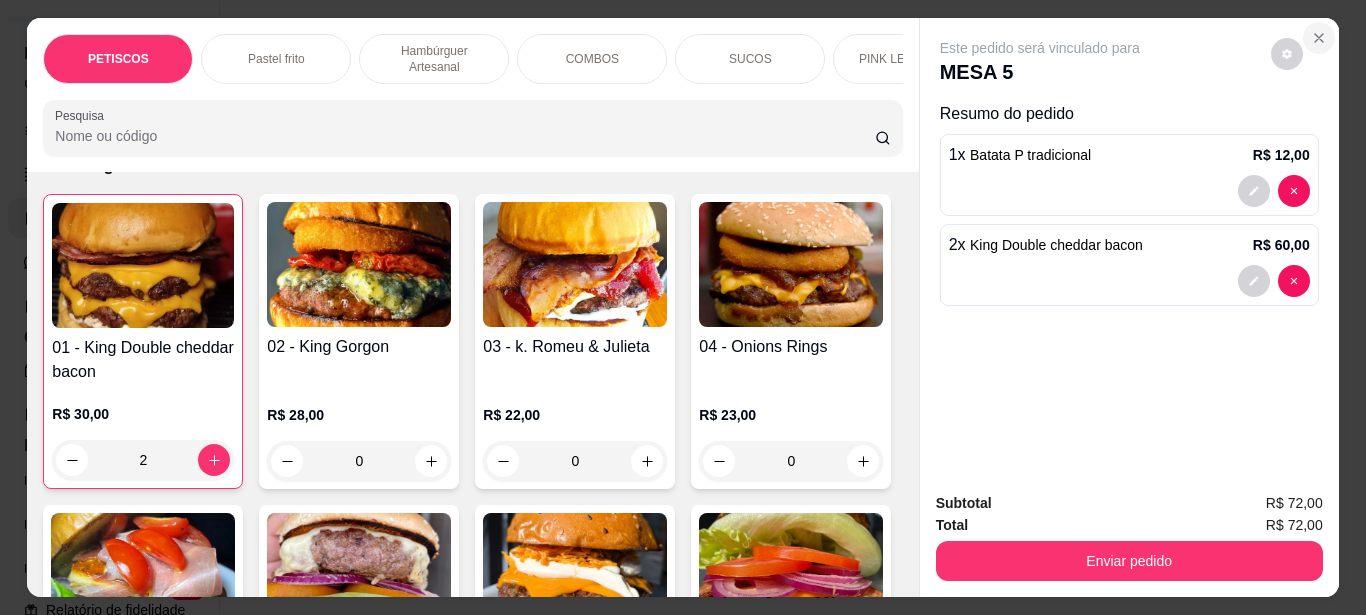 click at bounding box center [1319, 38] 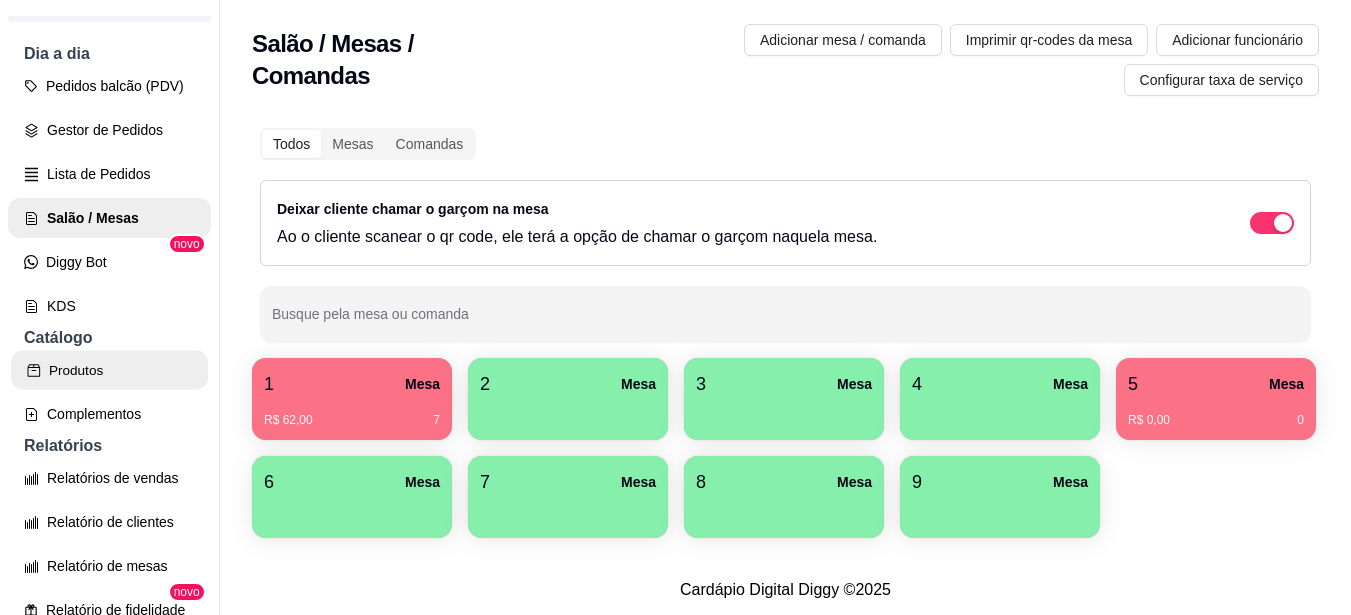 click on "Produtos" at bounding box center [109, 370] 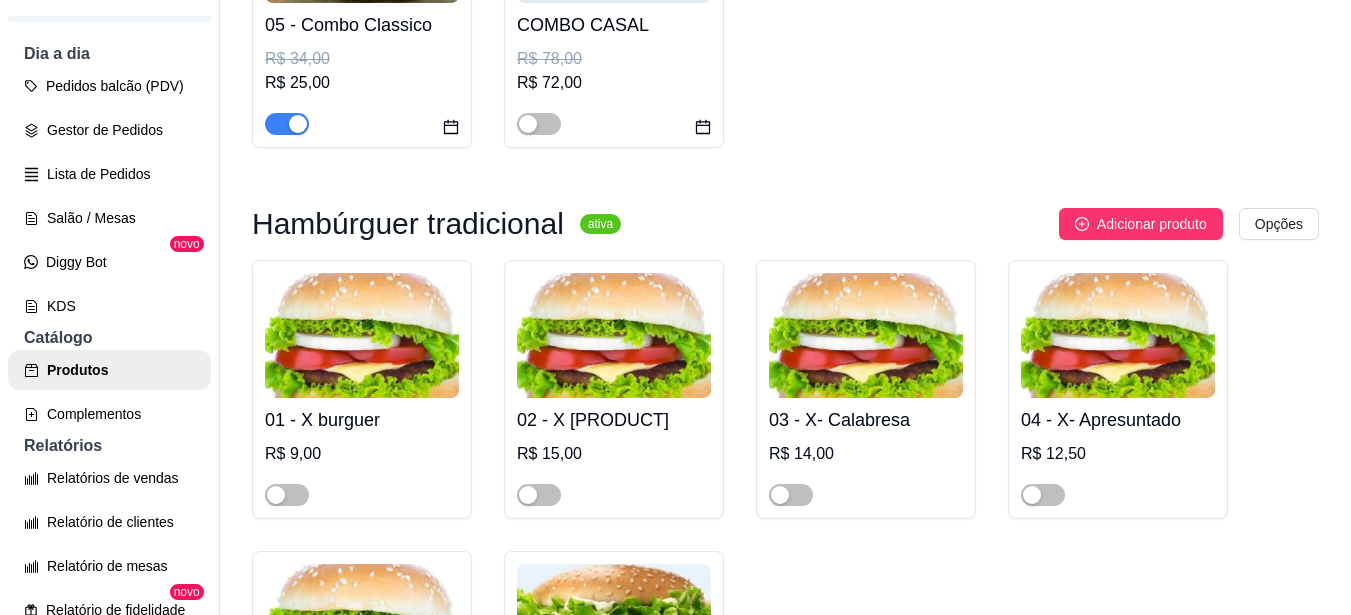 scroll, scrollTop: 4900, scrollLeft: 0, axis: vertical 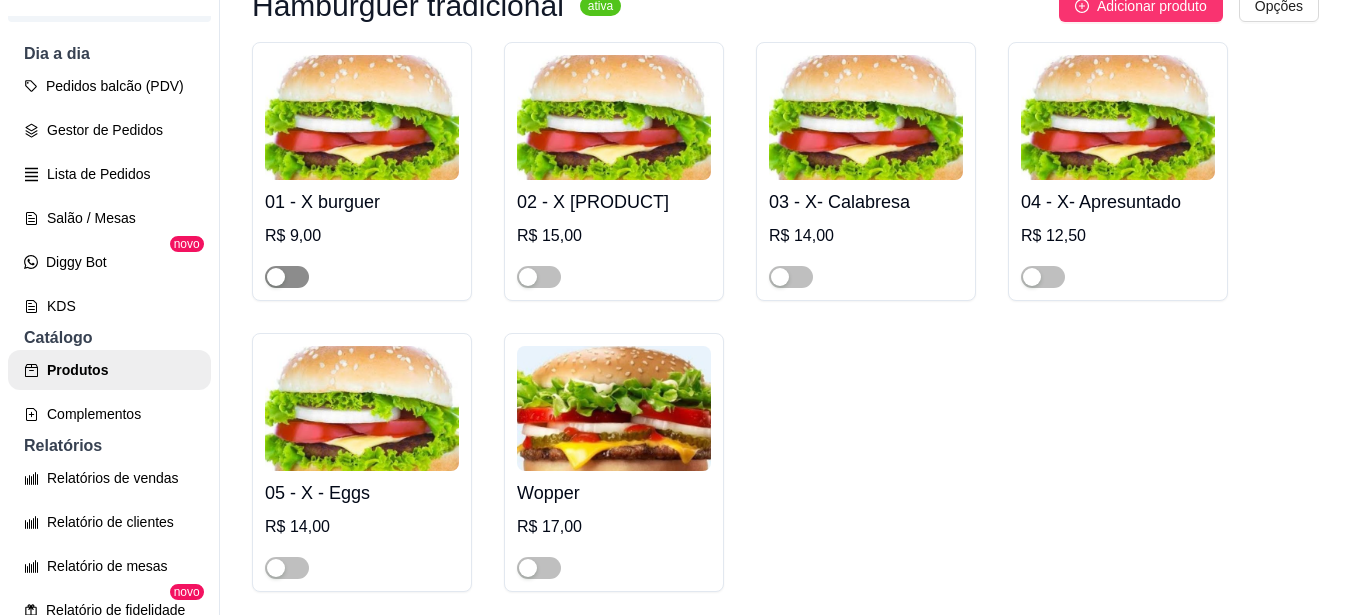 click at bounding box center [287, 277] 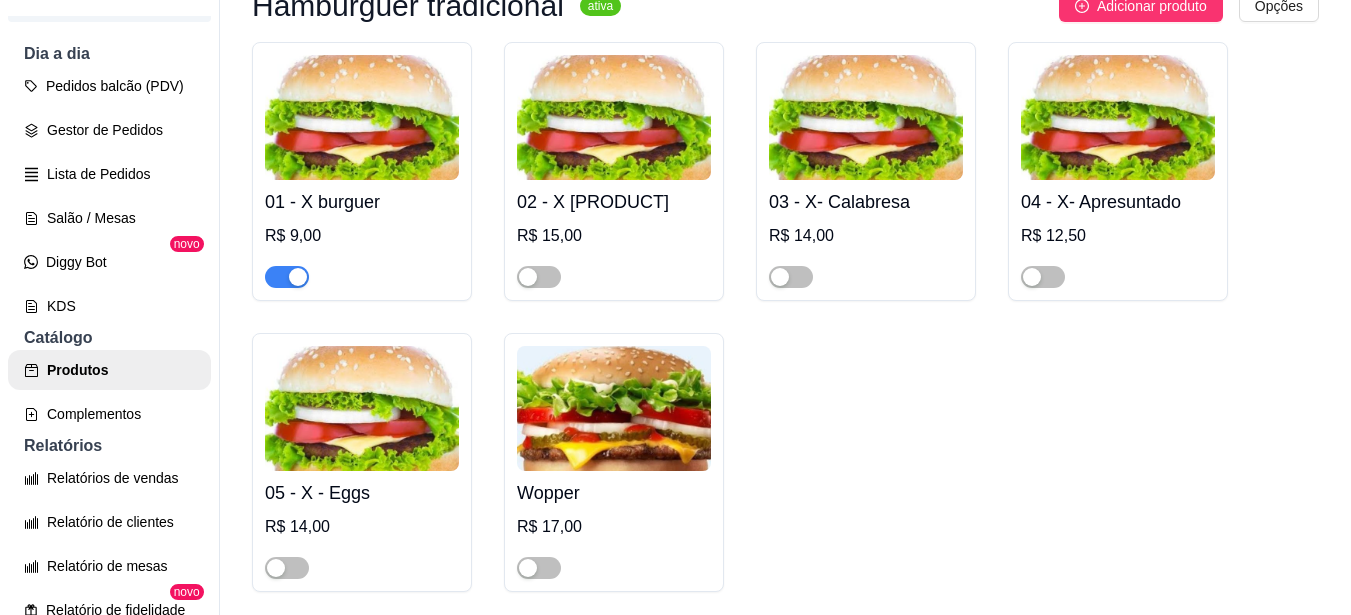 drag, startPoint x: 549, startPoint y: 260, endPoint x: 644, endPoint y: 256, distance: 95.084175 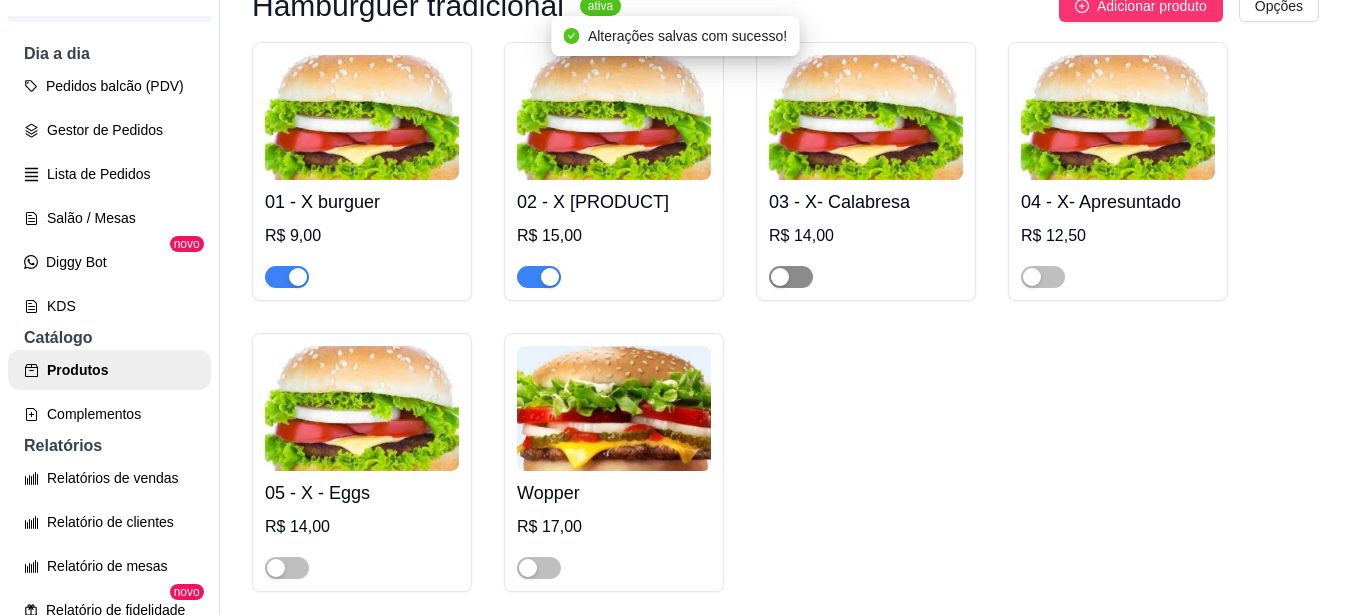 click at bounding box center (791, 277) 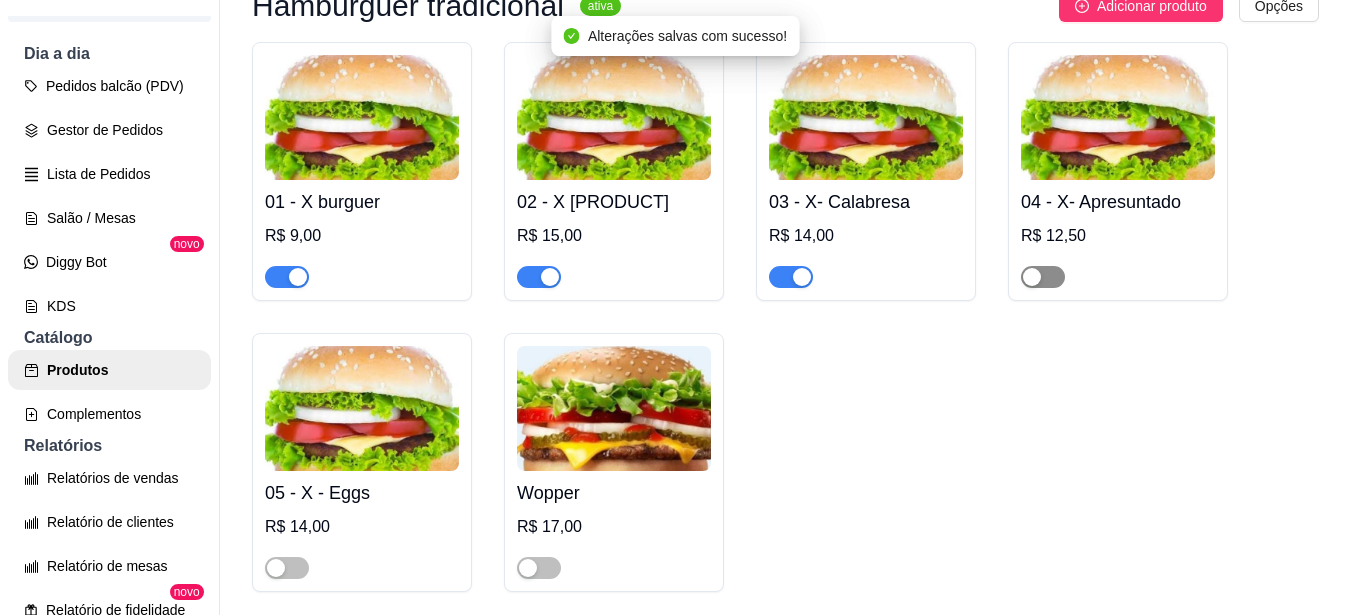 click at bounding box center (1043, 277) 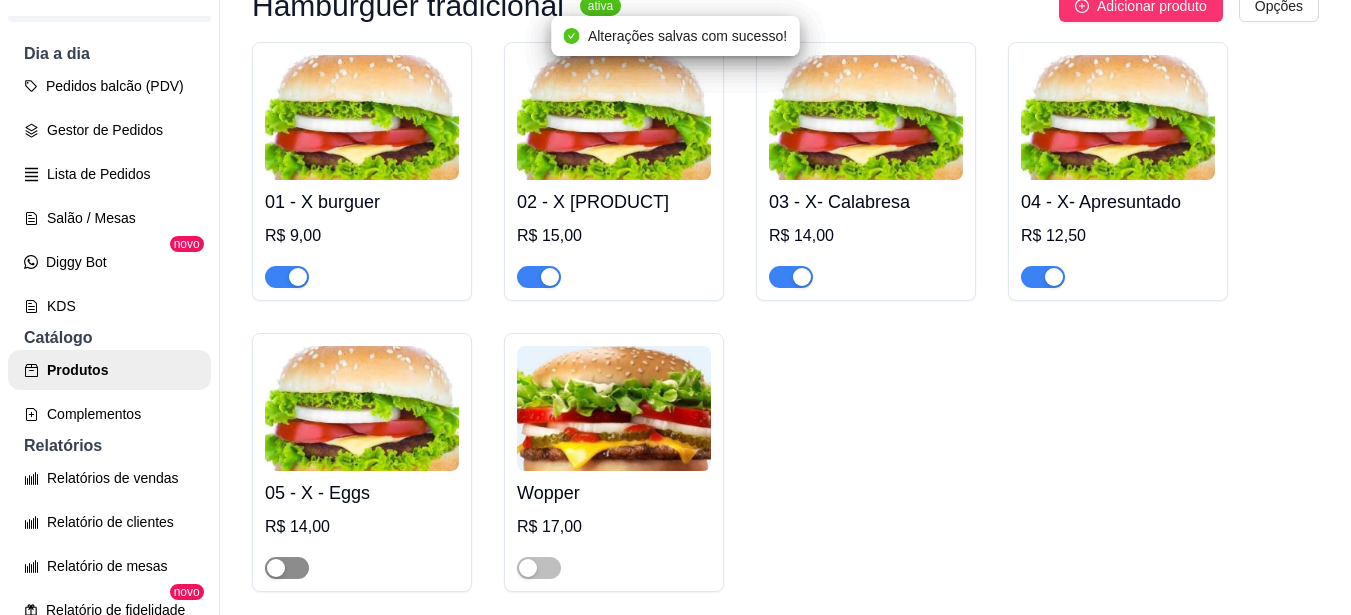 click at bounding box center (287, 568) 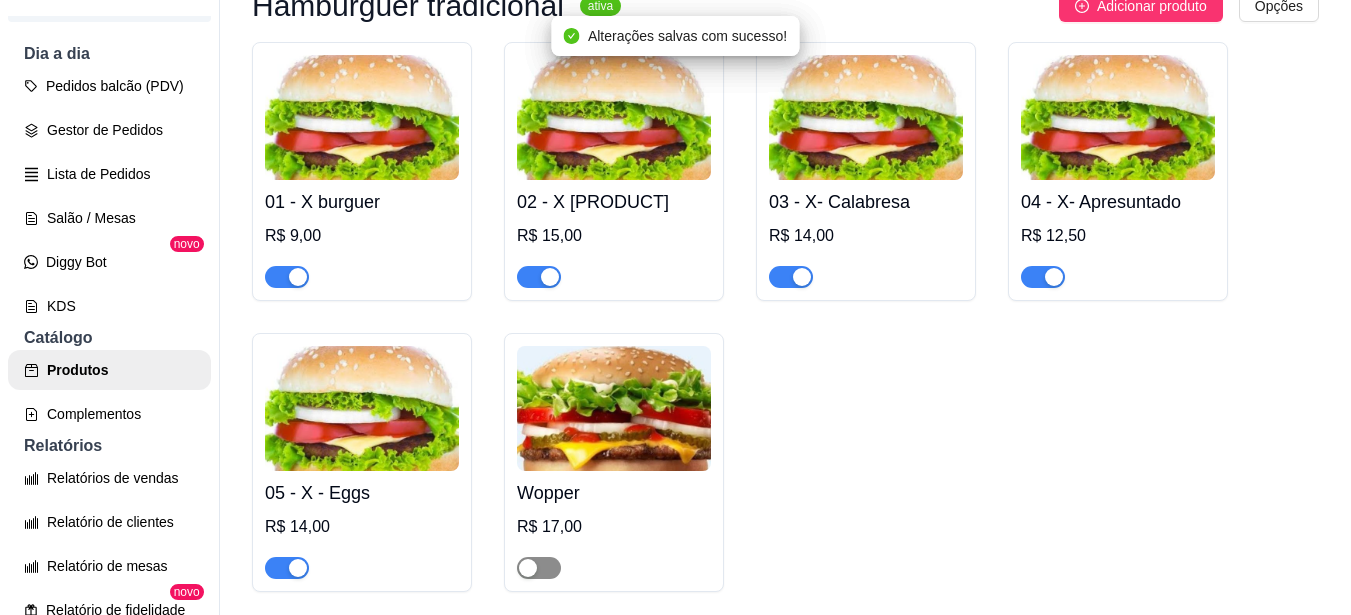 click at bounding box center (539, 568) 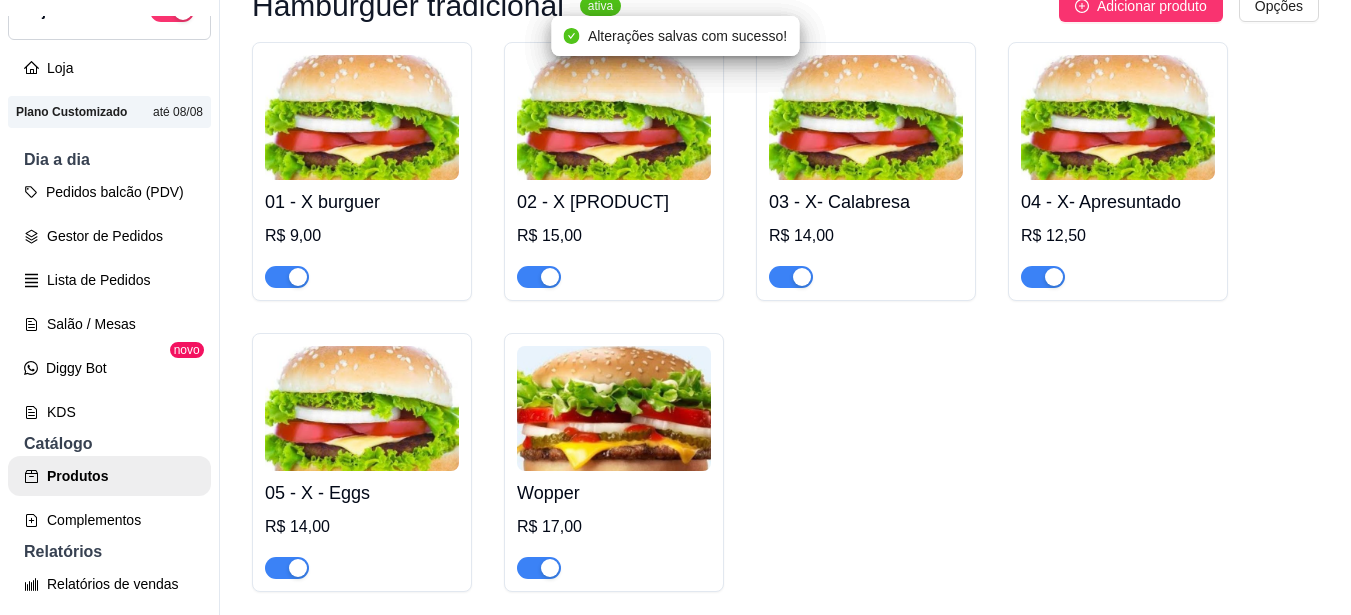 scroll, scrollTop: 0, scrollLeft: 0, axis: both 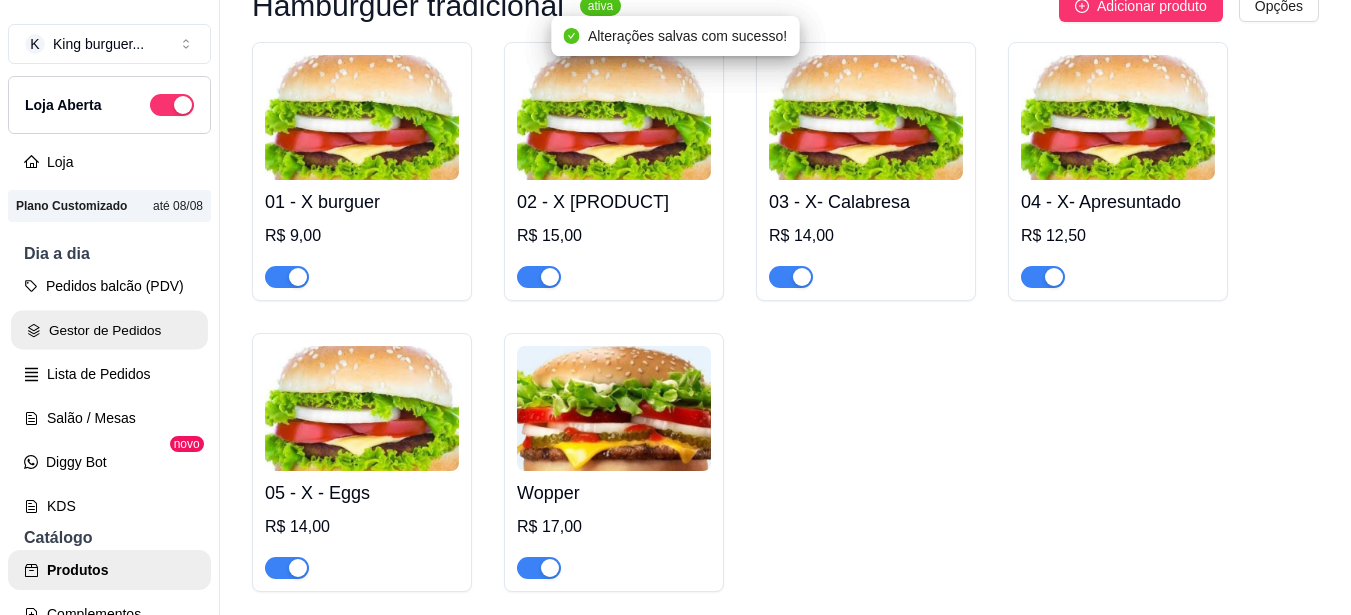 click on "Gestor de Pedidos" at bounding box center [109, 330] 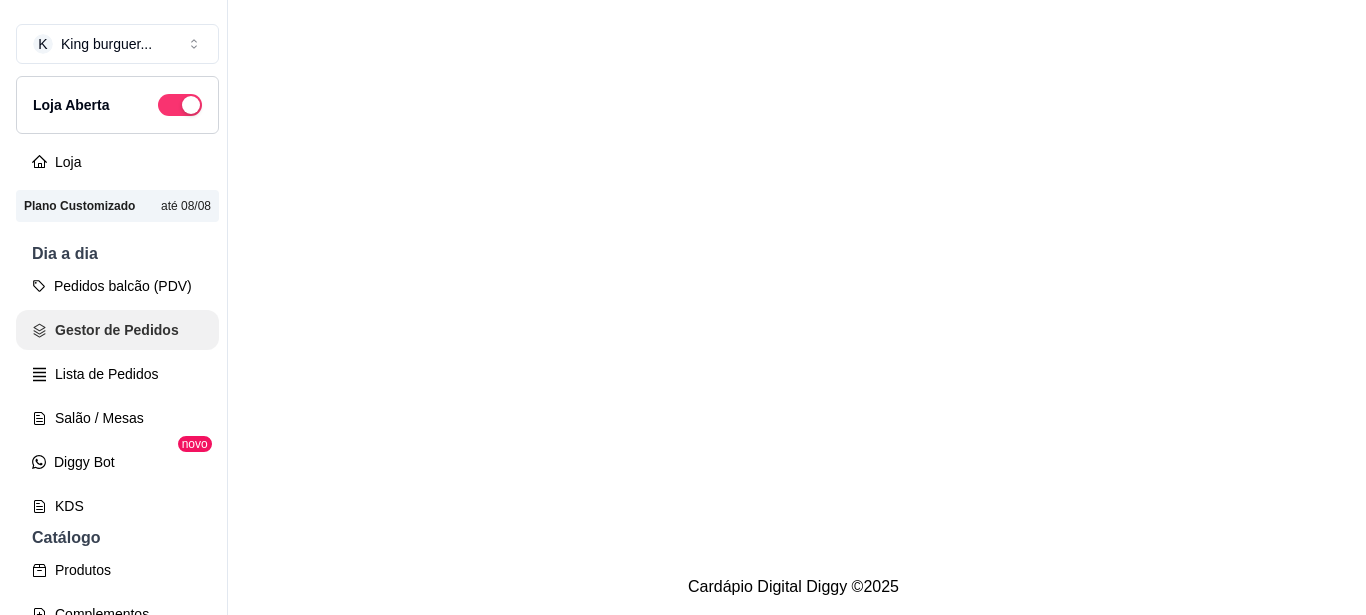 scroll, scrollTop: 0, scrollLeft: 0, axis: both 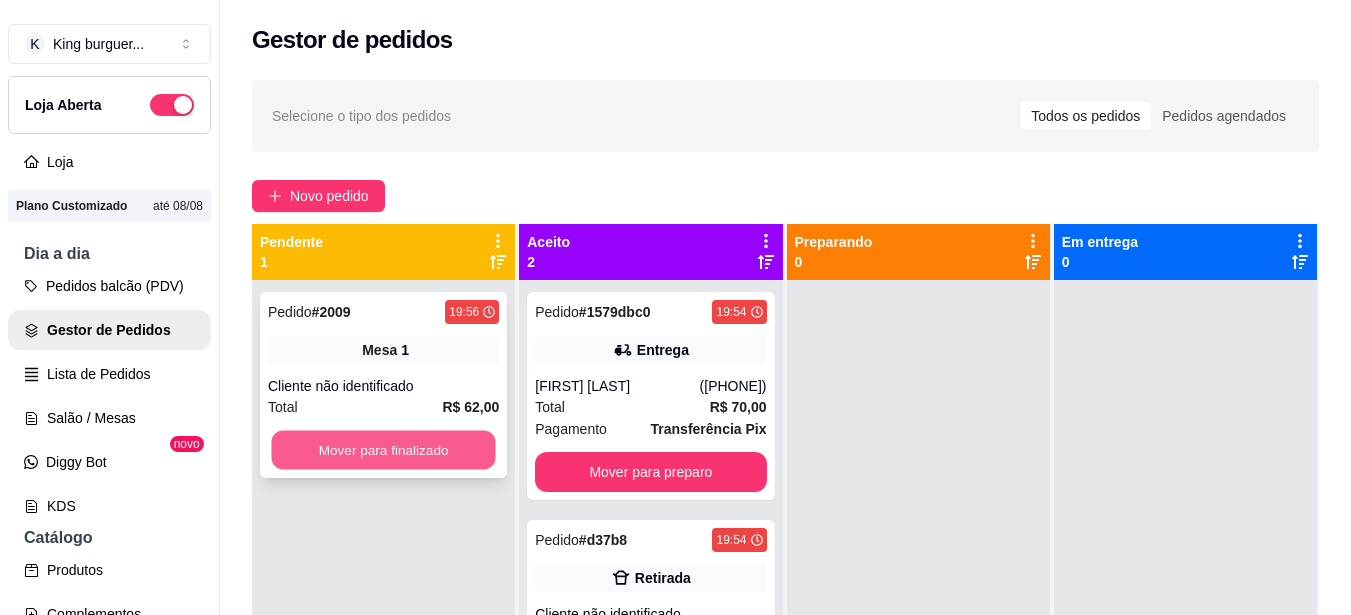 click on "Mover para finalizado" at bounding box center (383, 450) 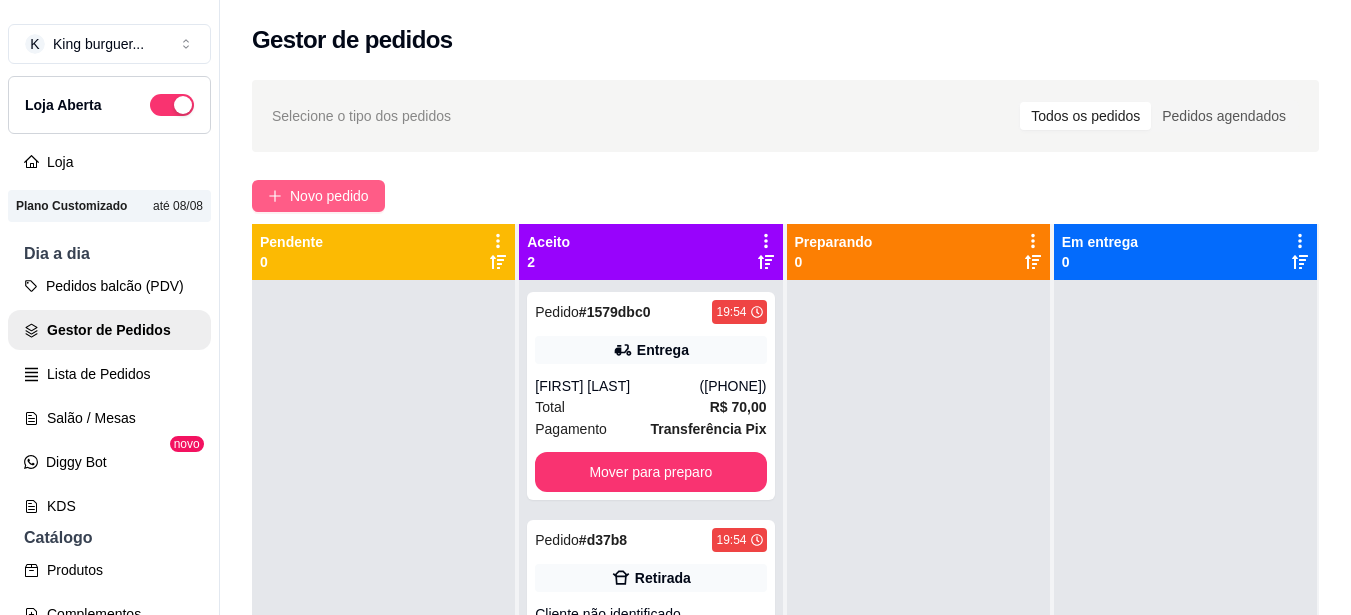 click on "Novo pedido" at bounding box center [329, 196] 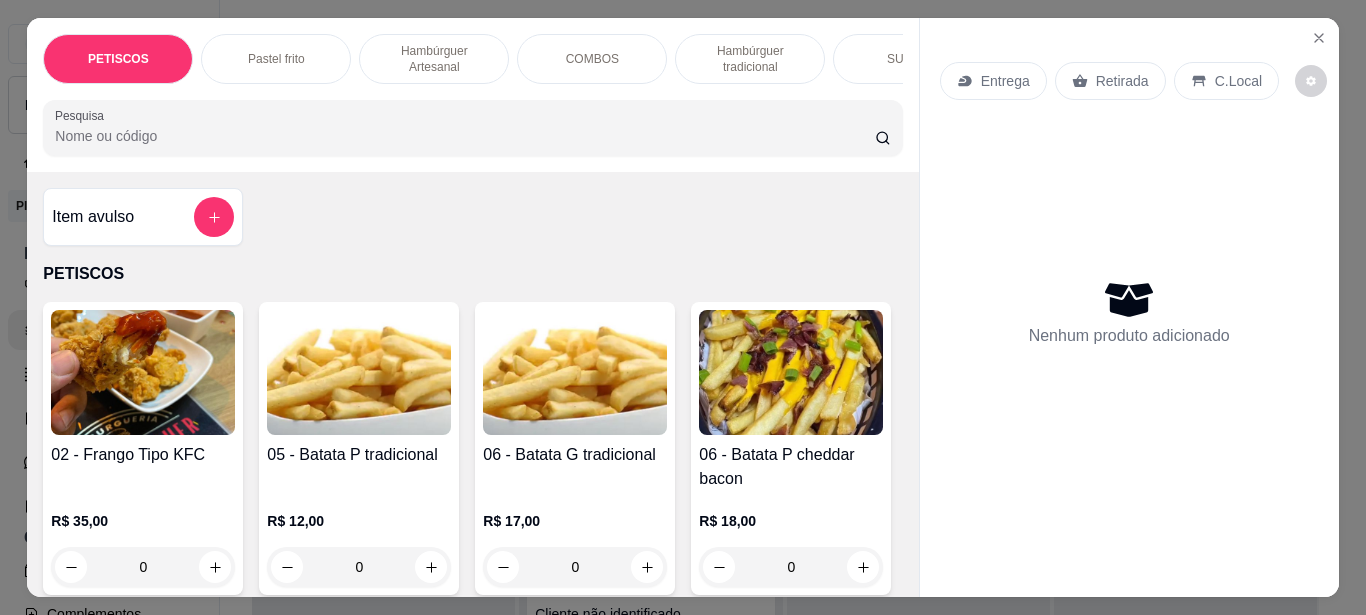 scroll, scrollTop: 100, scrollLeft: 0, axis: vertical 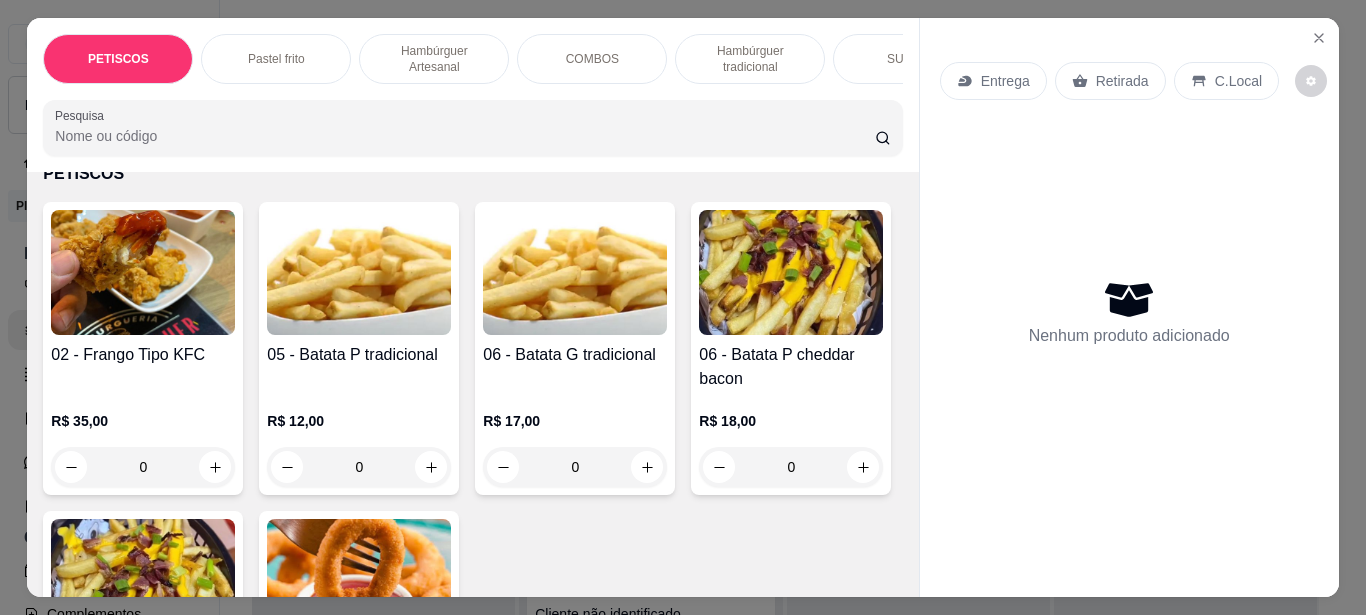 click at bounding box center [359, 272] 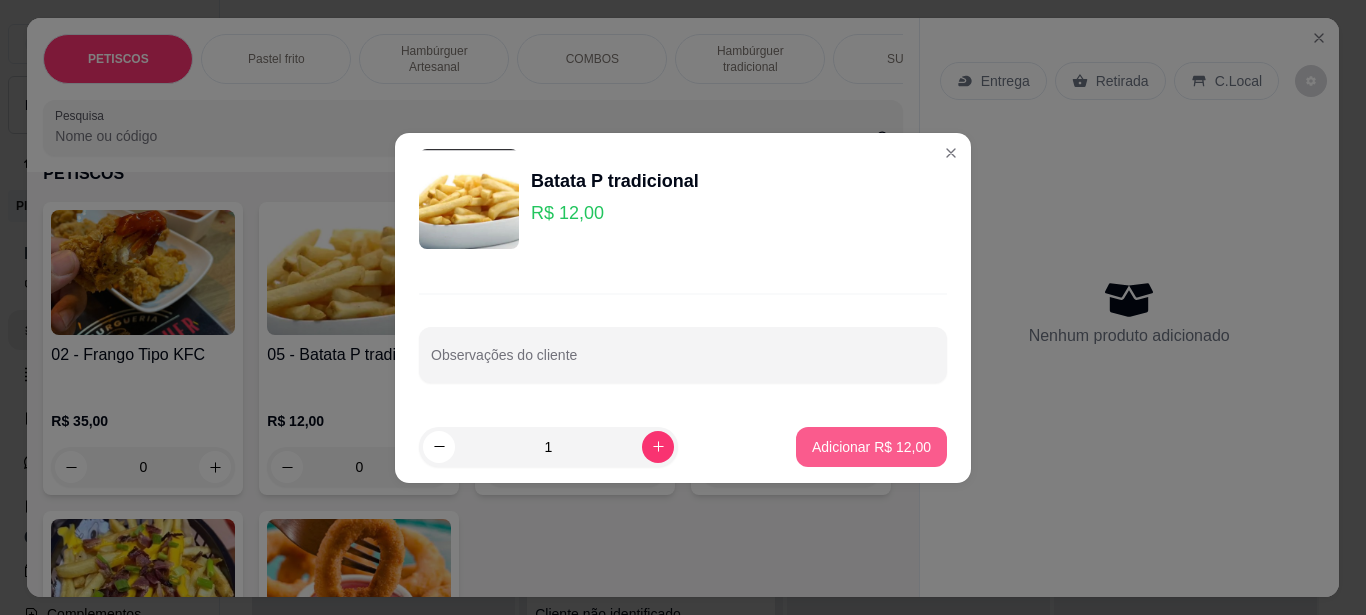 click on "Adicionar   R$ 12,00" at bounding box center (871, 447) 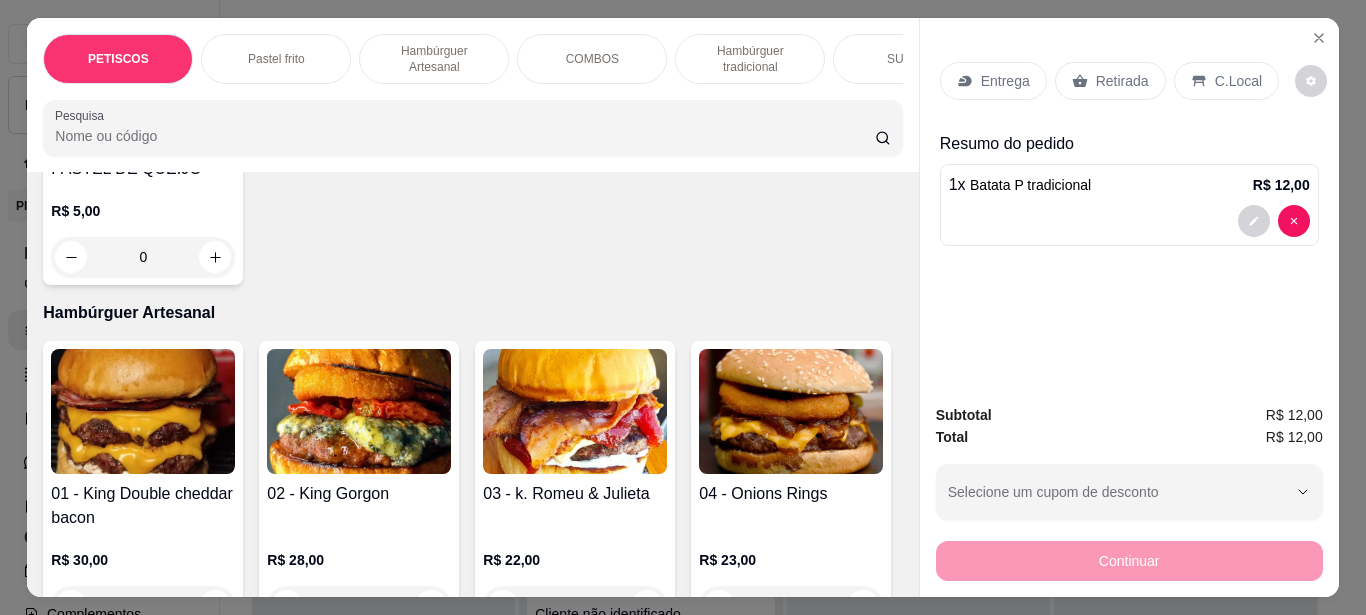 scroll, scrollTop: 1300, scrollLeft: 0, axis: vertical 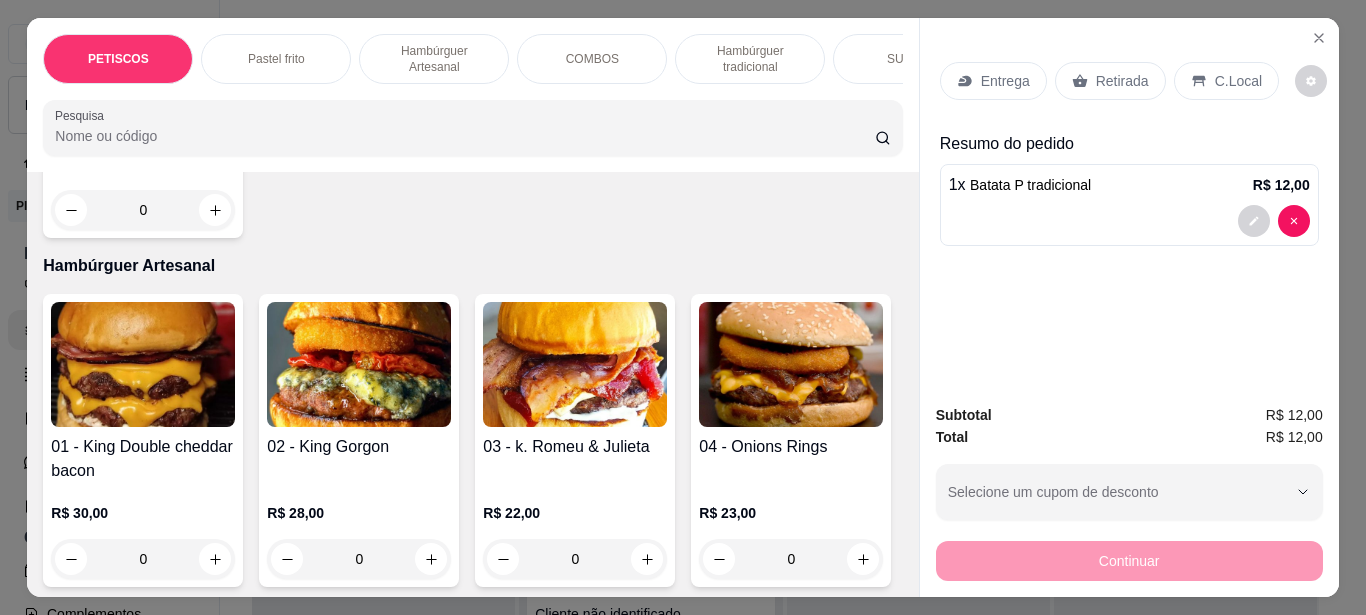 click on "01 - King Double cheddar bacon R$ 30,00 0" at bounding box center [143, 440] 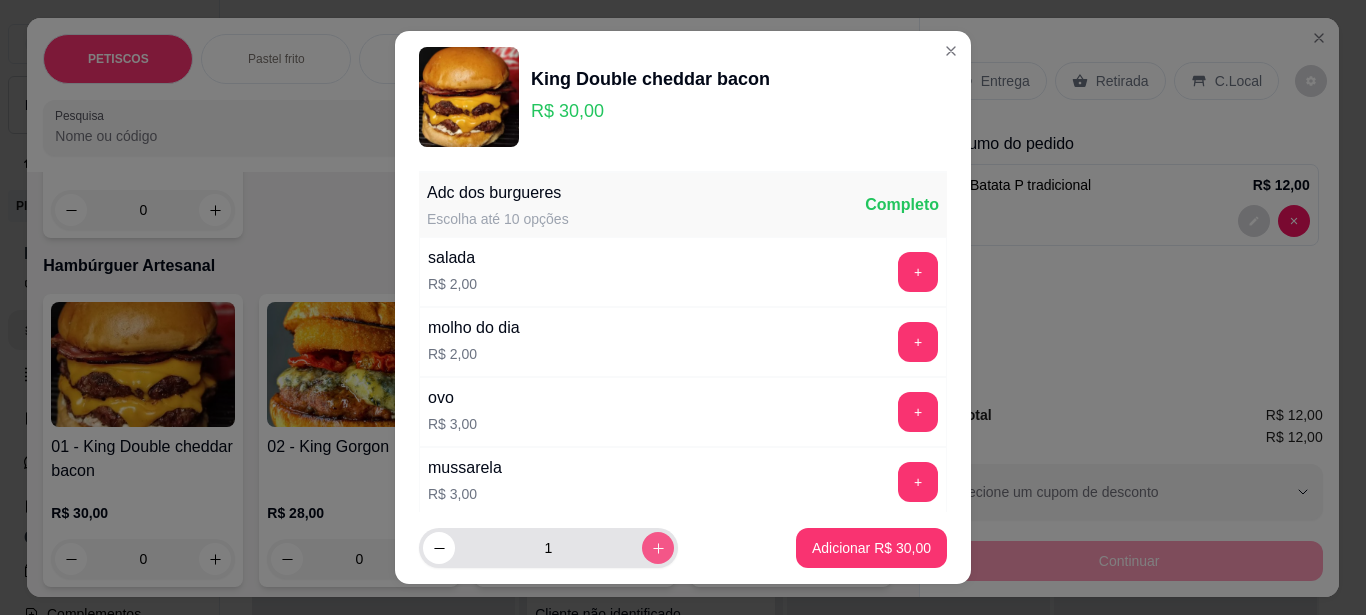 click 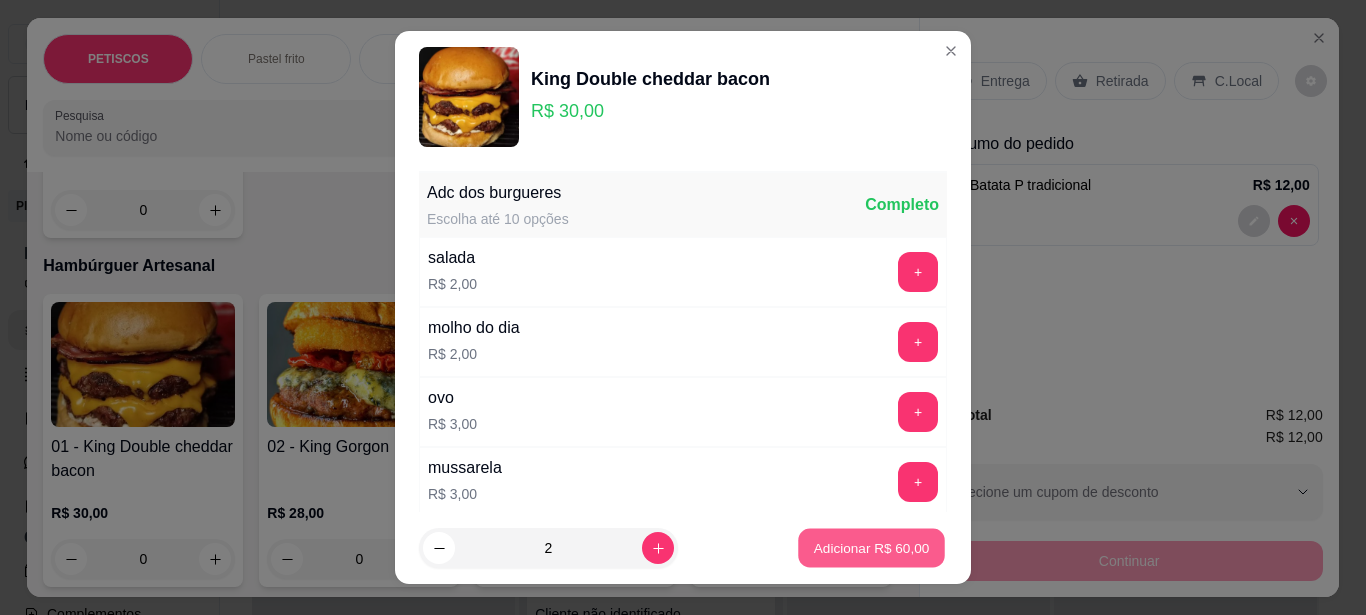 click on "Adicionar   R$ 60,00" at bounding box center [872, 548] 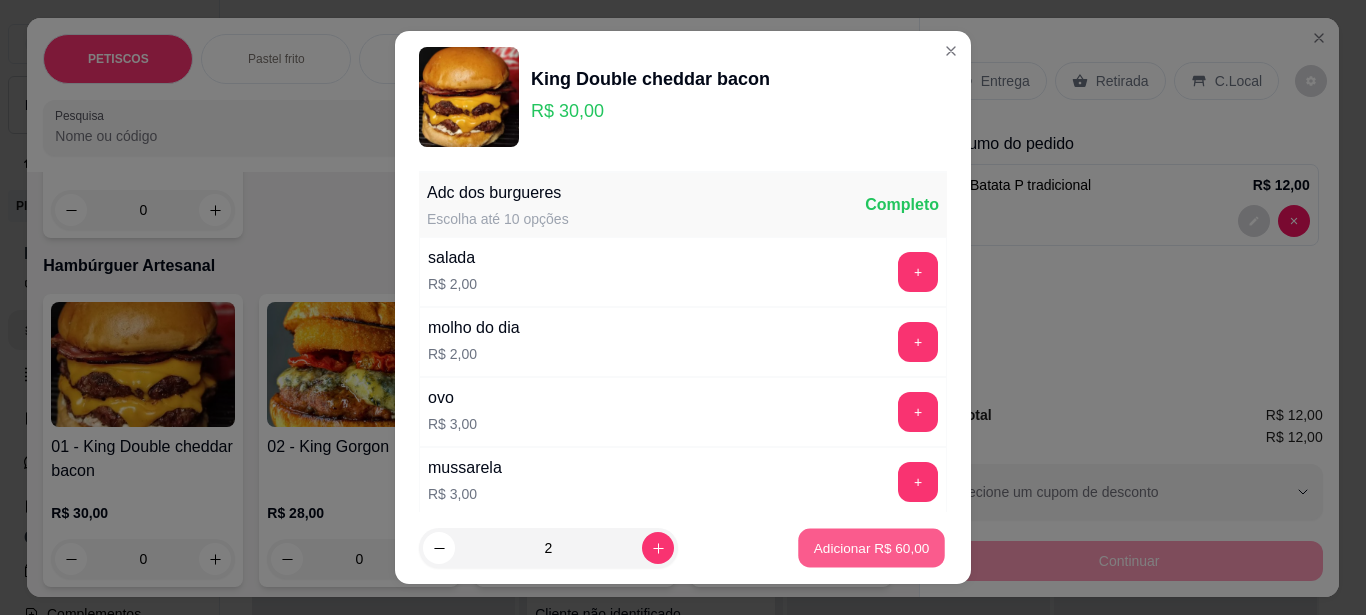 type on "2" 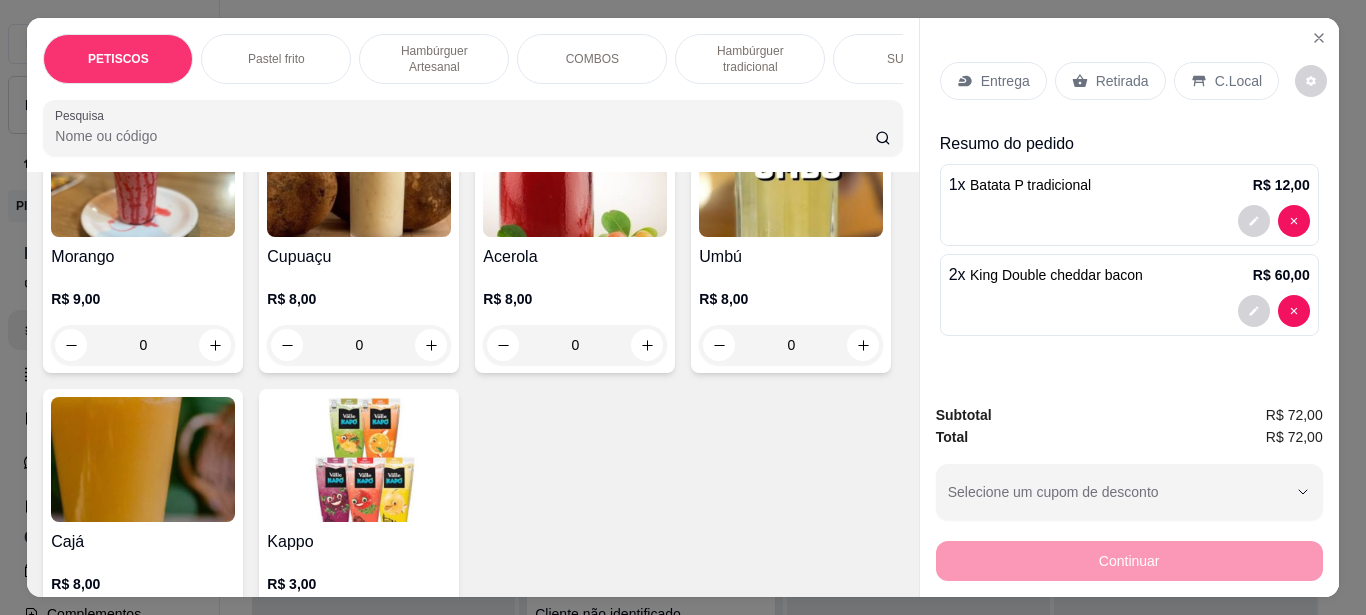 scroll, scrollTop: 4600, scrollLeft: 0, axis: vertical 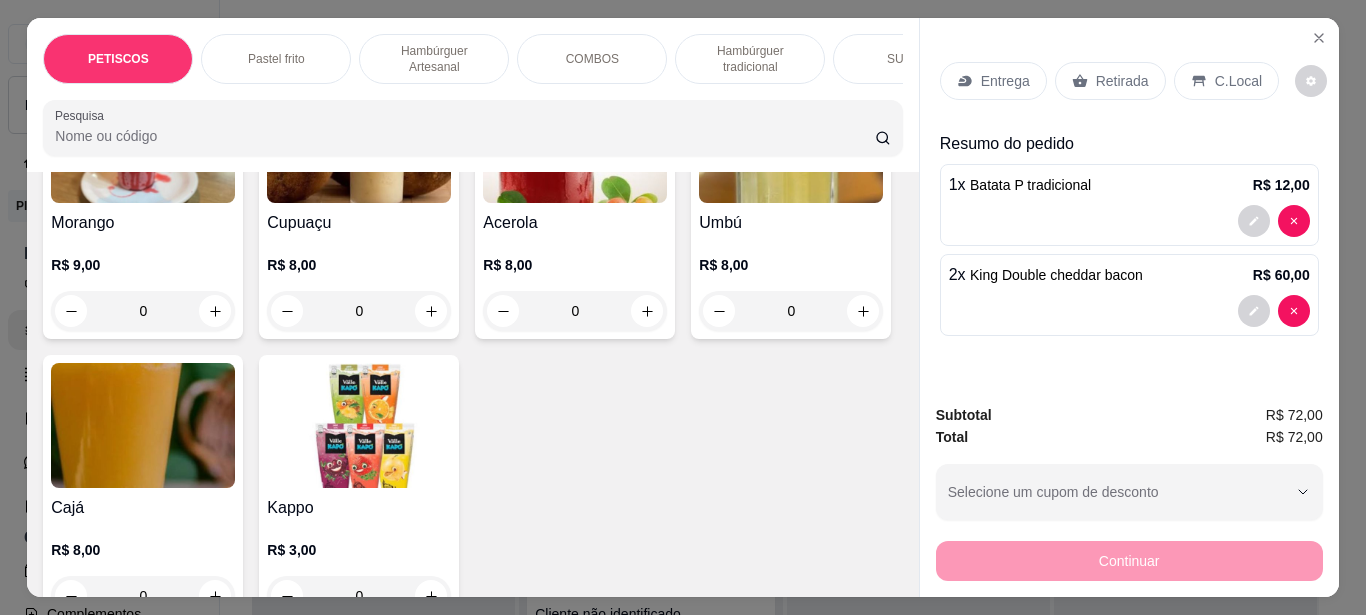 click at bounding box center [143, -470] 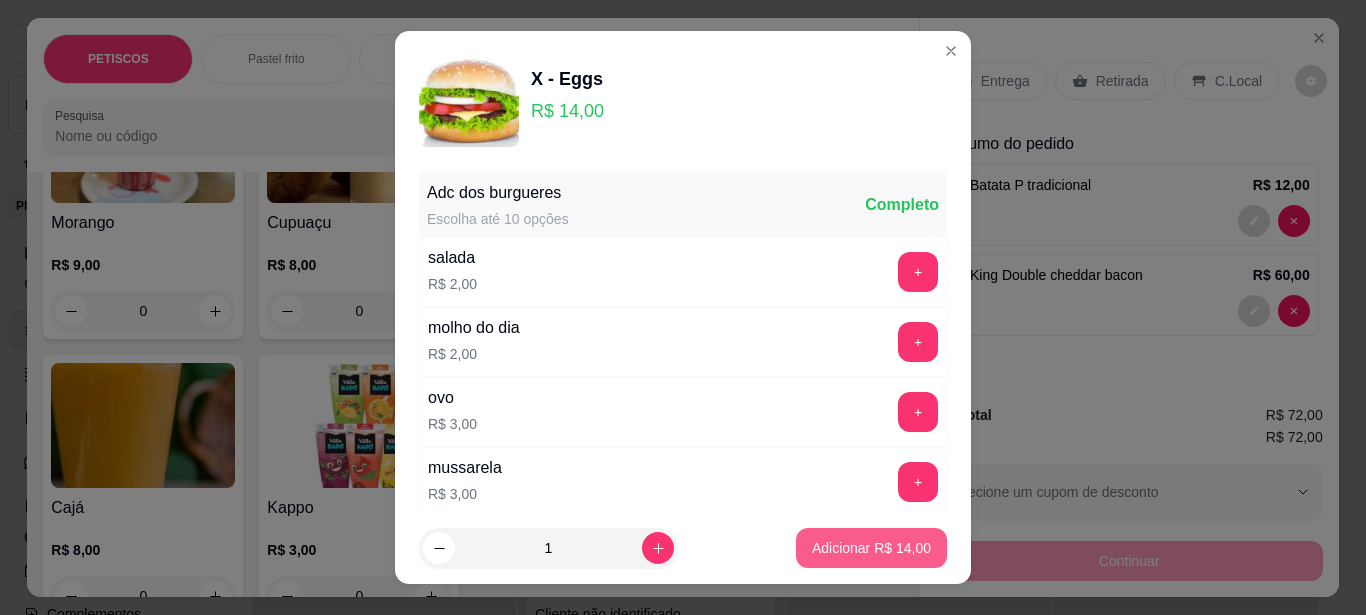 click on "Adicionar   R$ 14,00" at bounding box center [871, 548] 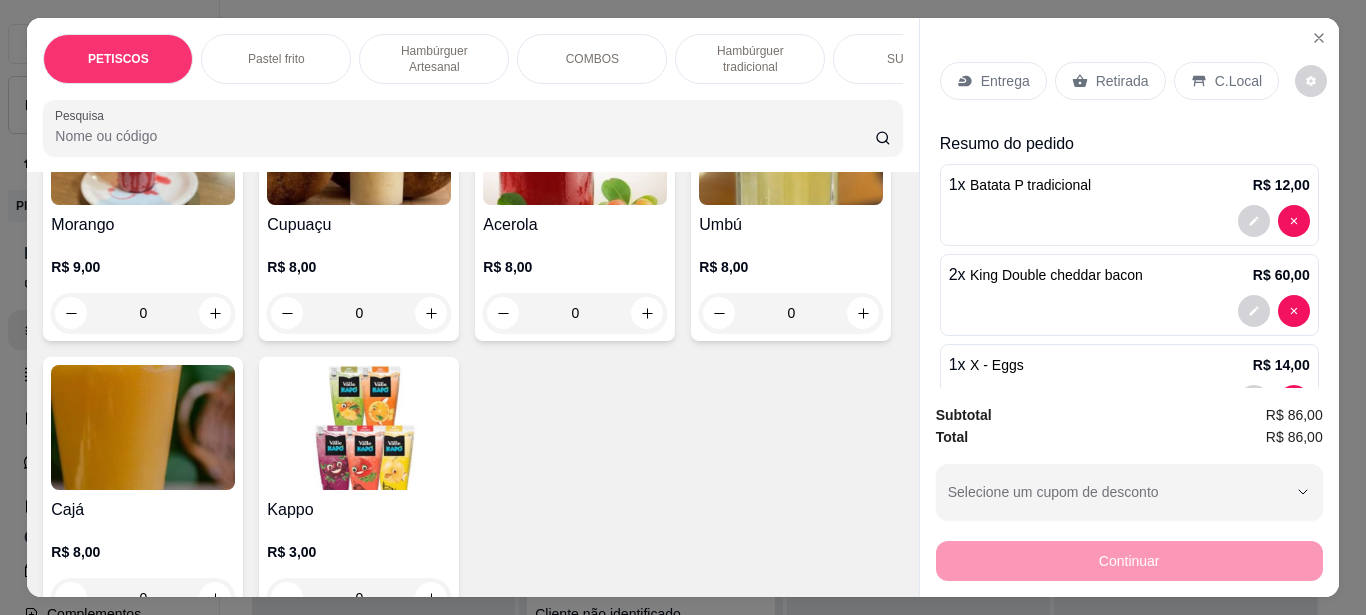 click on "03 - X- Calabresa" at bounding box center (575, -672) 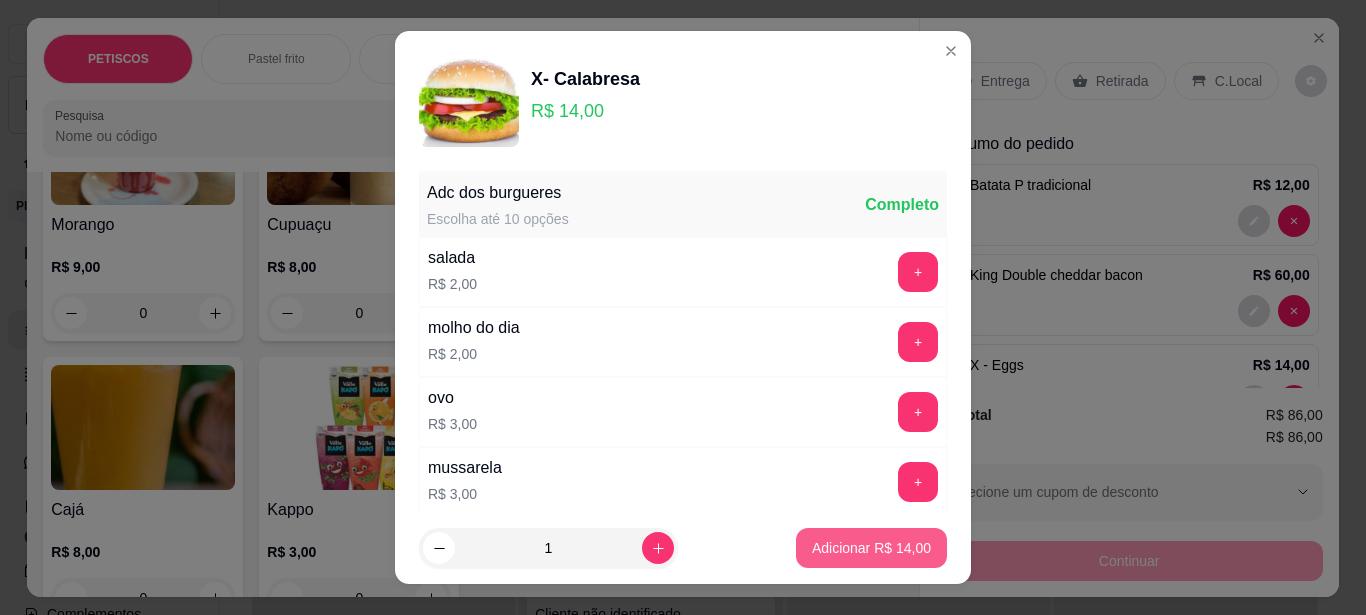 click on "Adicionar   R$ 14,00" at bounding box center [871, 548] 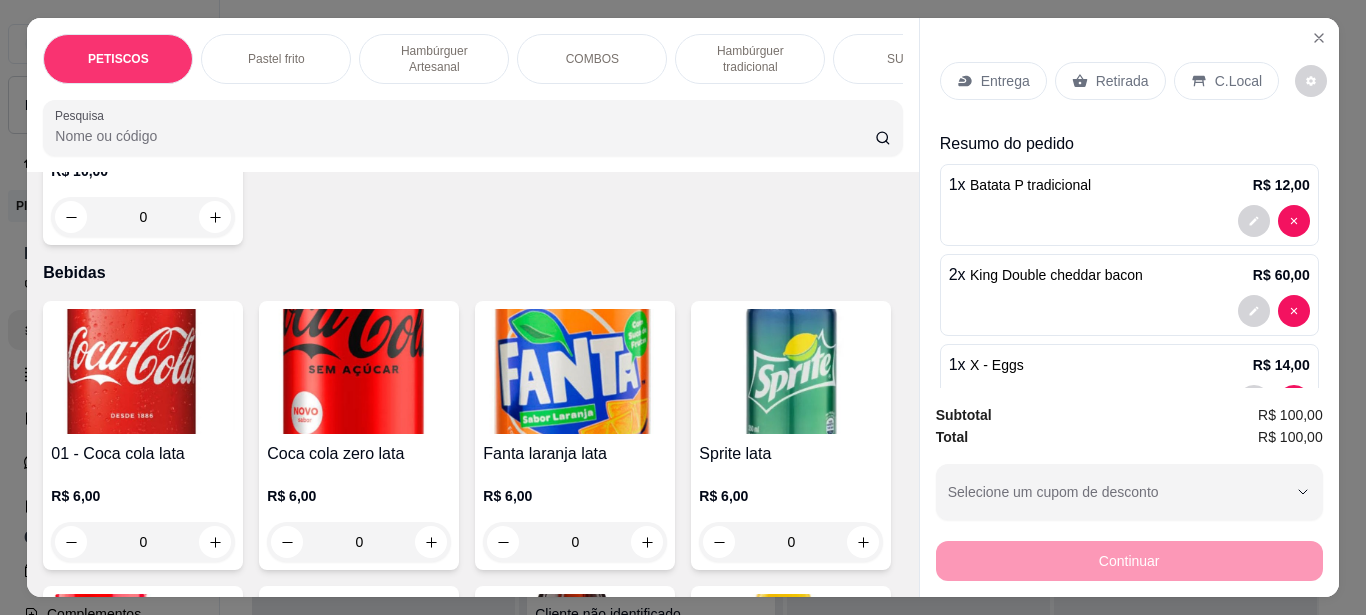 scroll, scrollTop: 5300, scrollLeft: 0, axis: vertical 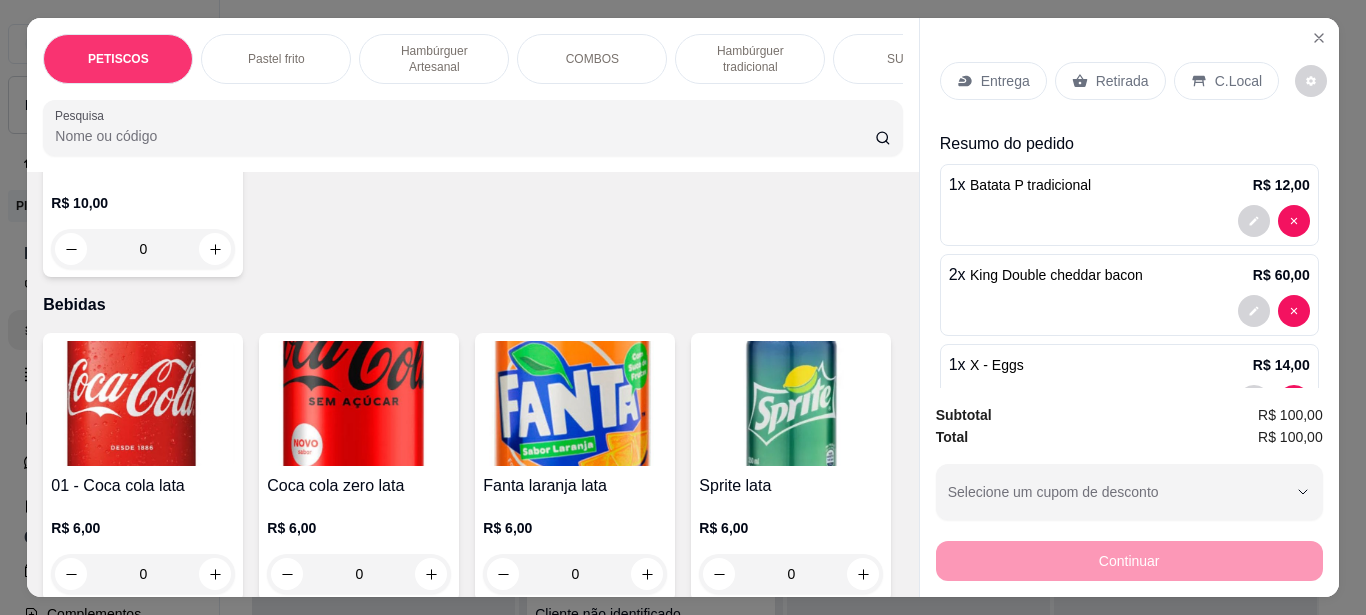 click at bounding box center (791, -841) 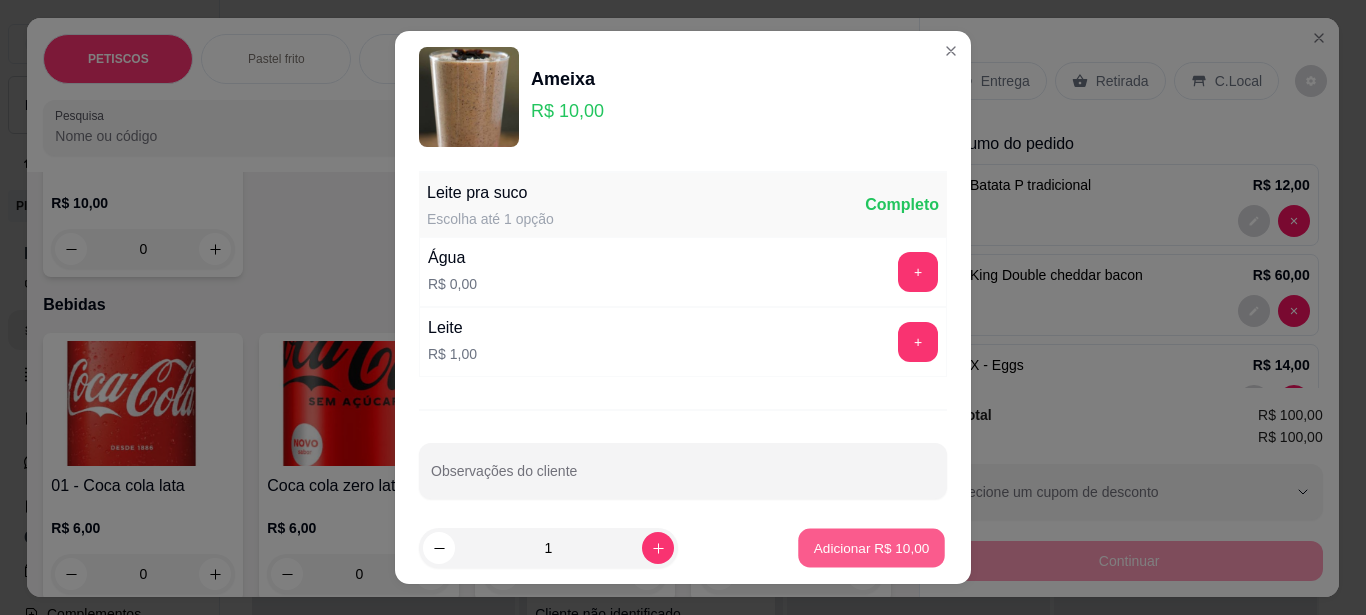 click on "Adicionar   R$ 10,00" at bounding box center [871, 548] 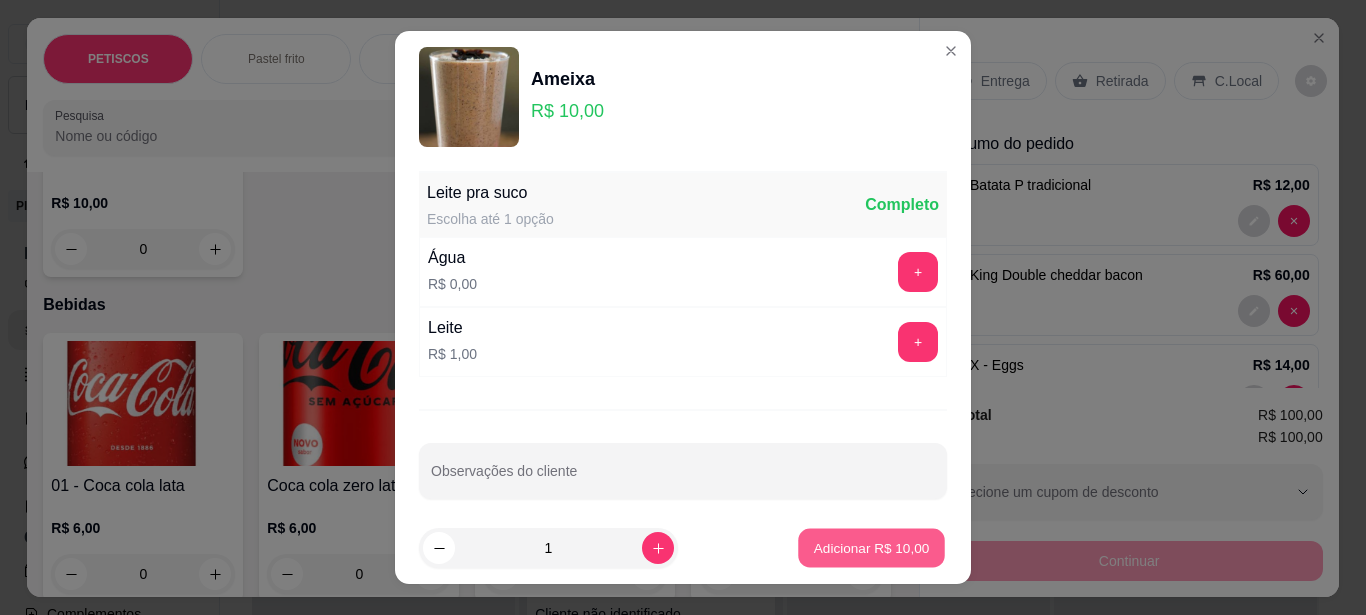 type on "1" 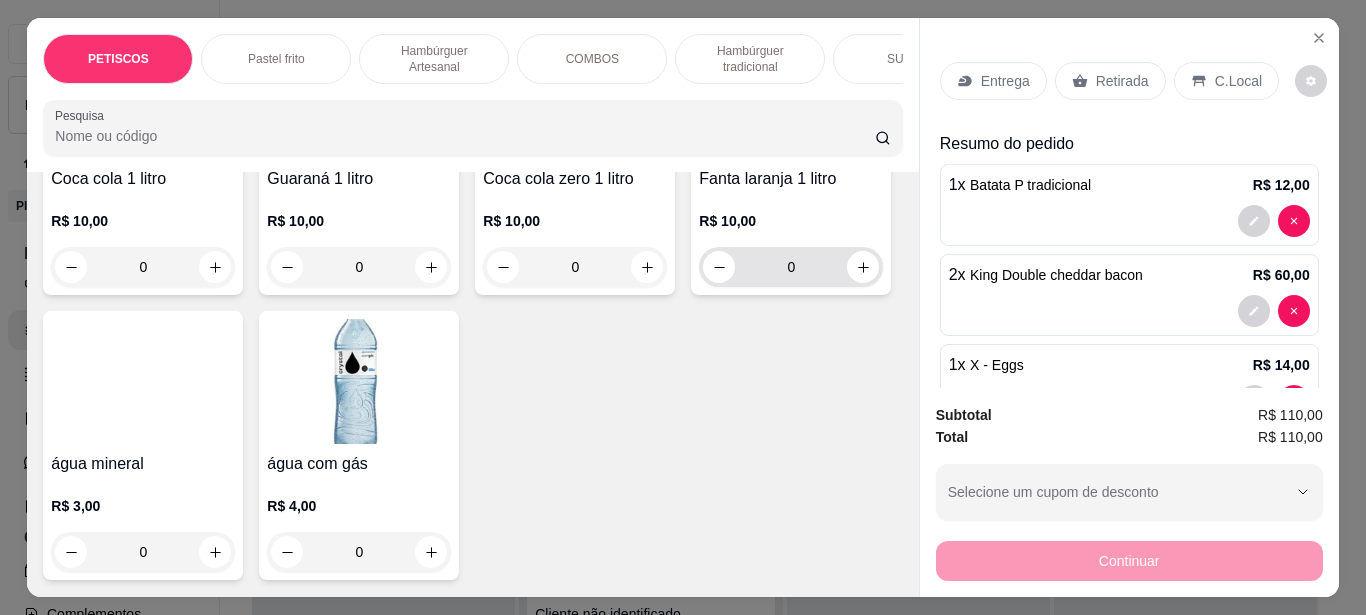 scroll, scrollTop: 6900, scrollLeft: 0, axis: vertical 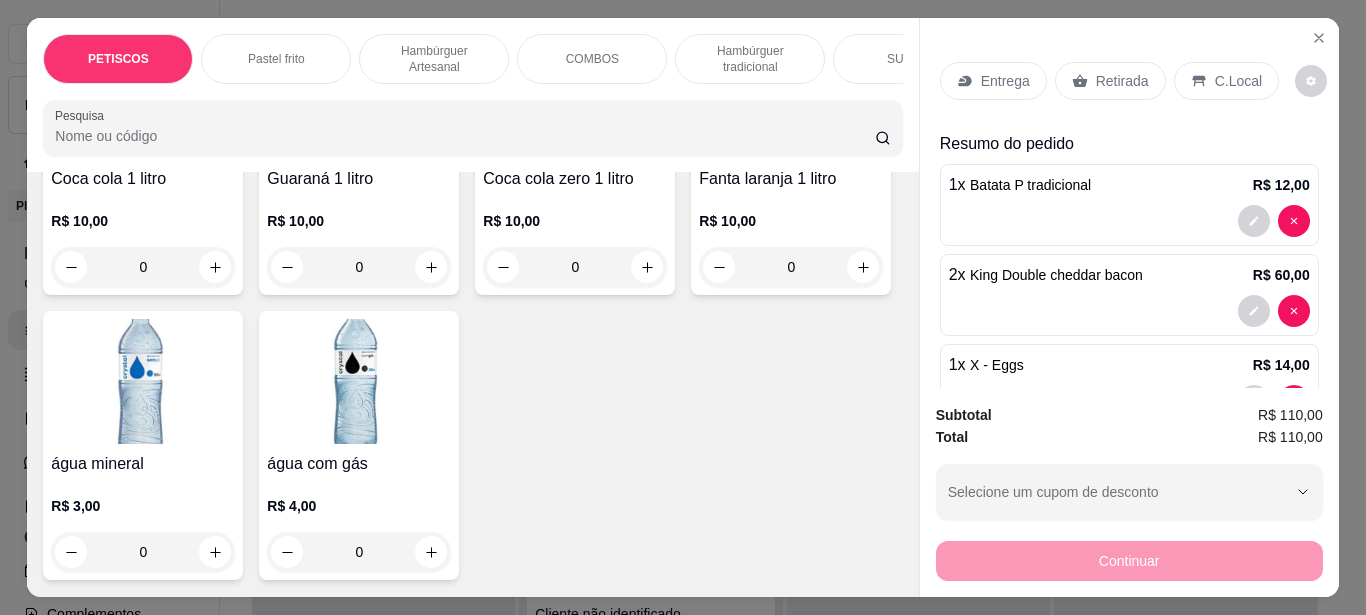 click at bounding box center [143, 96] 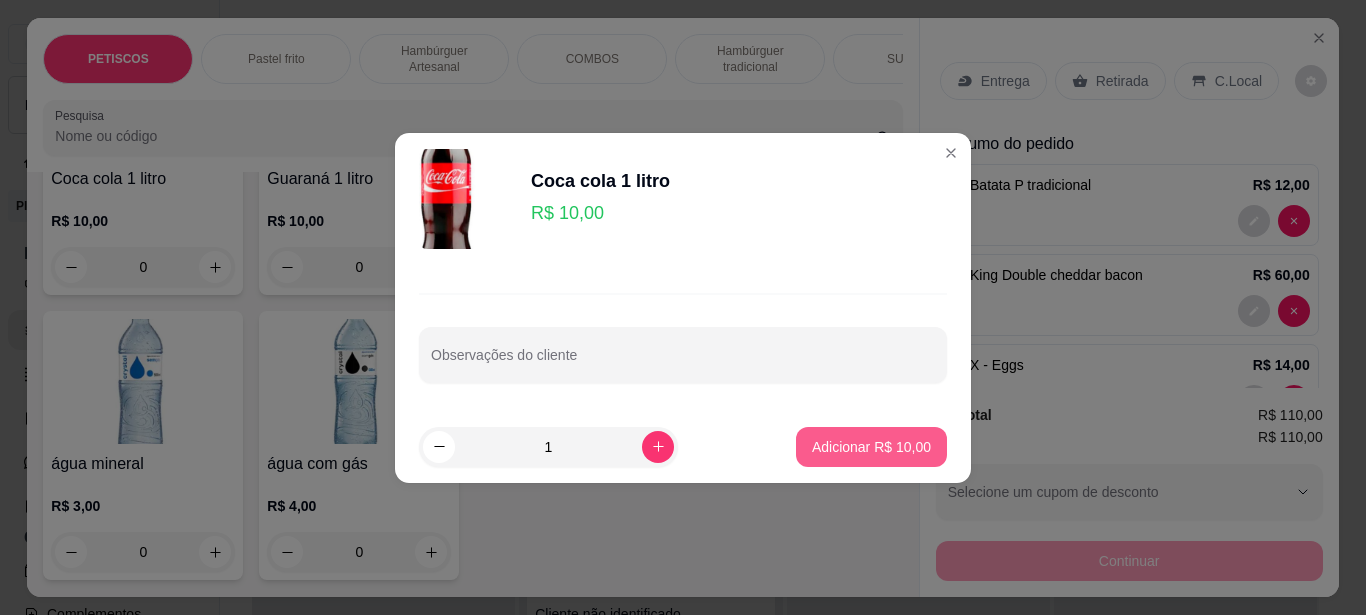 click on "Adicionar   R$ 10,00" at bounding box center [871, 447] 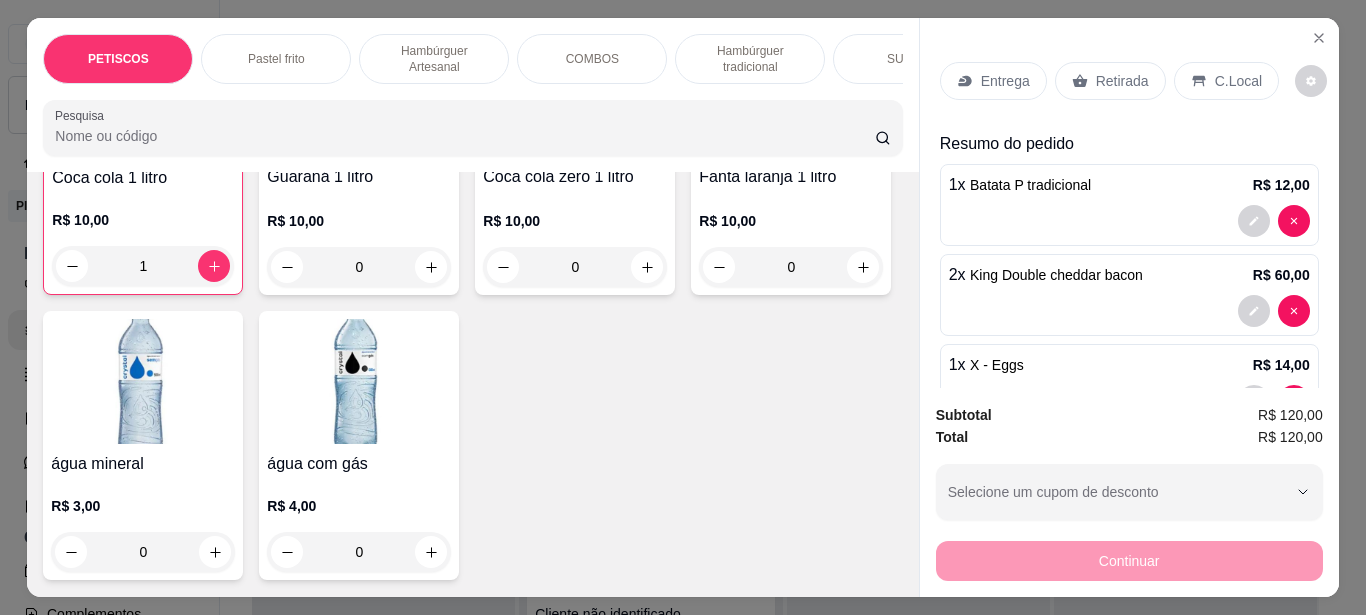 click on "Continuar" at bounding box center (1129, 558) 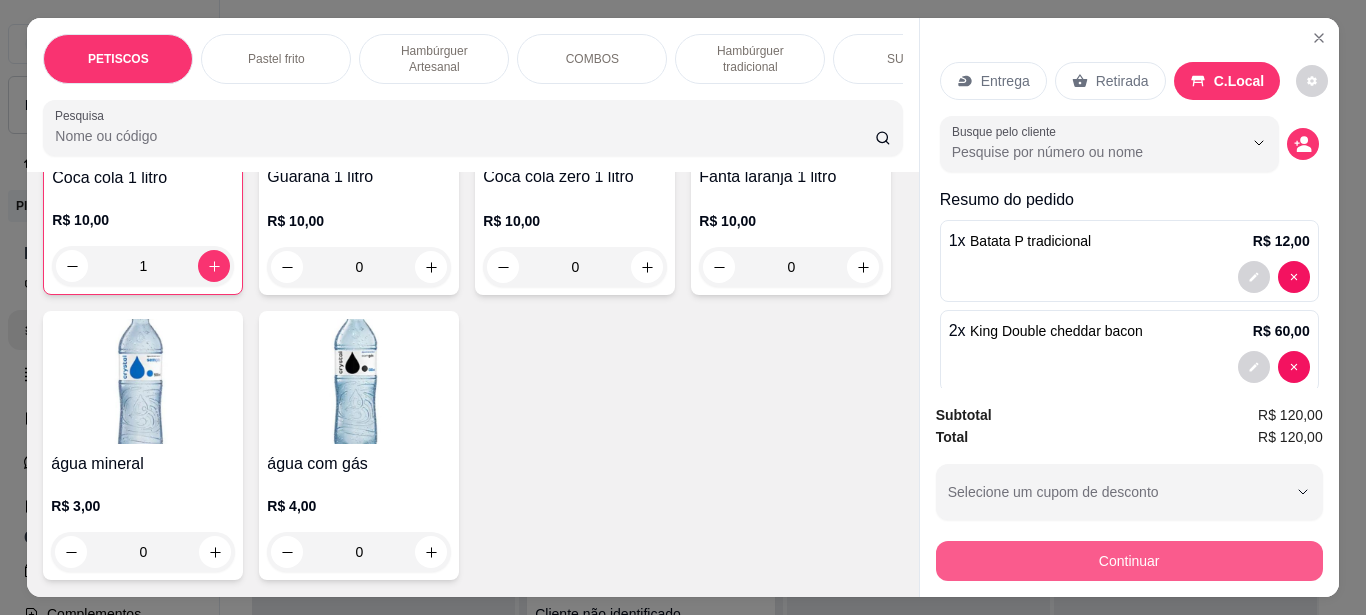 click on "Continuar" at bounding box center (1129, 561) 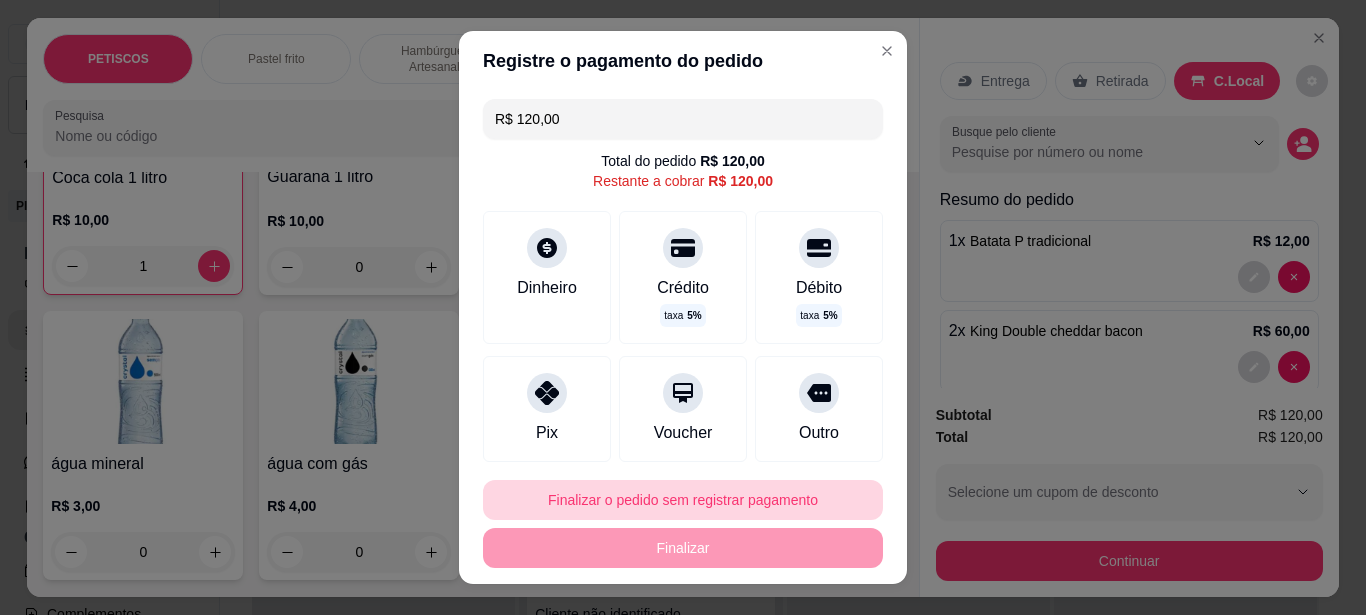 click on "Finalizar o pedido sem registrar pagamento" at bounding box center [683, 500] 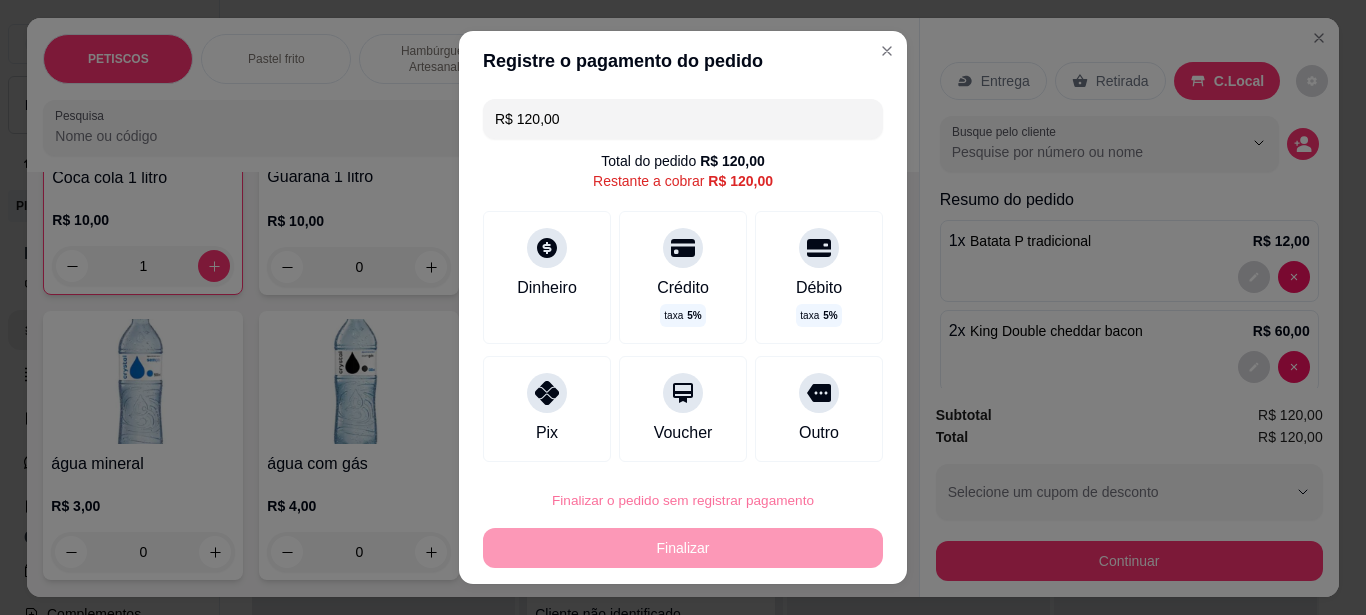 click on "Confirmar" at bounding box center [799, 443] 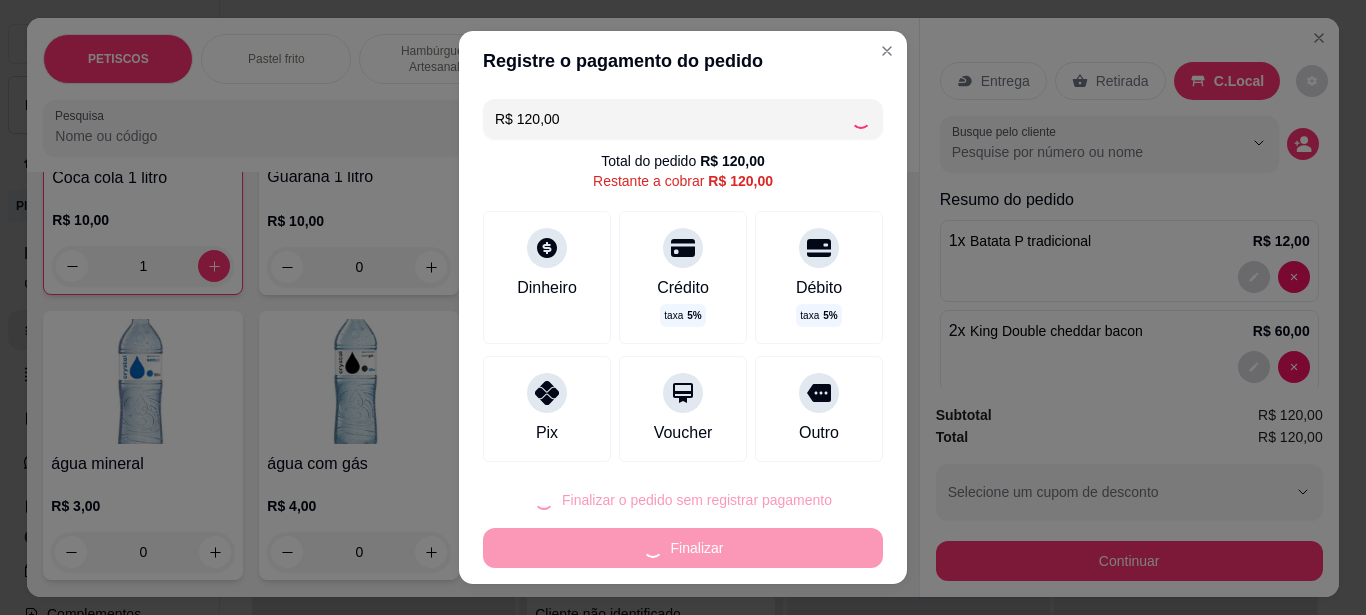 type on "0" 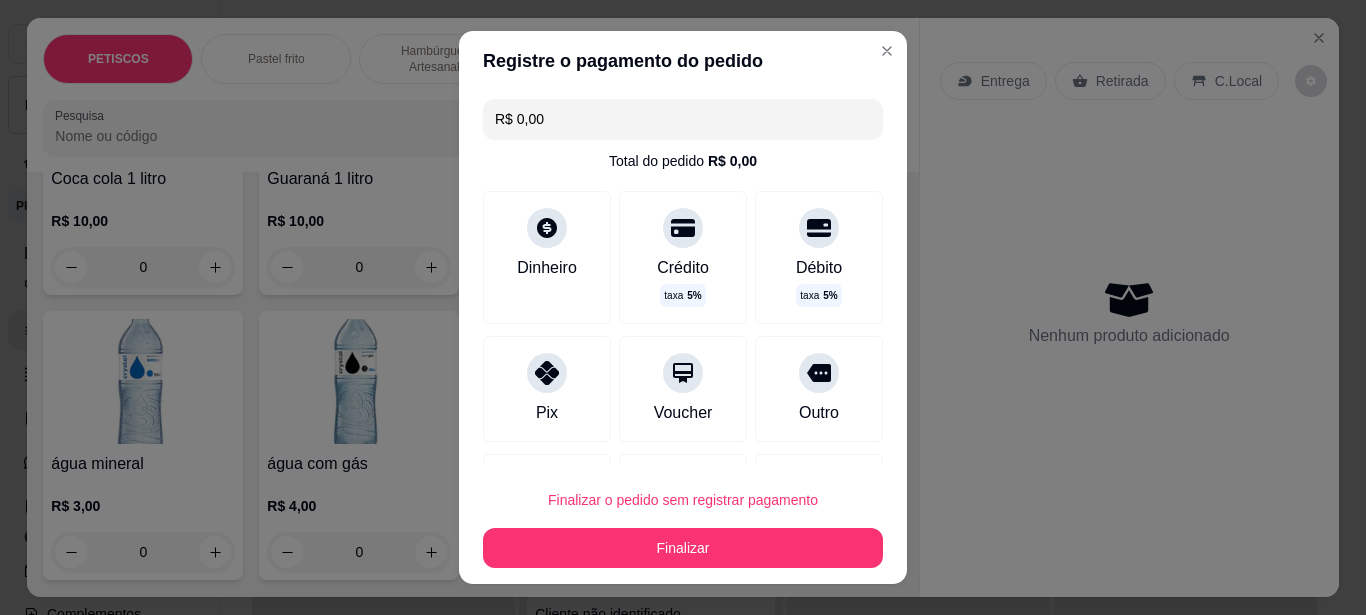 type on "R$ 0,00" 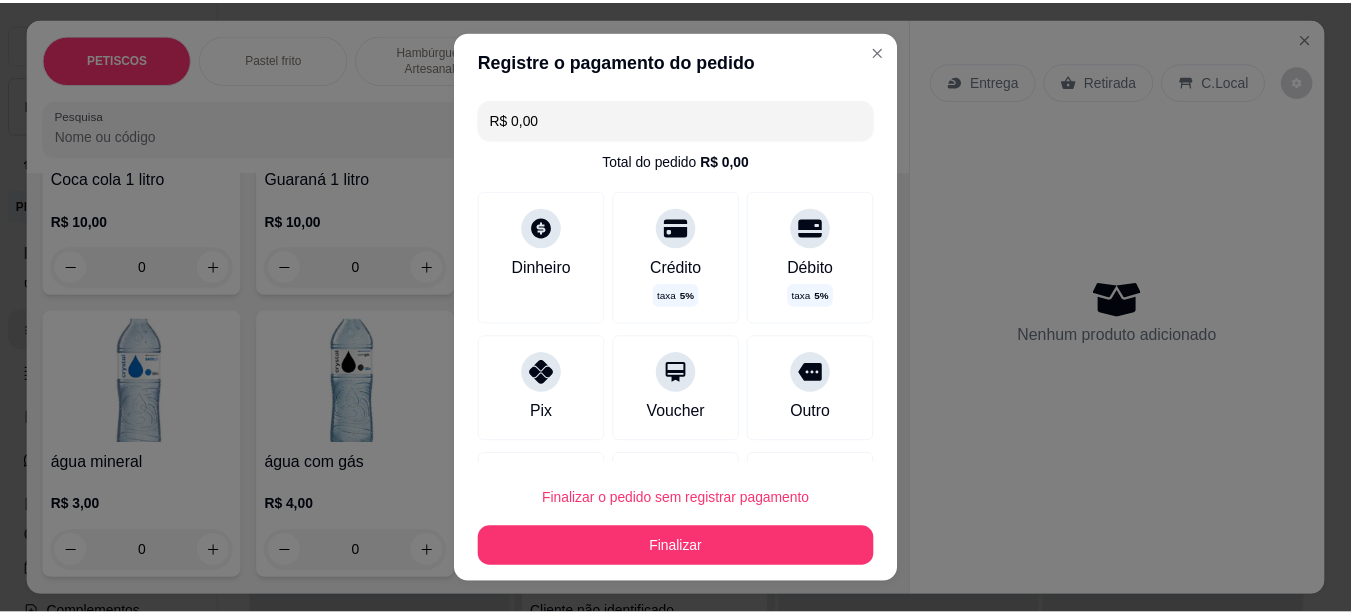 scroll, scrollTop: 6890, scrollLeft: 0, axis: vertical 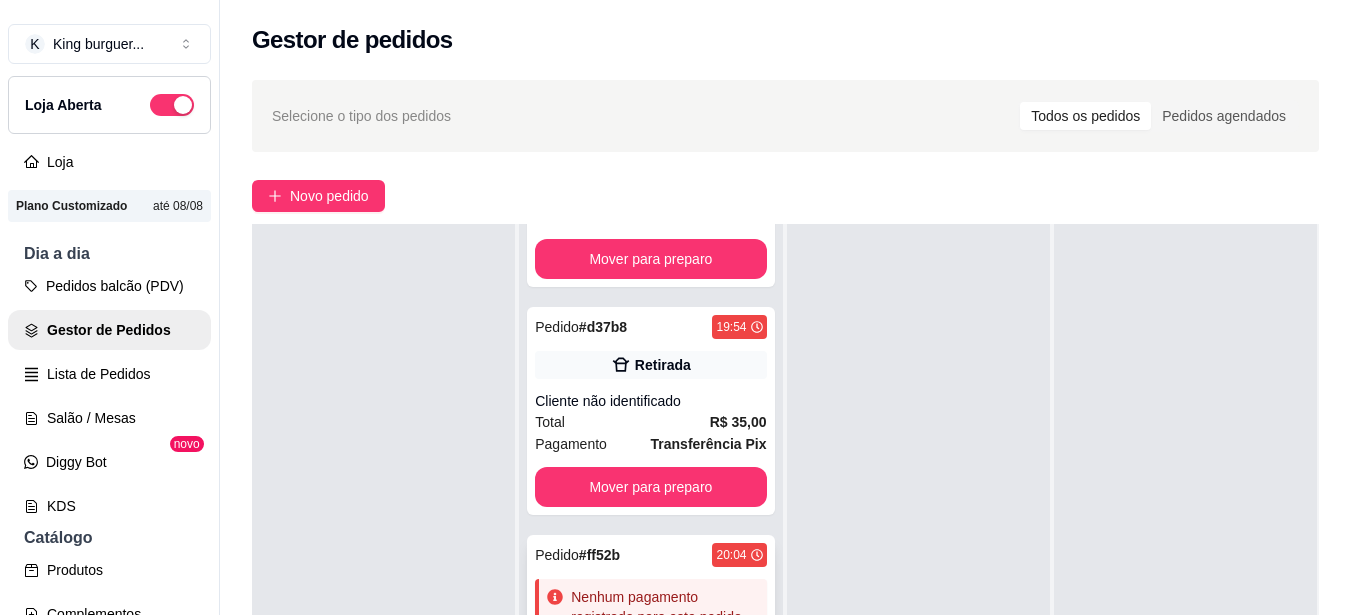 click on "Nenhum pagamento registrado para este pedido." at bounding box center [664, 607] 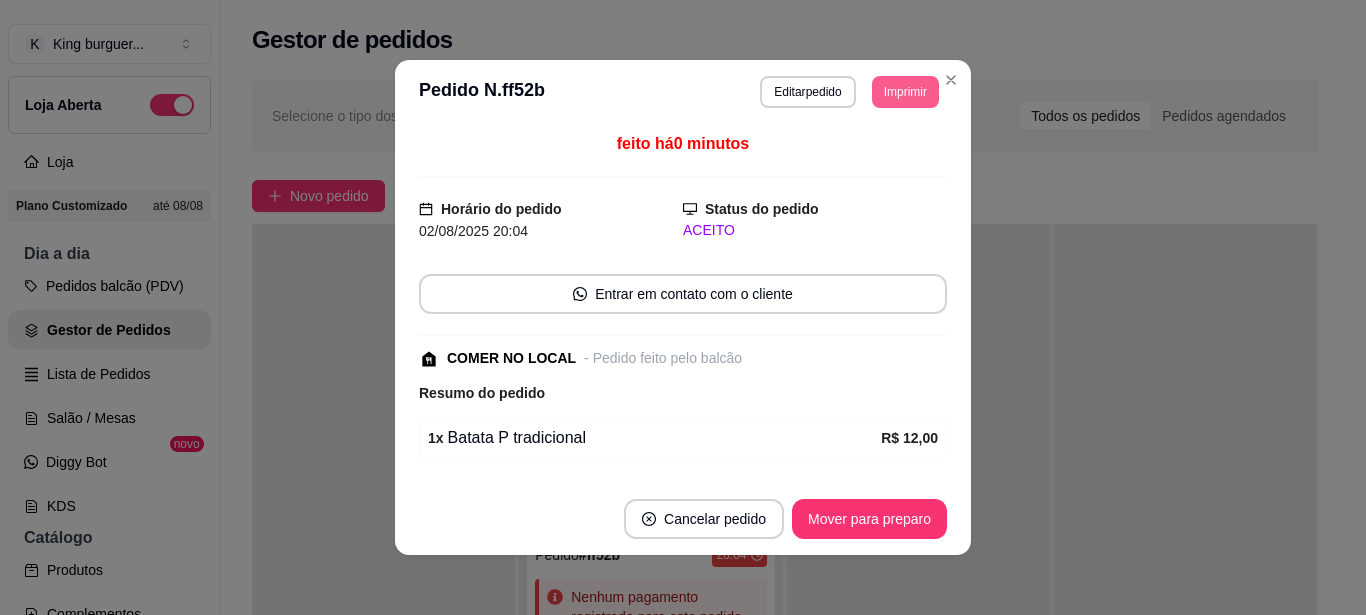 click on "Imprimir" at bounding box center (905, 92) 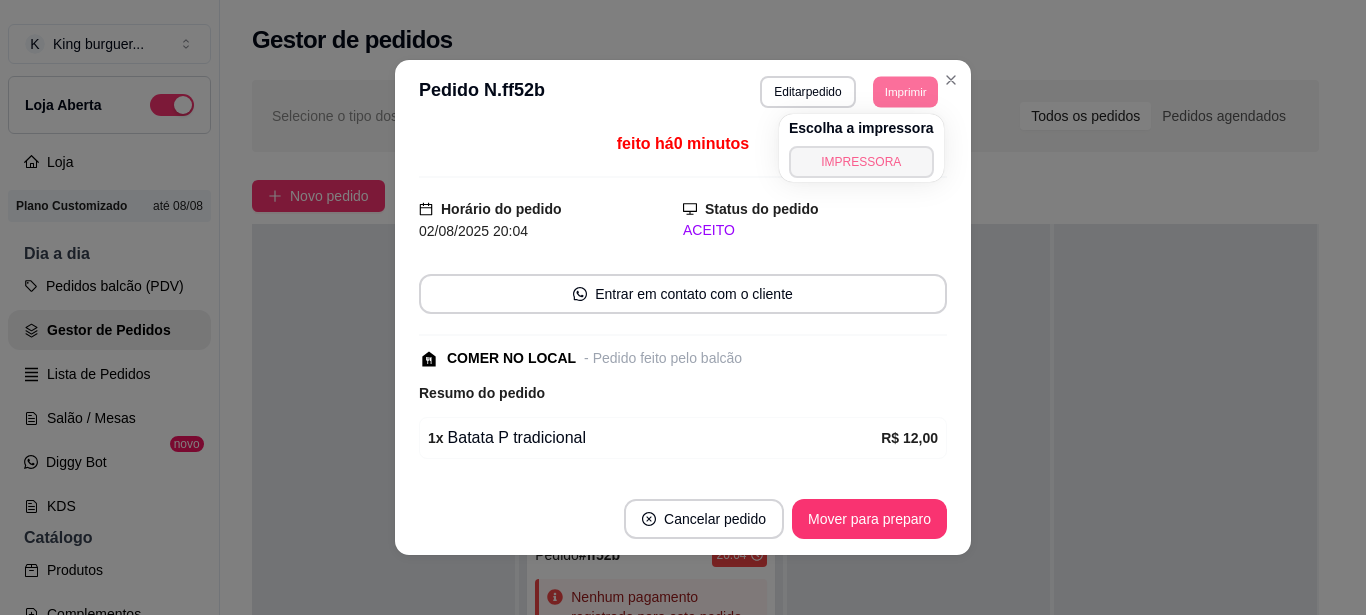 click on "IMPRESSORA" at bounding box center (861, 162) 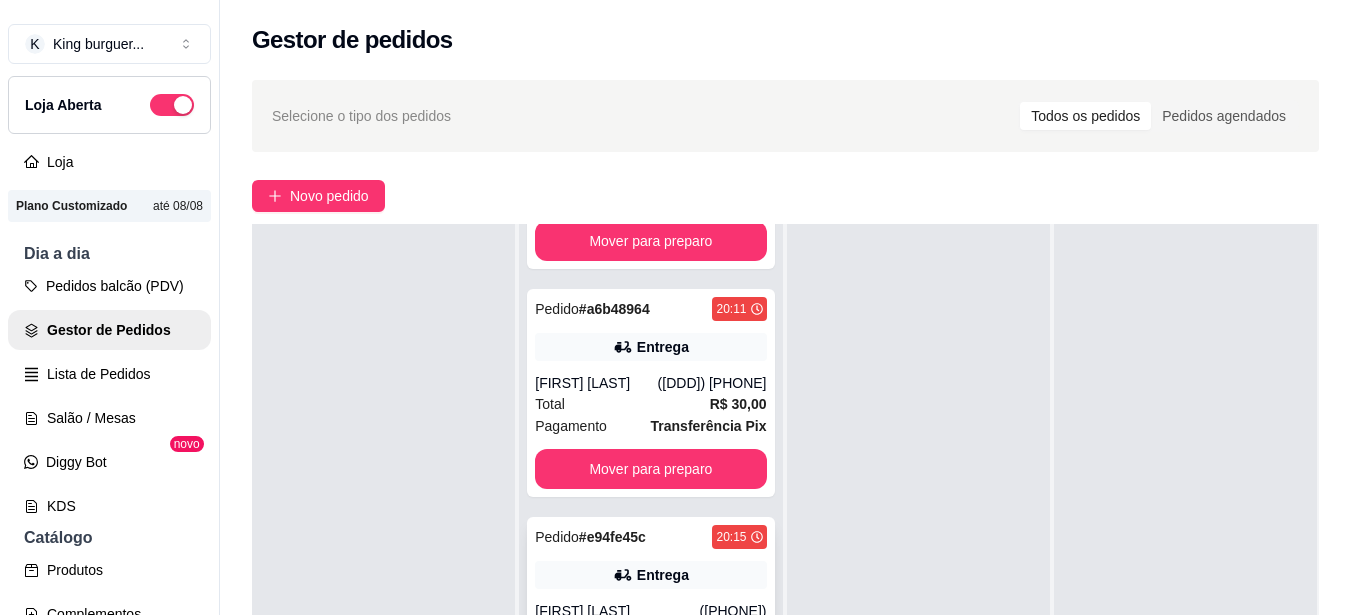 scroll, scrollTop: 903, scrollLeft: 0, axis: vertical 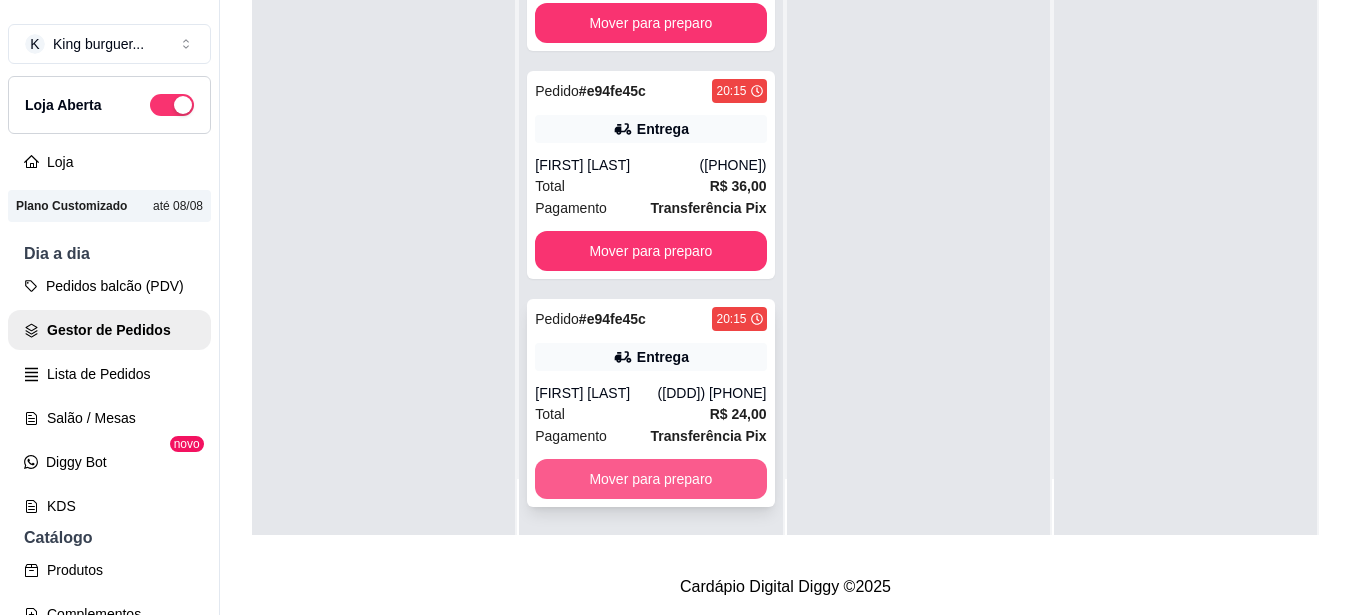 click on "Mover para preparo" at bounding box center (650, 479) 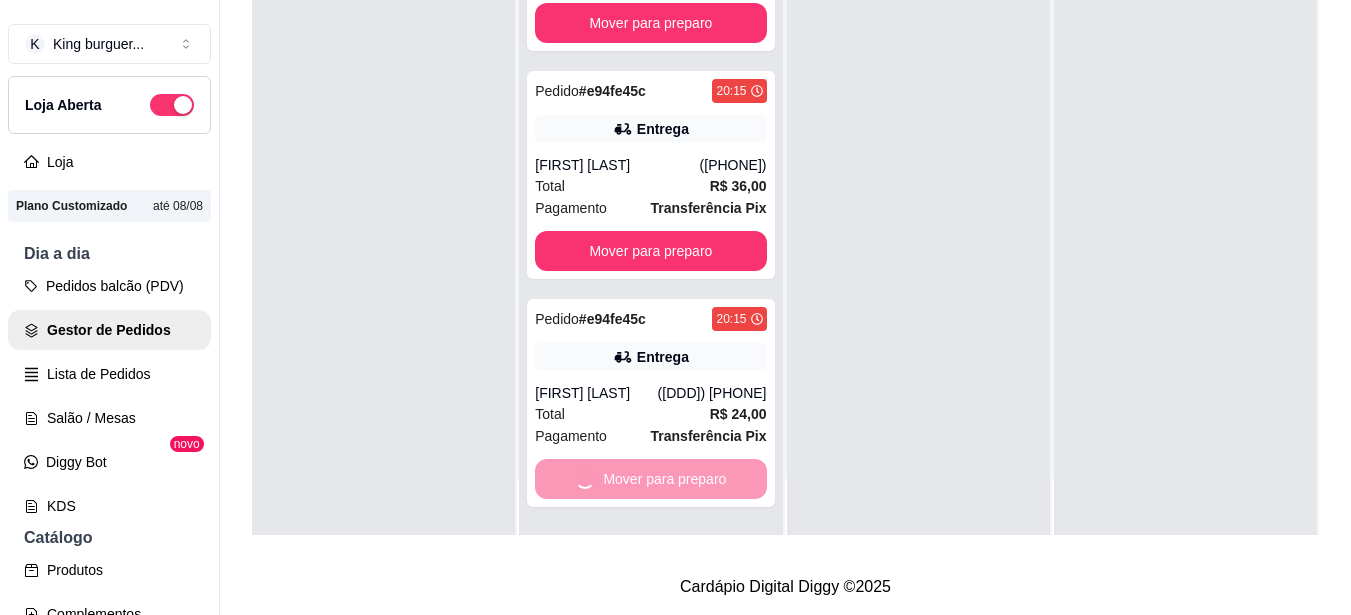 scroll, scrollTop: 675, scrollLeft: 0, axis: vertical 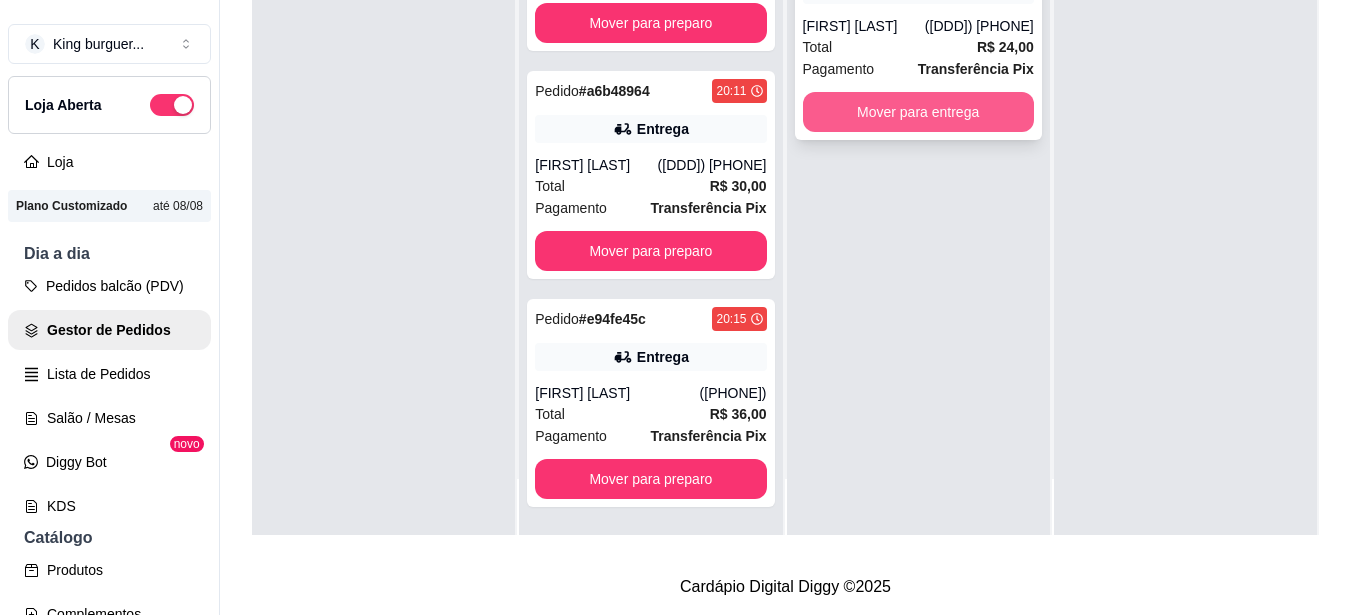click on "Mover para entrega" at bounding box center [918, 112] 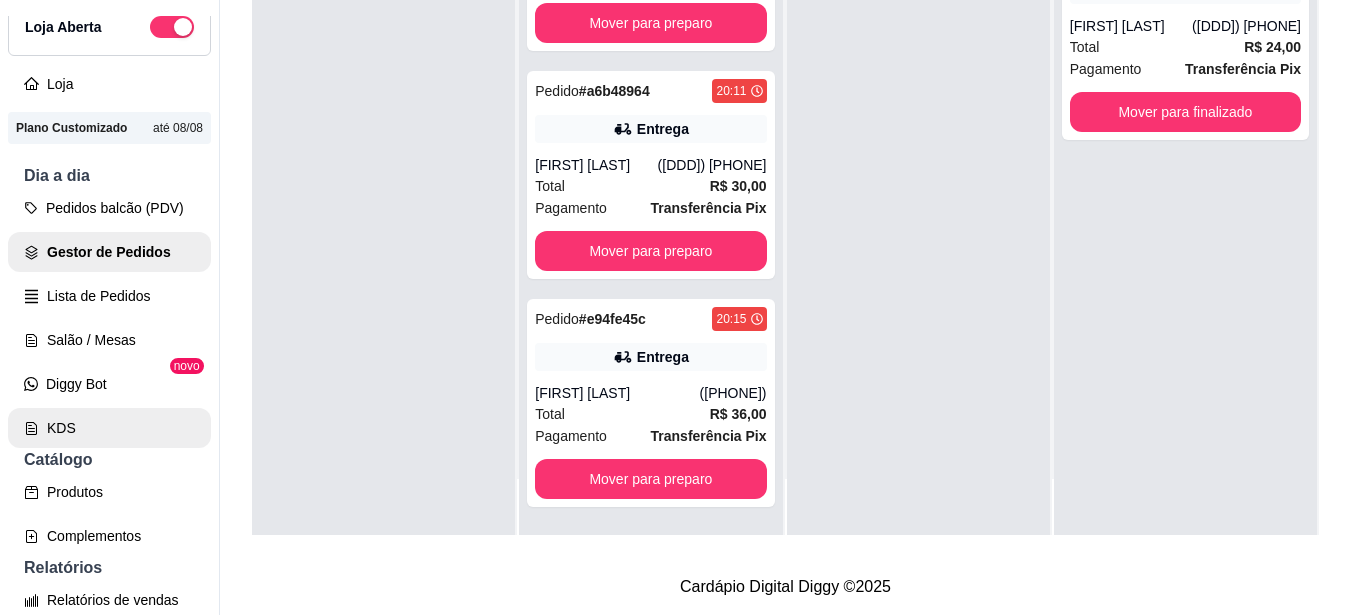 scroll, scrollTop: 100, scrollLeft: 0, axis: vertical 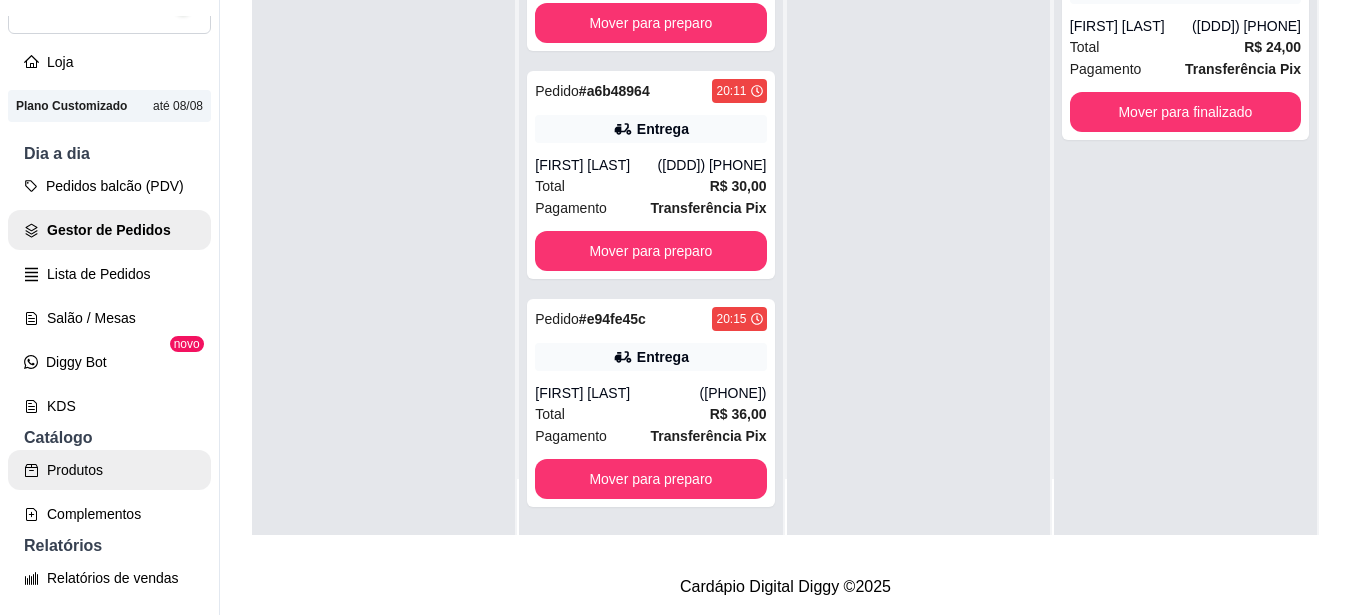 click on "Produtos" at bounding box center (109, 470) 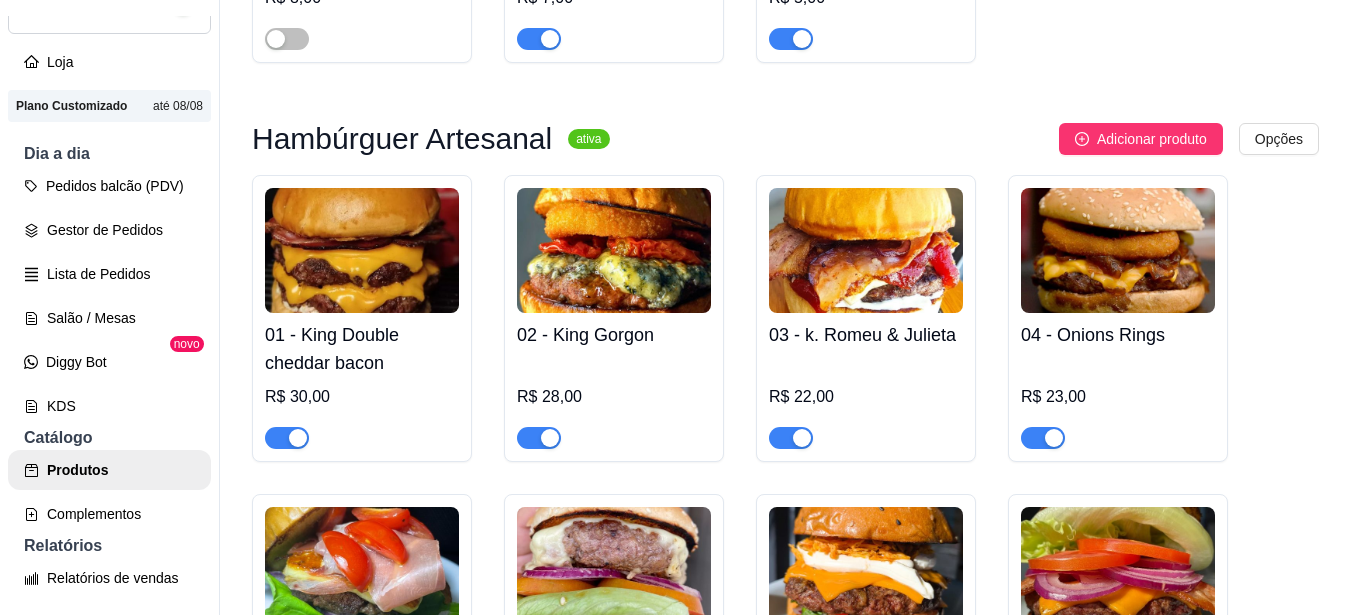 scroll, scrollTop: 1800, scrollLeft: 0, axis: vertical 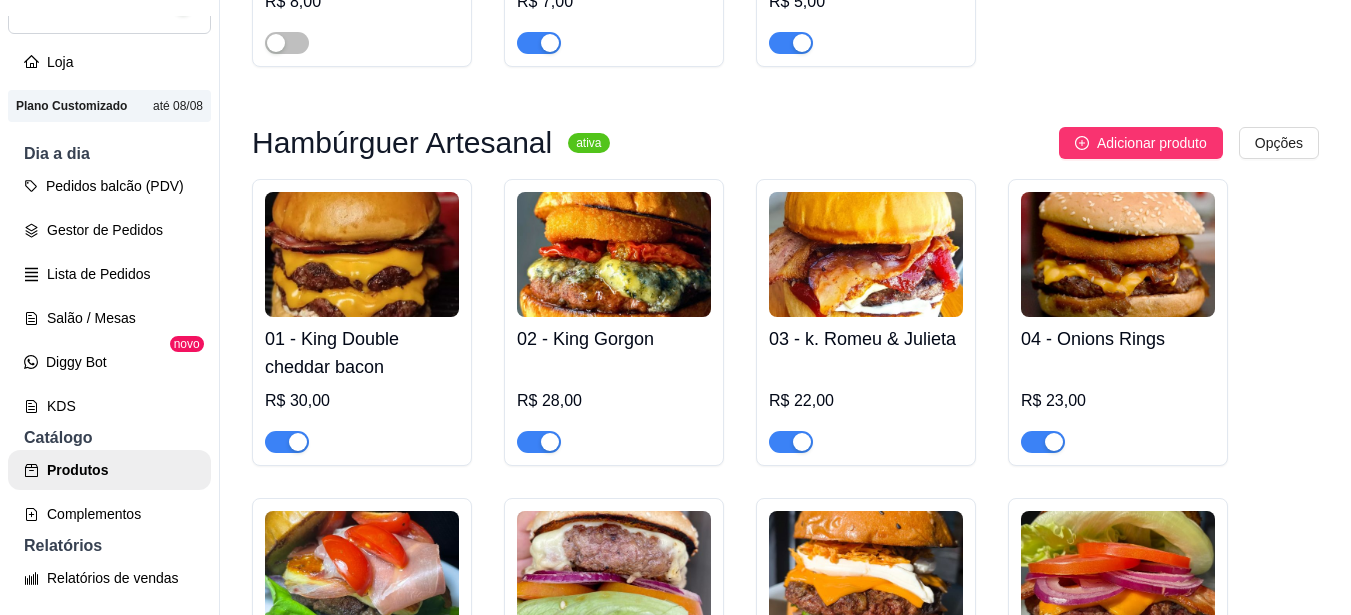 click at bounding box center [539, 442] 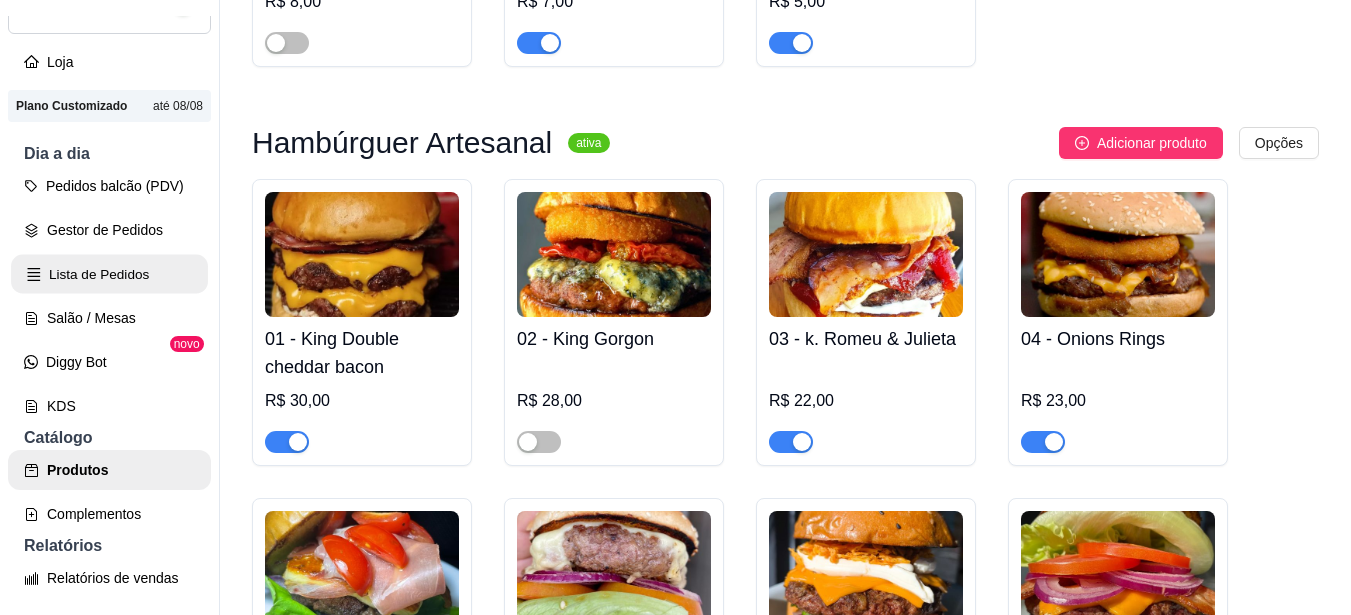 click on "Lista de Pedidos" at bounding box center [109, 274] 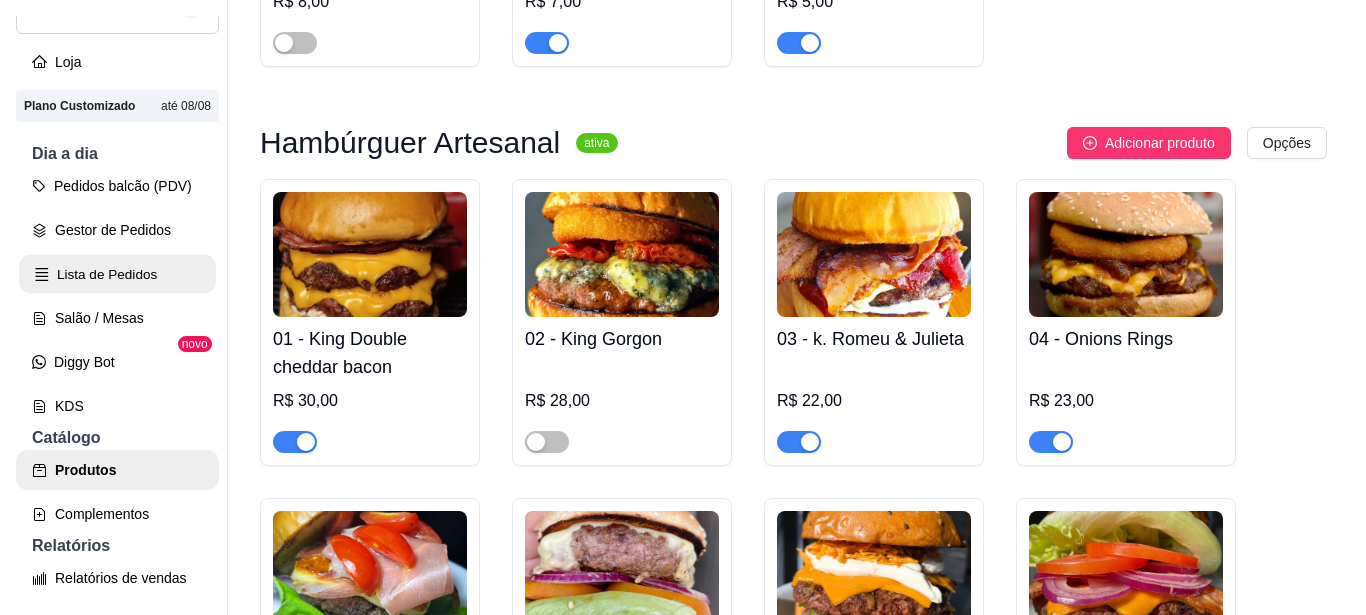 scroll, scrollTop: 0, scrollLeft: 0, axis: both 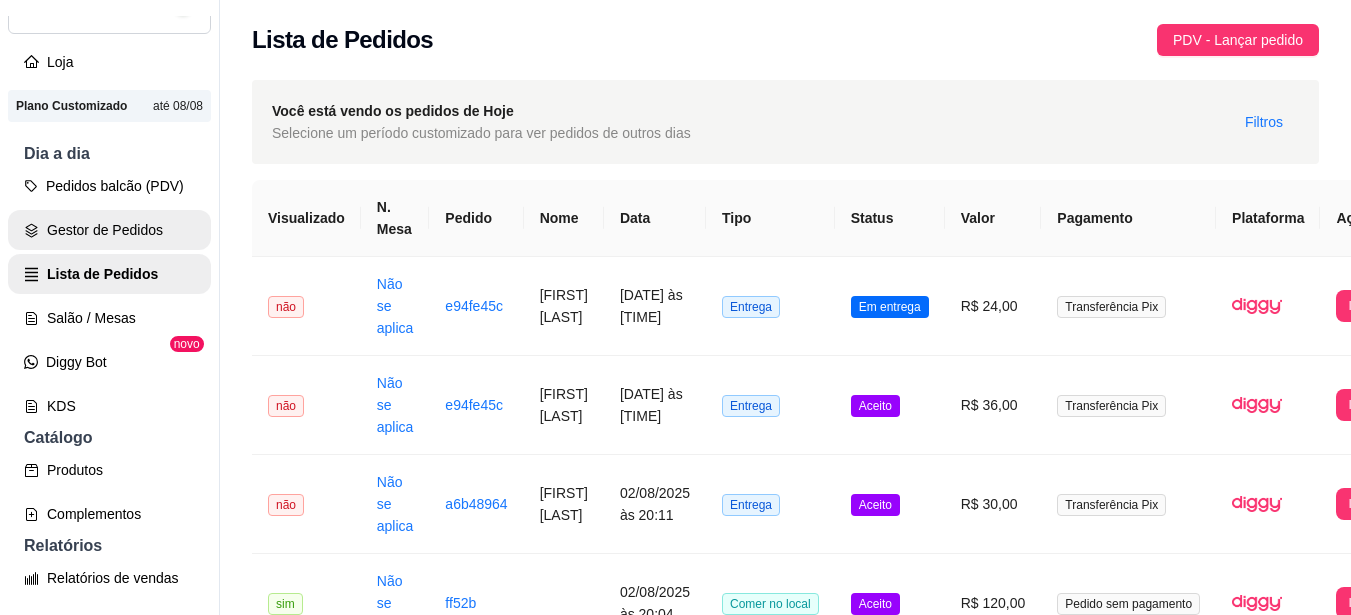 click on "Gestor de Pedidos" at bounding box center (109, 230) 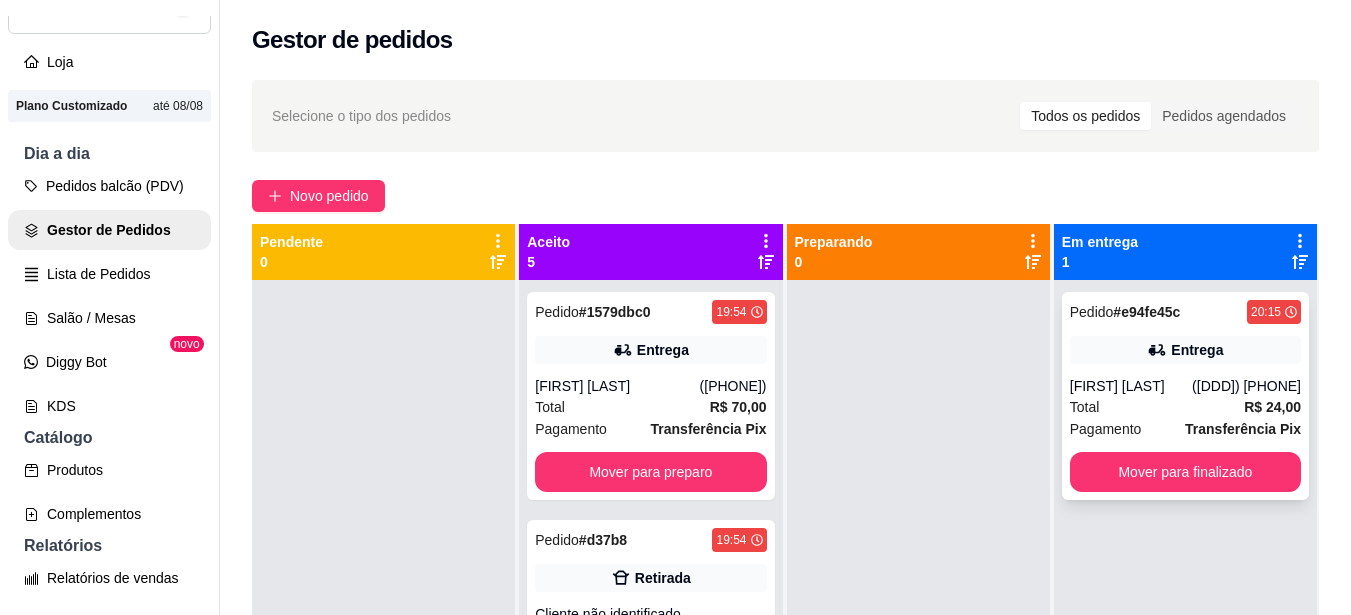 click on "Entrega [FIRST] [LAST] ([PHONE])" at bounding box center [1185, 396] 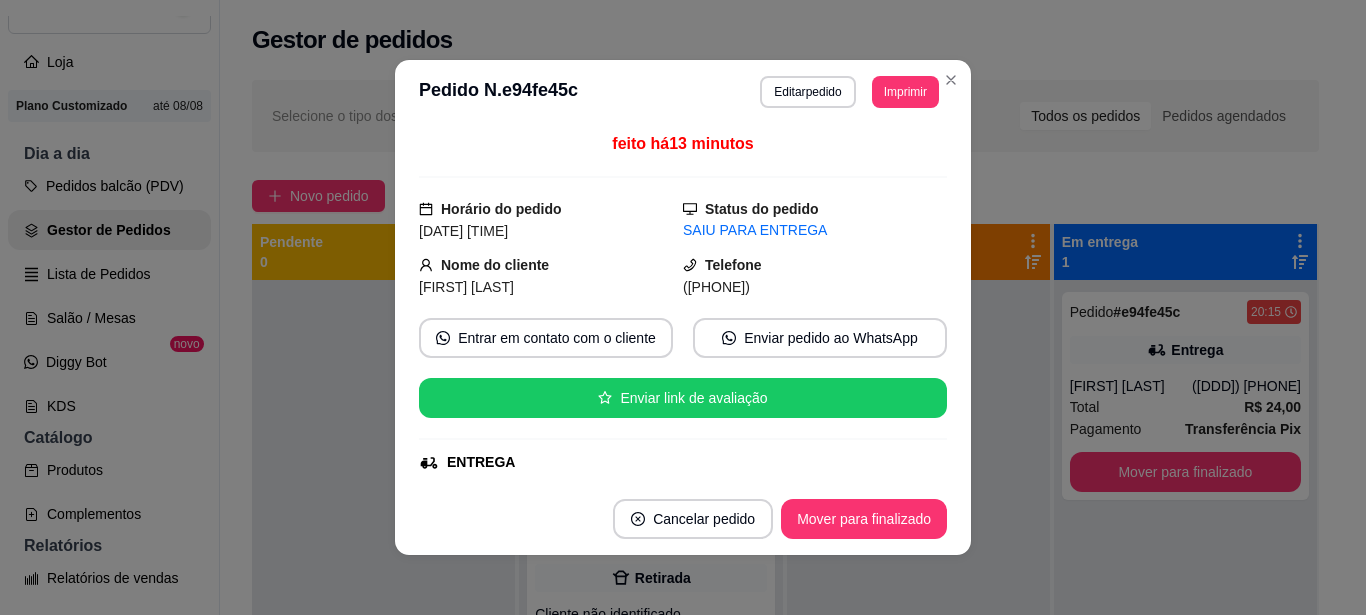 scroll, scrollTop: 100, scrollLeft: 0, axis: vertical 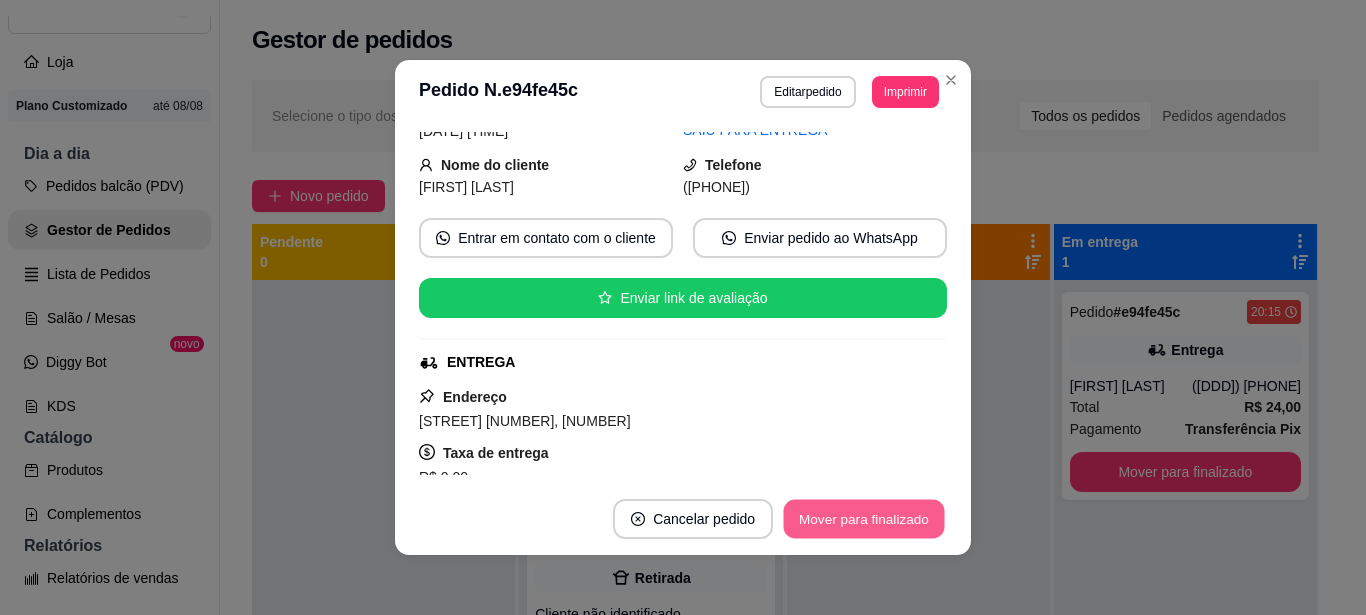 click on "Mover para finalizado" at bounding box center [864, 519] 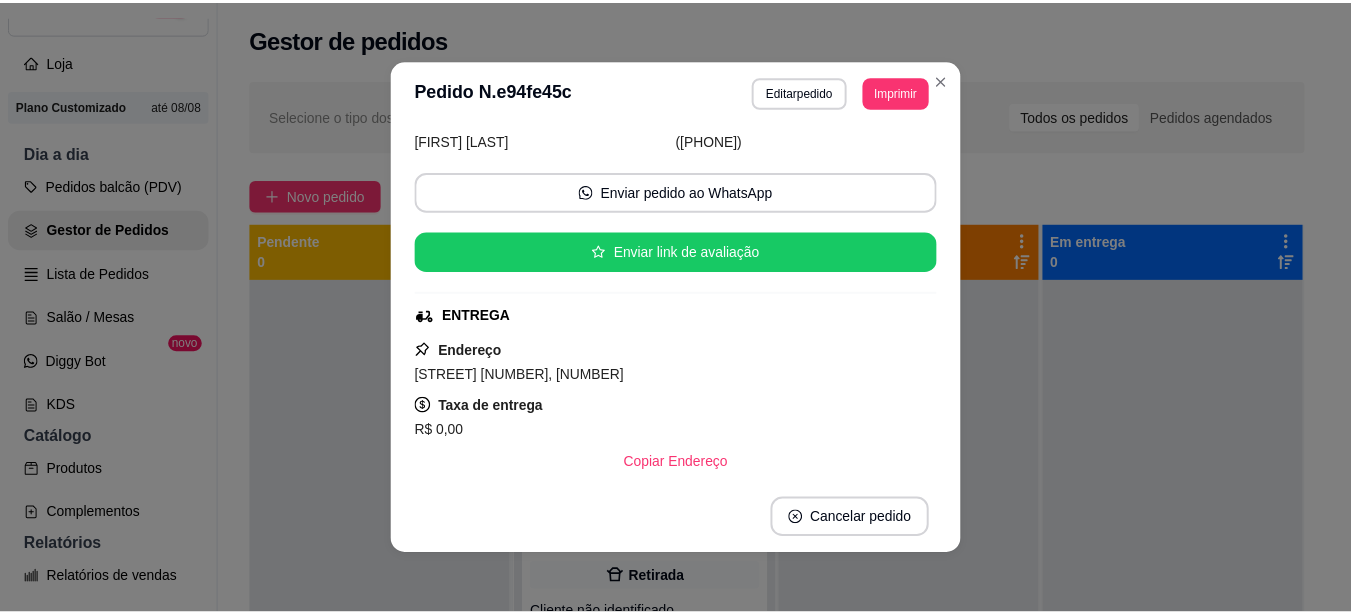scroll, scrollTop: 54, scrollLeft: 0, axis: vertical 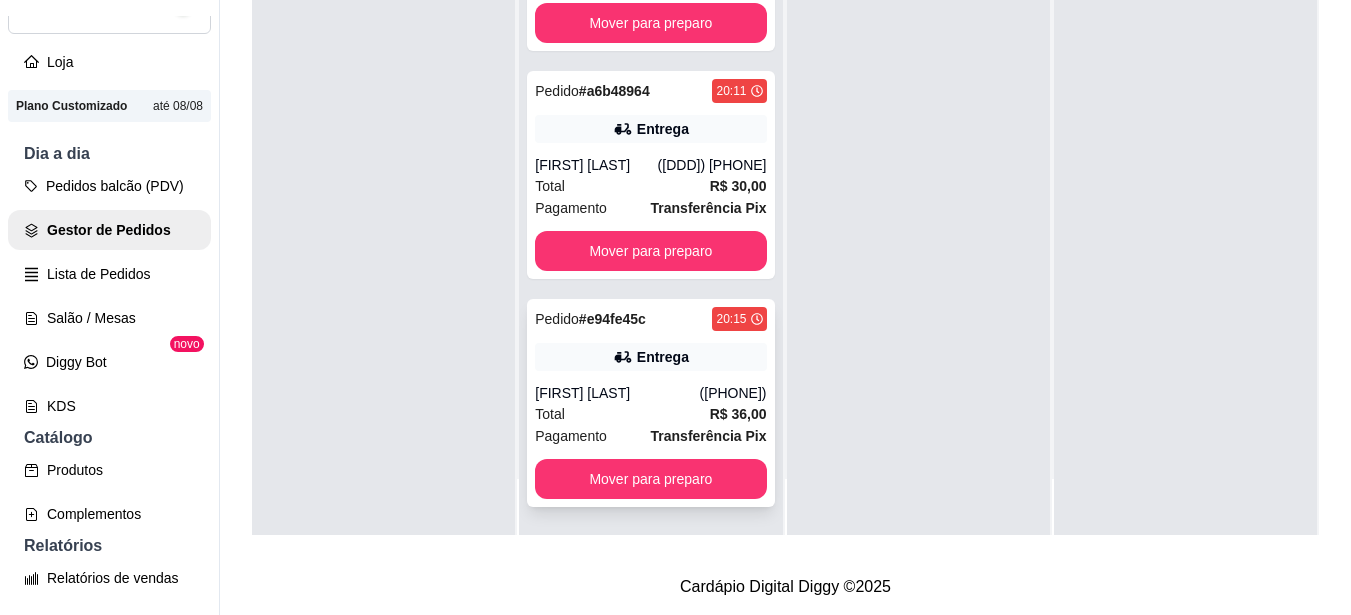 click on "([PHONE])" at bounding box center (733, 393) 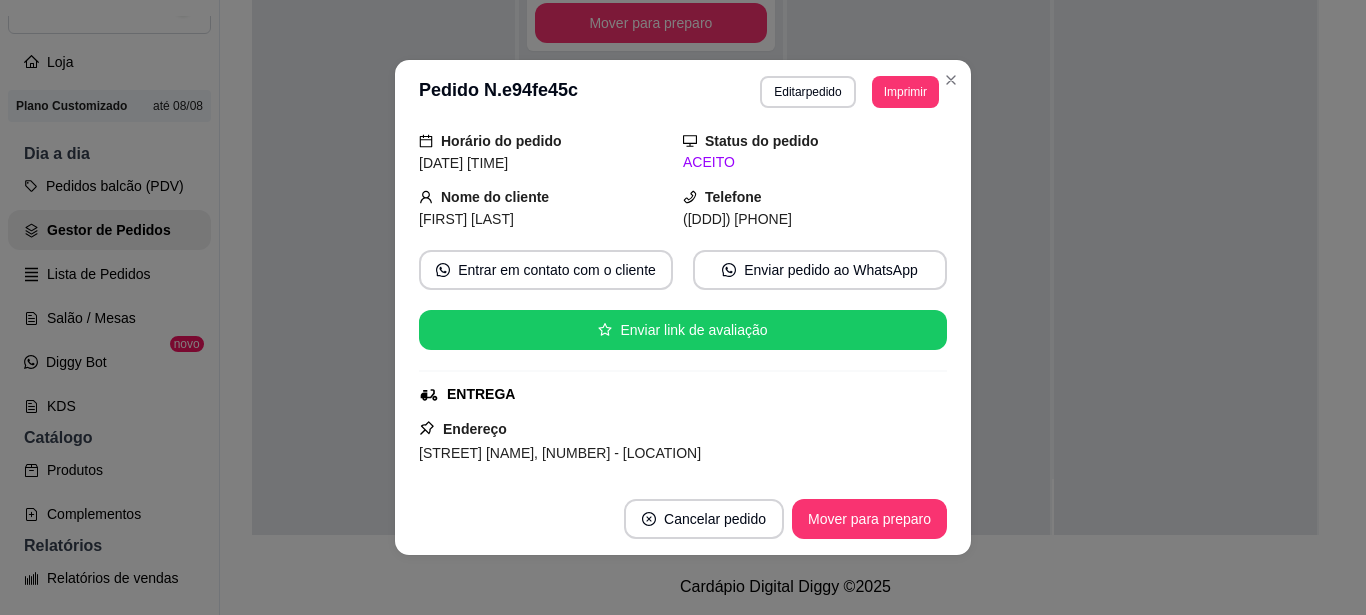 scroll, scrollTop: 0, scrollLeft: 0, axis: both 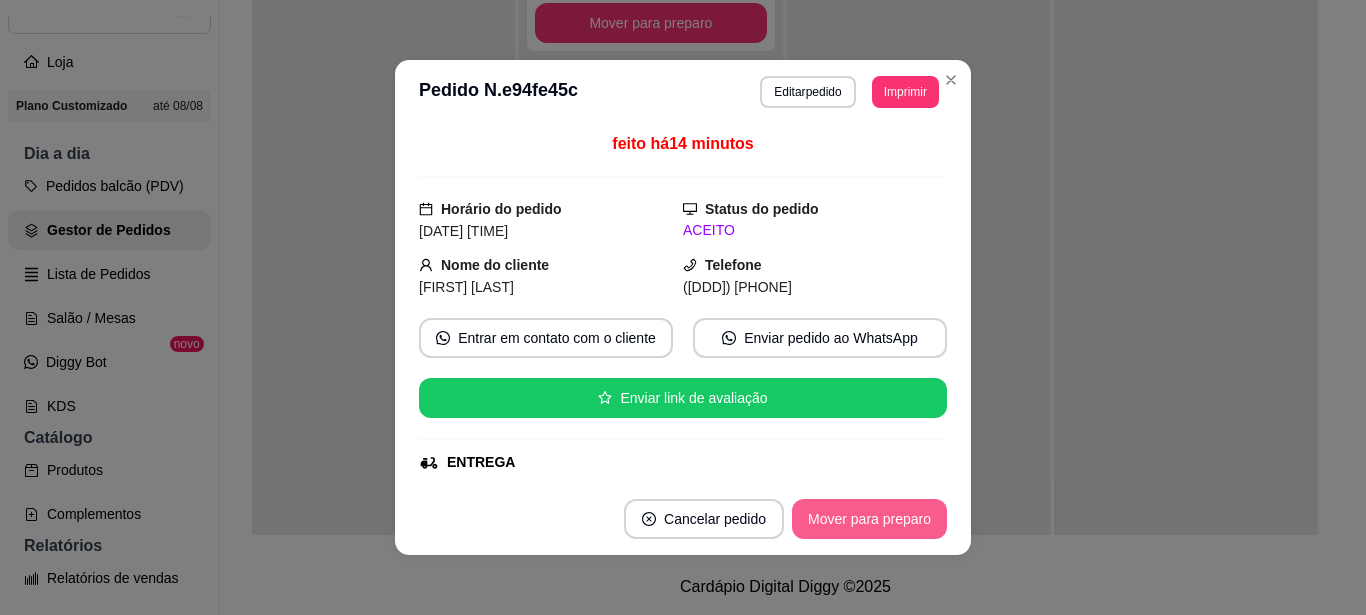 click on "Mover para preparo" at bounding box center [869, 519] 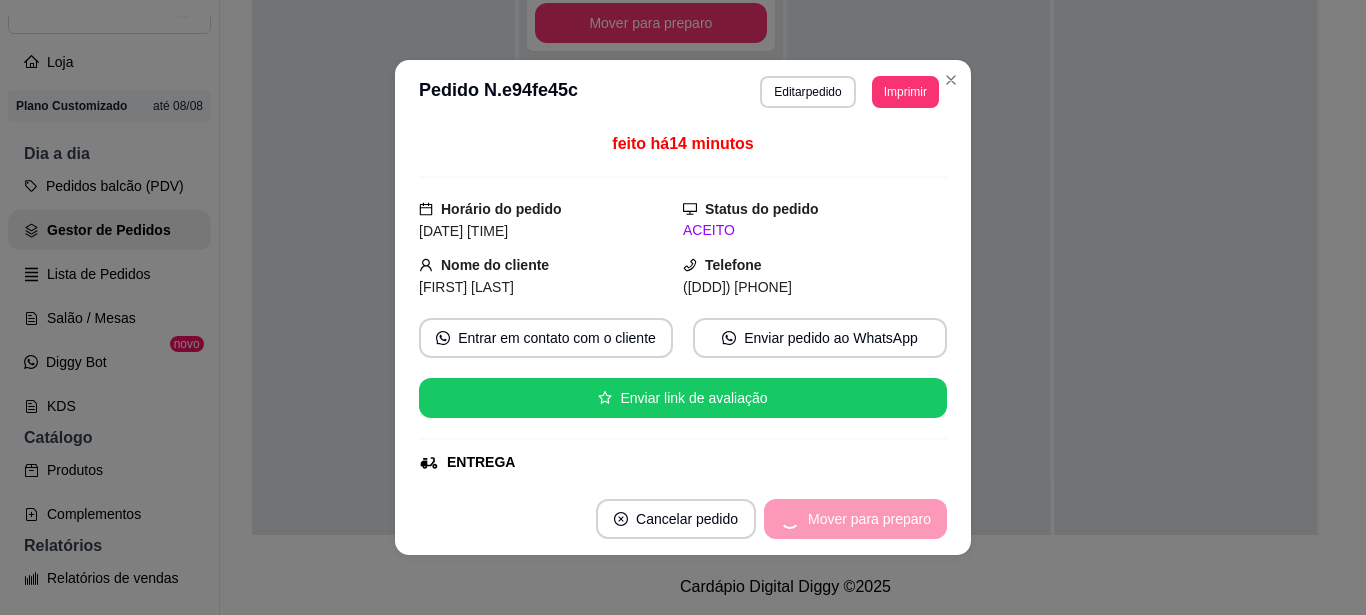 click on "Mover para preparo" at bounding box center [855, 519] 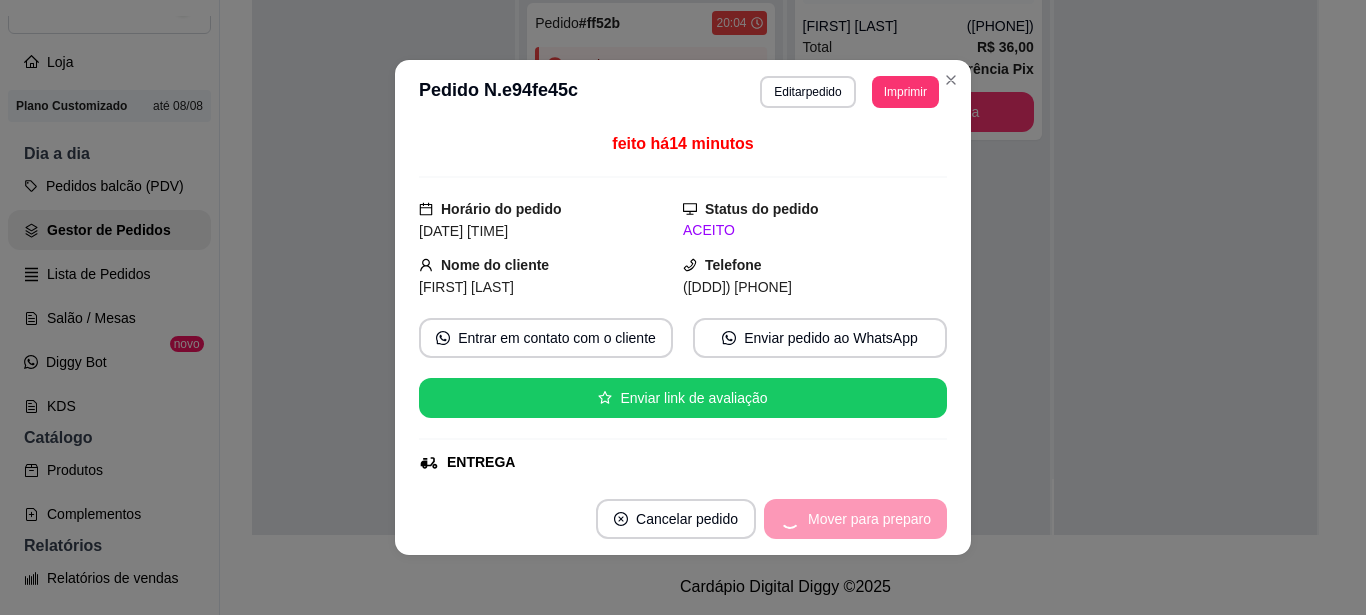 scroll, scrollTop: 427, scrollLeft: 0, axis: vertical 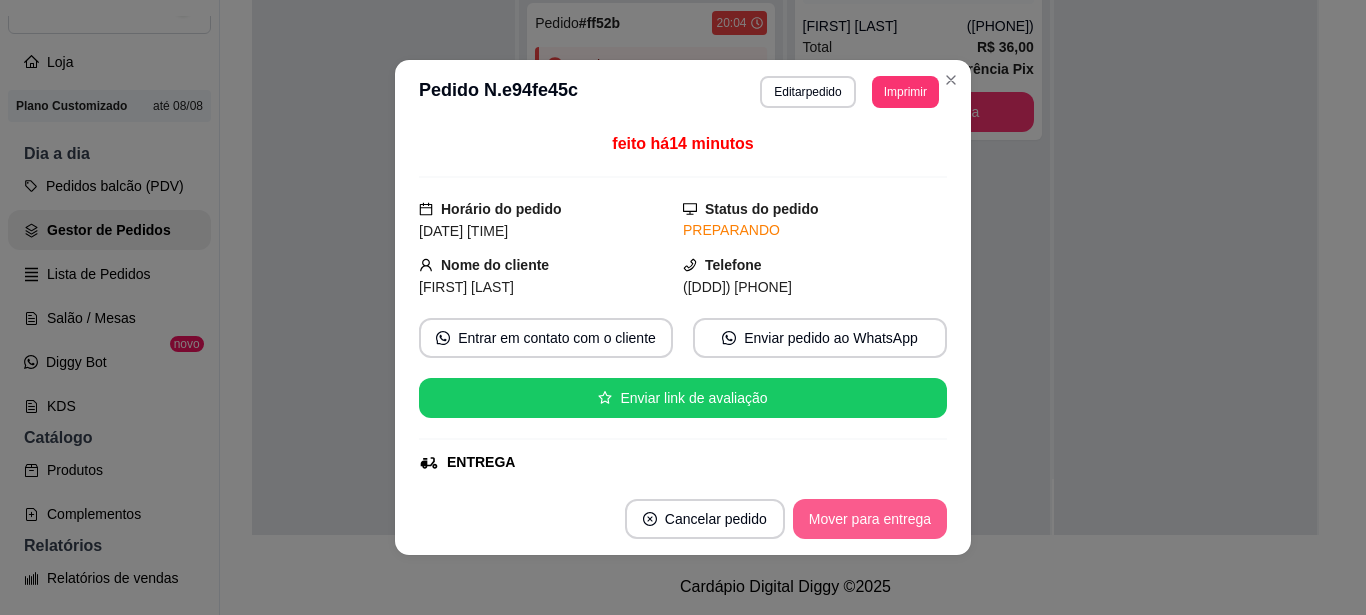 click on "Mover para entrega" at bounding box center [870, 519] 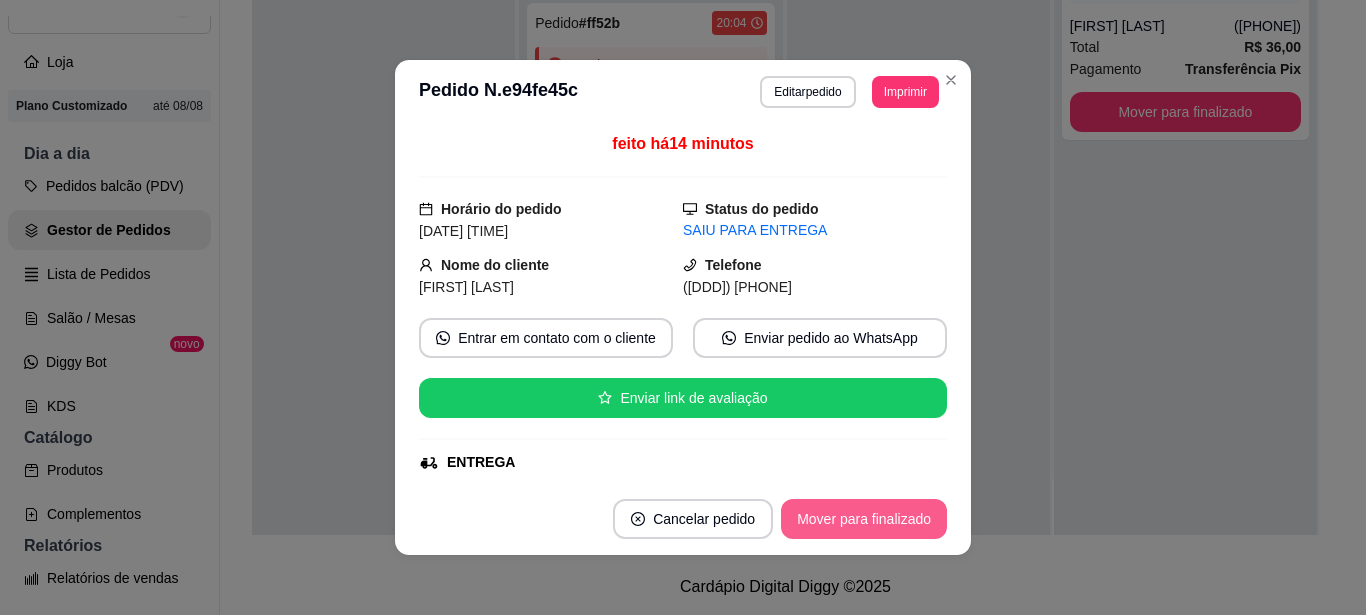 click on "Mover para finalizado" at bounding box center [864, 519] 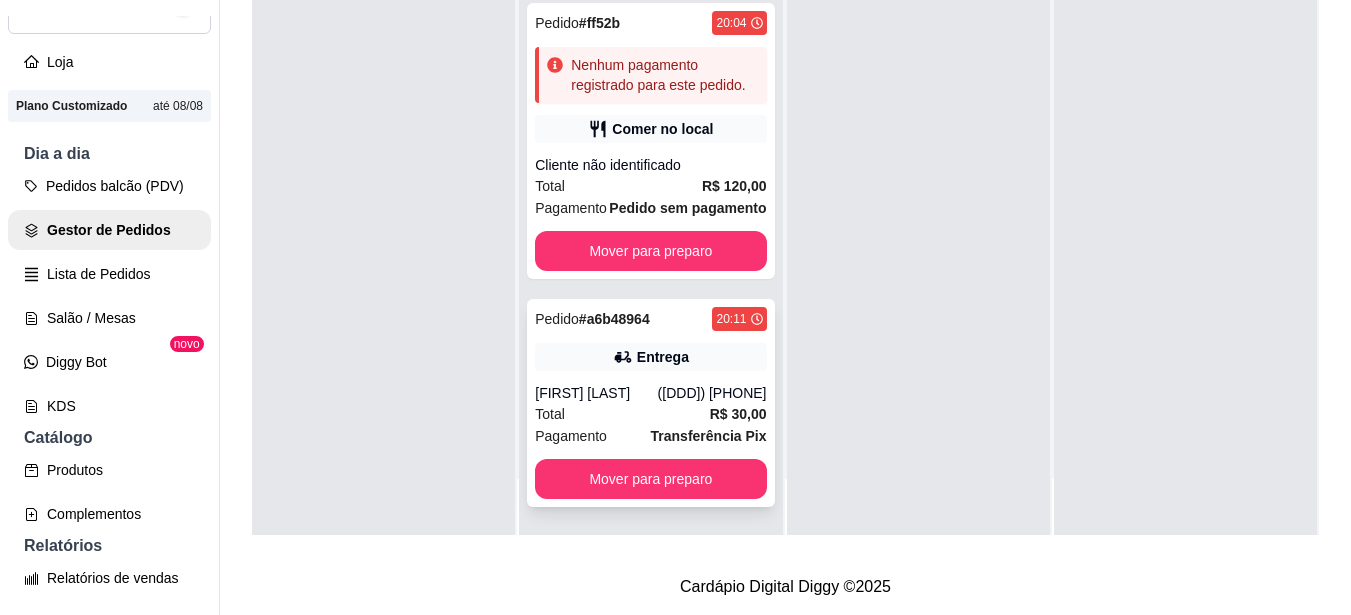 click on "Pedido  # [ID] [TIME] Entrega [FIRST] [LAST] ([PHONE]) Total R$ 30,00 Pagamento Transferência Pix Mover para preparo" at bounding box center [650, 403] 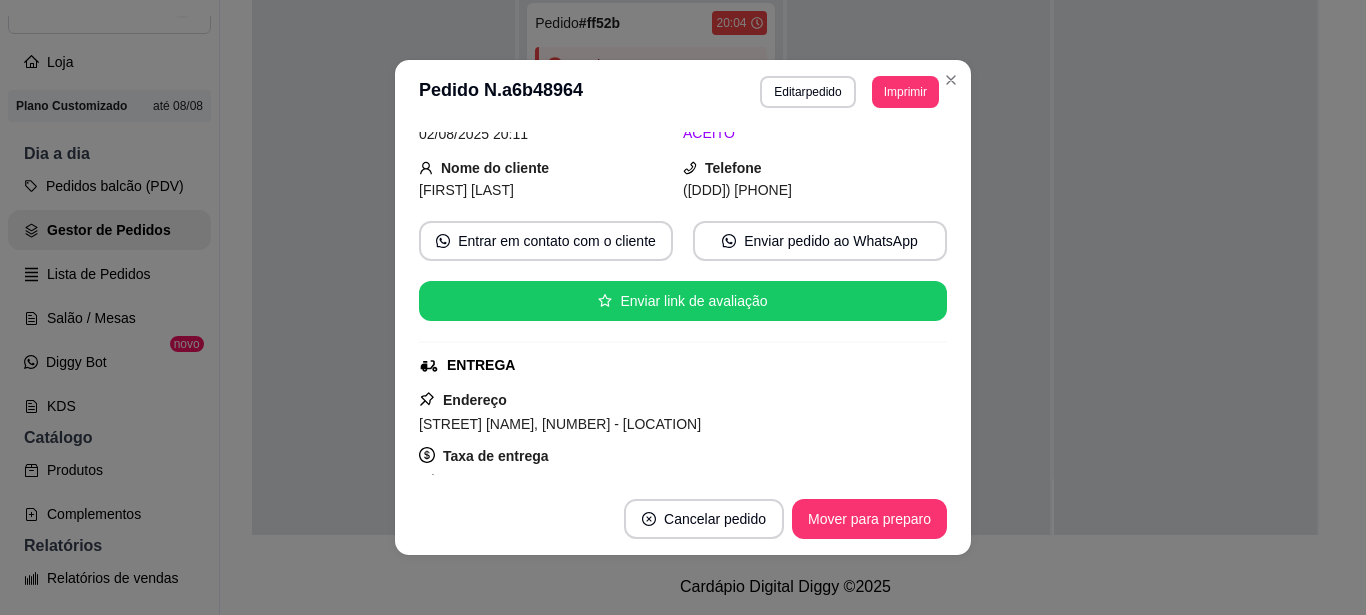 scroll, scrollTop: 0, scrollLeft: 0, axis: both 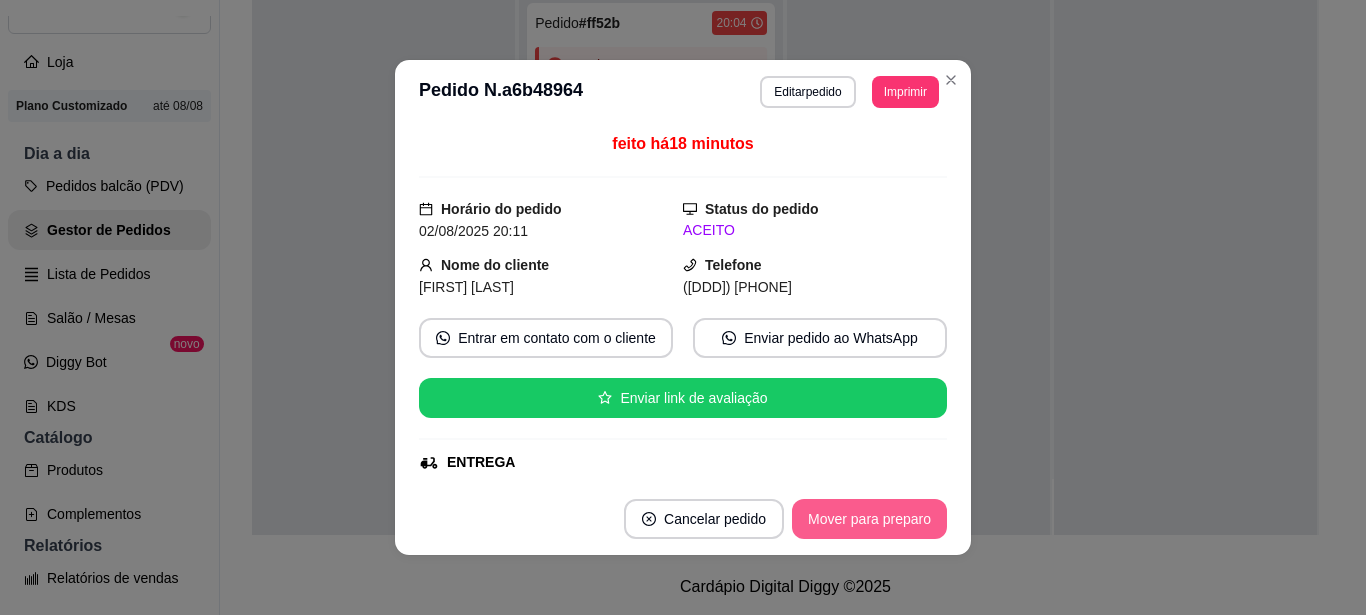 click on "Mover para preparo" at bounding box center [869, 519] 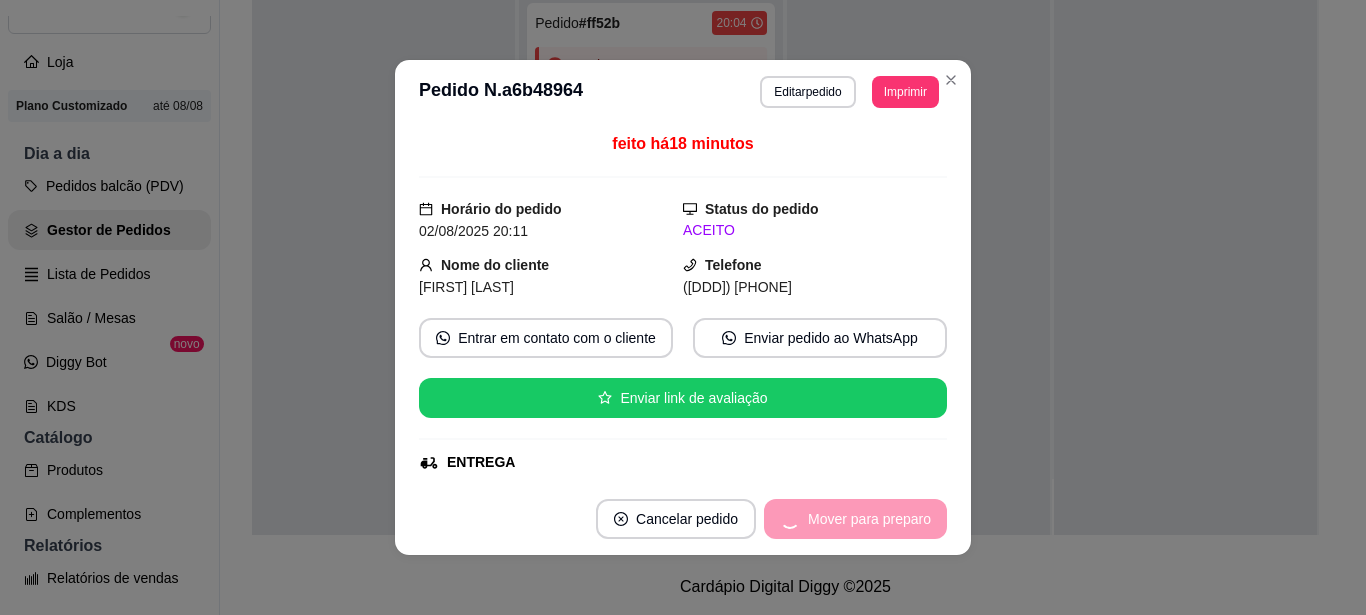 click on "Mover para preparo" at bounding box center (855, 519) 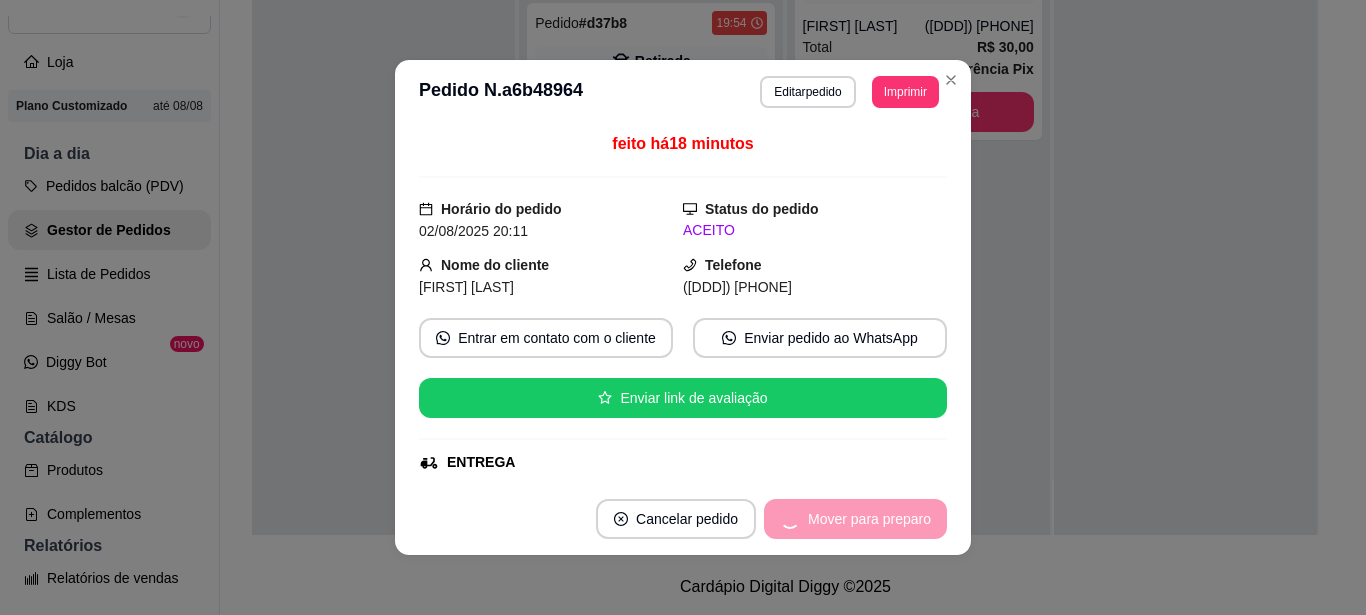 click on "Mover para preparo" at bounding box center (855, 519) 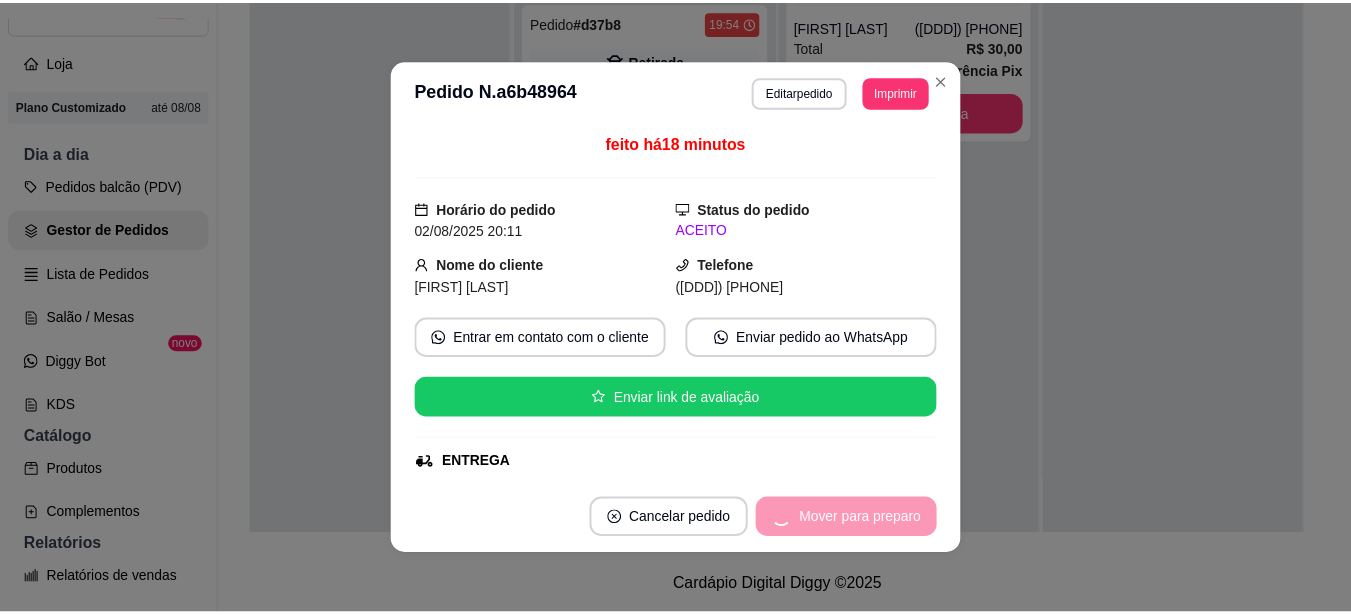 scroll, scrollTop: 199, scrollLeft: 0, axis: vertical 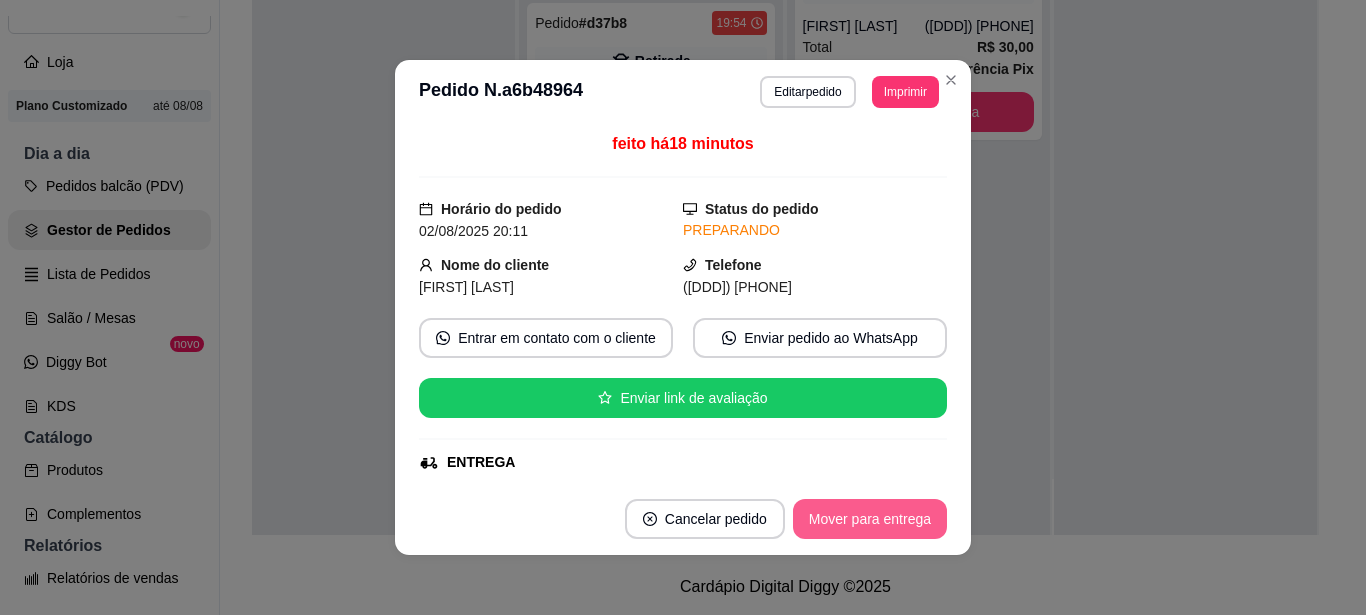 click on "Mover para entrega" at bounding box center (870, 519) 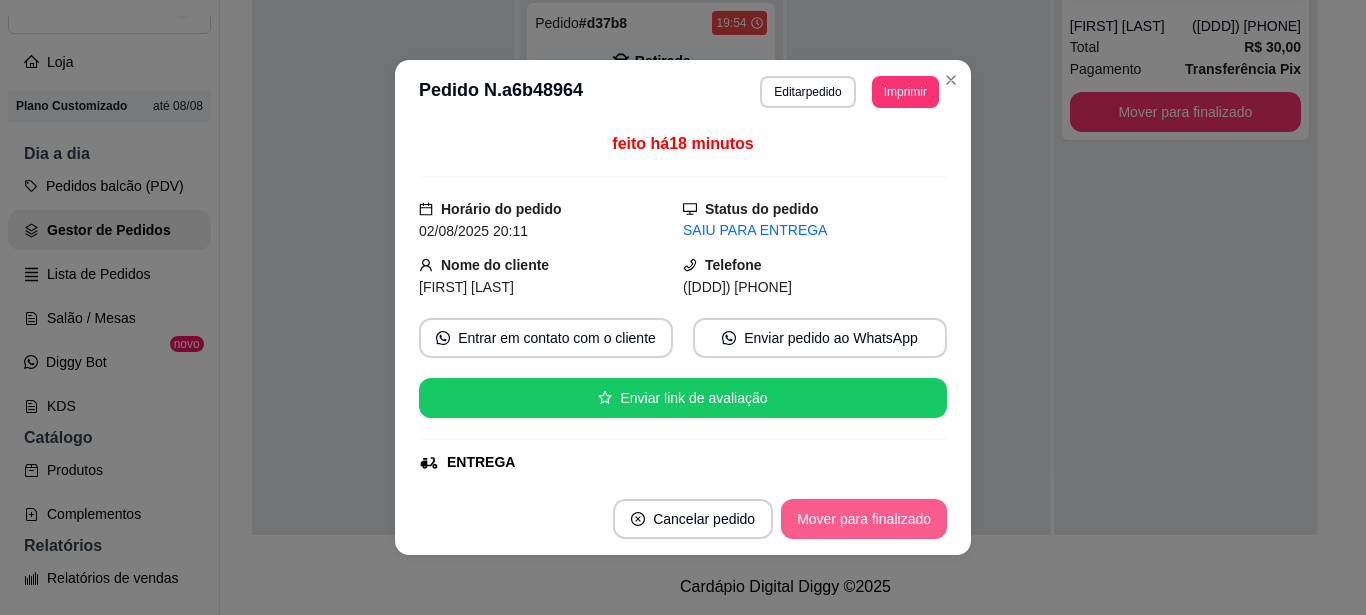 click on "Mover para finalizado" at bounding box center (864, 519) 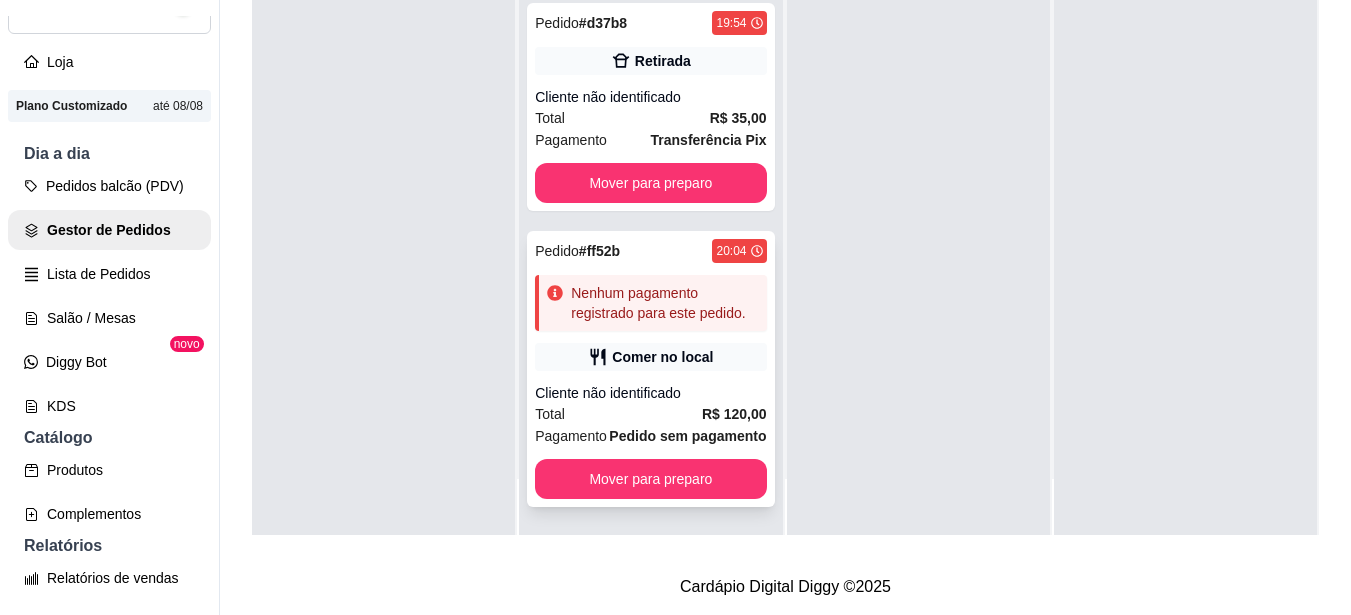 scroll, scrollTop: 0, scrollLeft: 0, axis: both 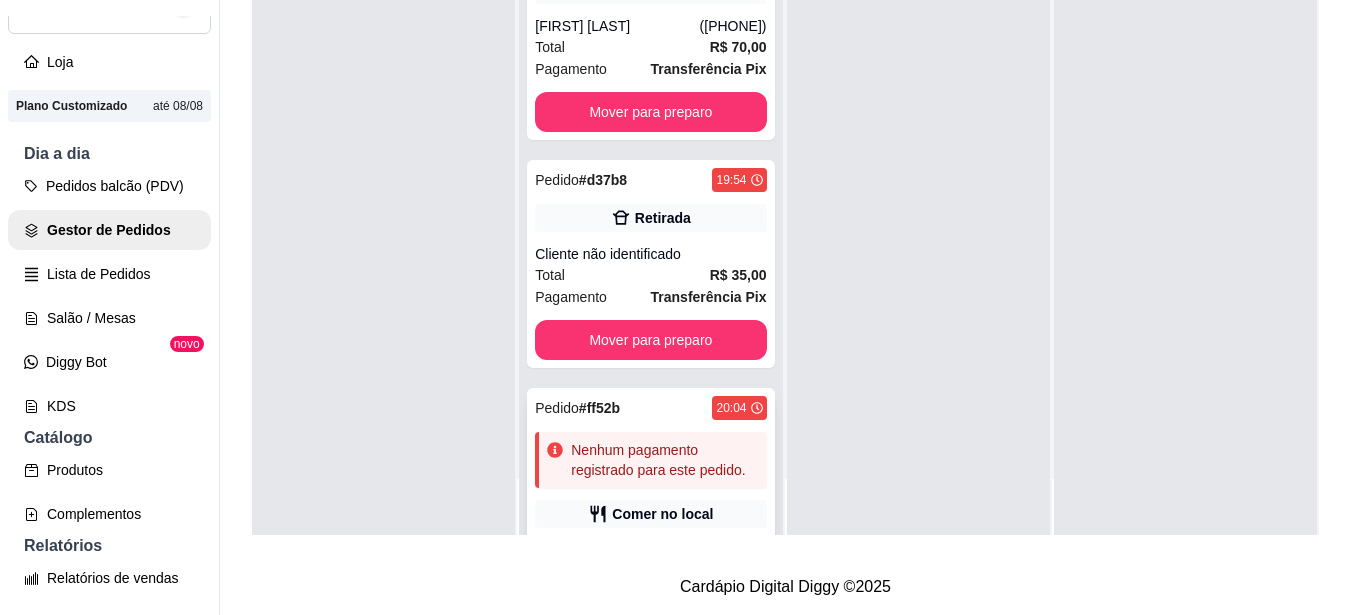 click on "Retirada" at bounding box center [650, 218] 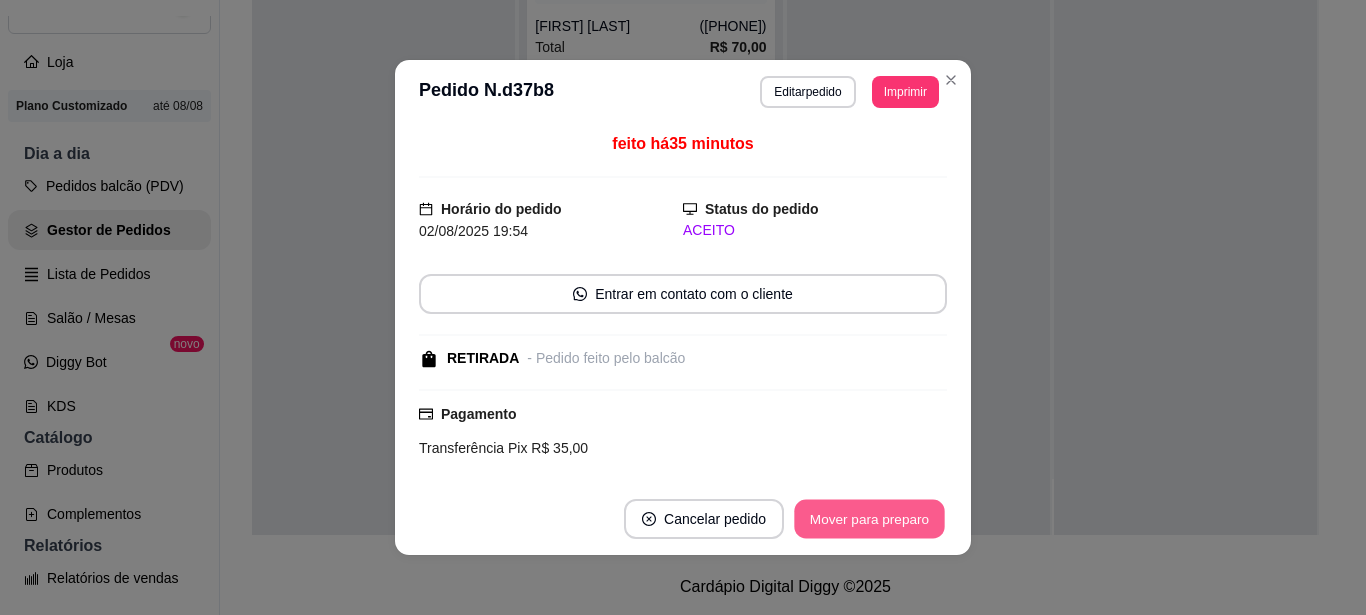 click on "Mover para preparo" at bounding box center [869, 519] 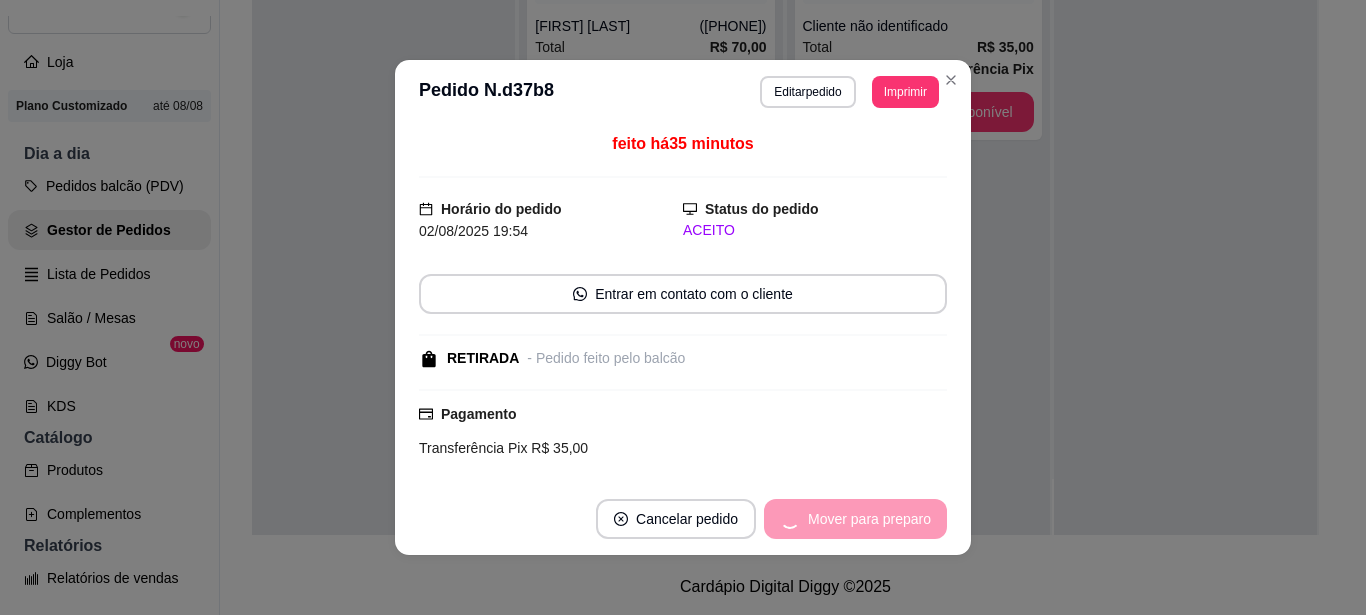 click on "Mover para preparo" at bounding box center (855, 519) 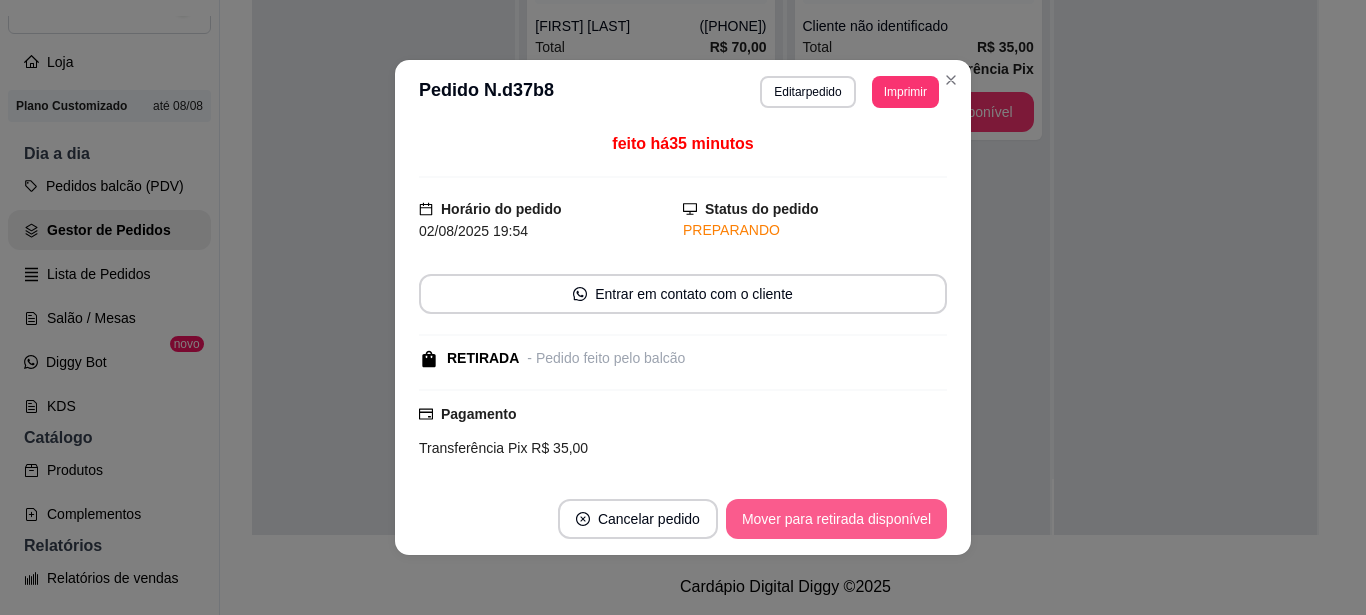 click on "Mover para retirada disponível" at bounding box center (836, 519) 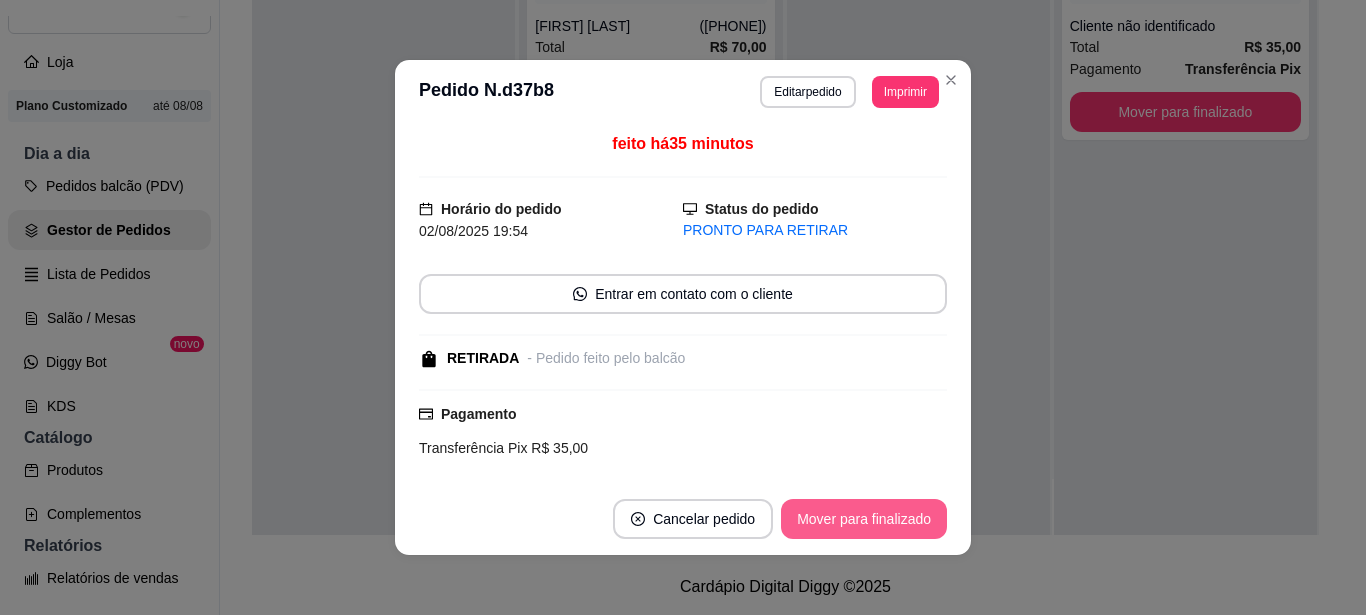 click on "Mover para finalizado" at bounding box center [864, 519] 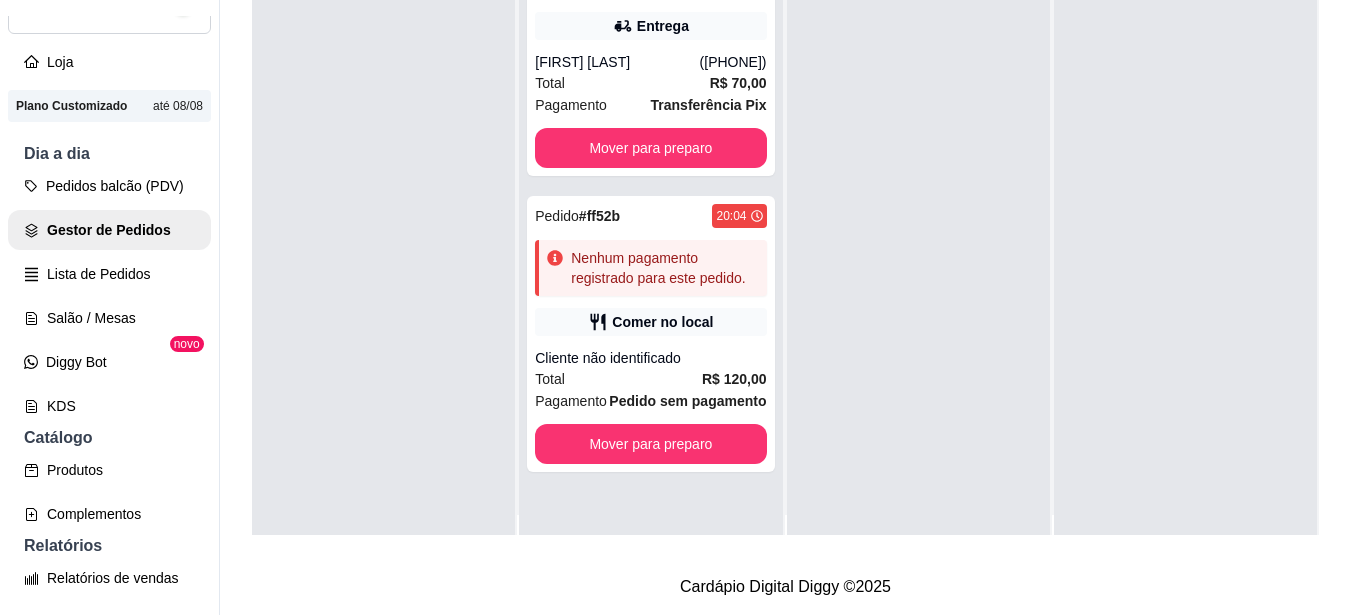 scroll, scrollTop: 0, scrollLeft: 0, axis: both 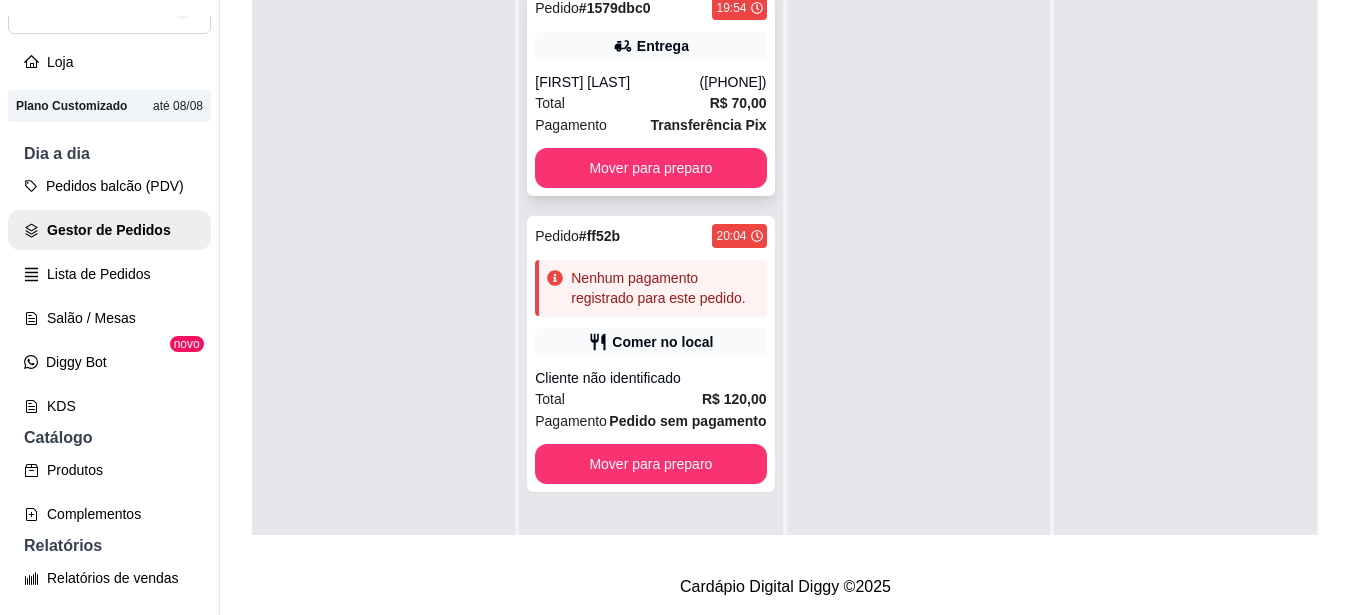 click on "Total R$ 70,00" at bounding box center (650, 103) 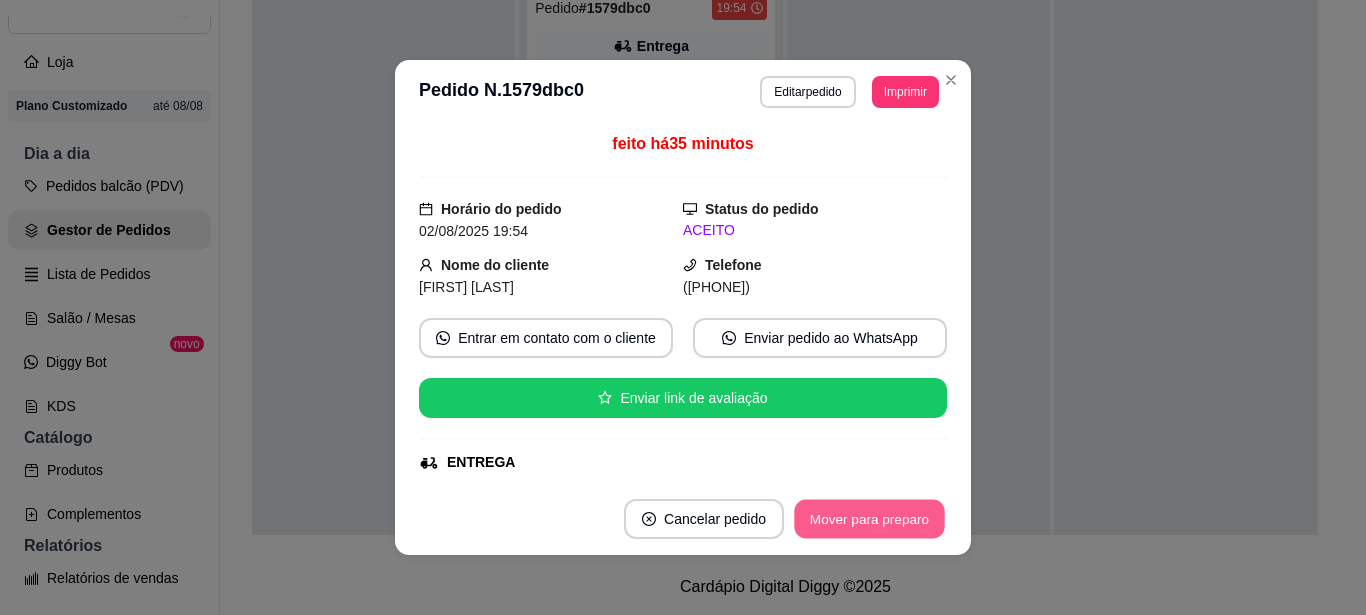 click on "Mover para preparo" at bounding box center (869, 519) 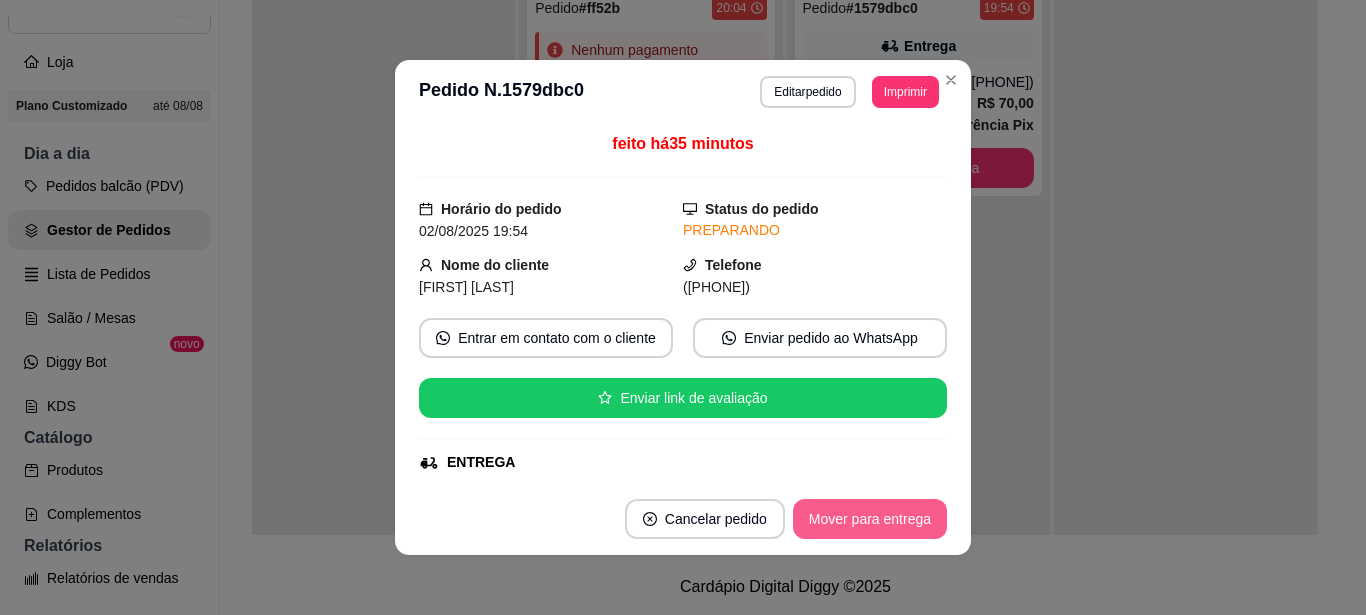click on "Mover para entrega" at bounding box center (870, 519) 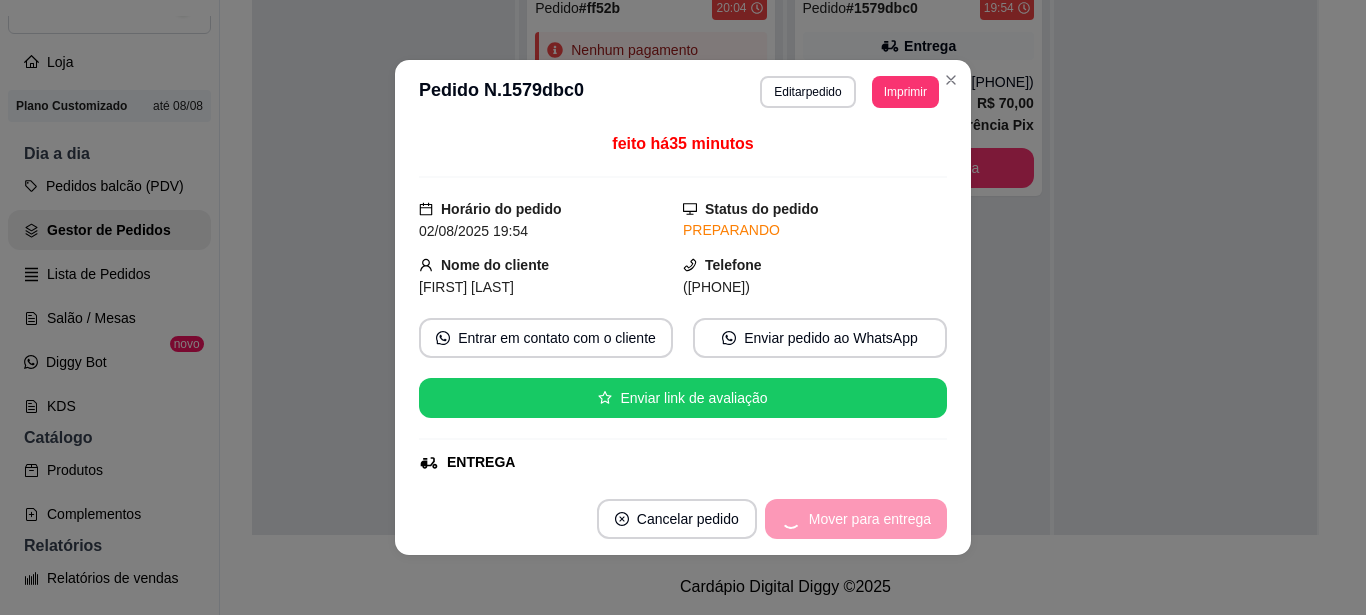 click on "Mover para entrega" at bounding box center (856, 519) 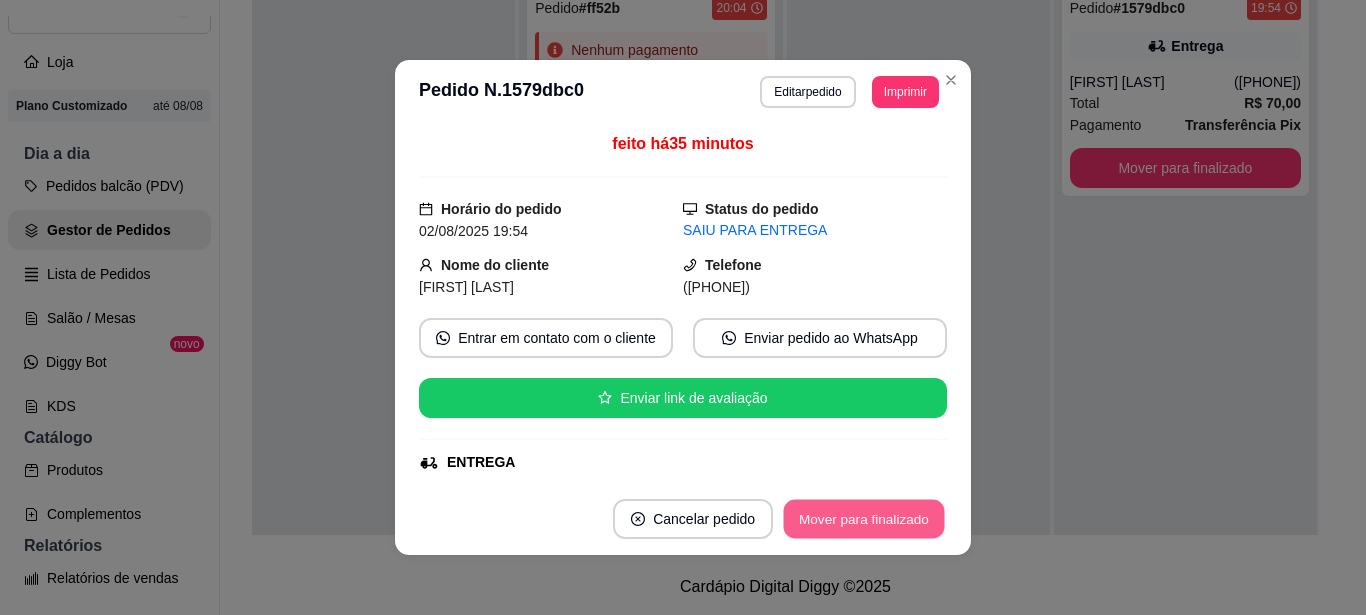 click on "Mover para finalizado" at bounding box center [864, 519] 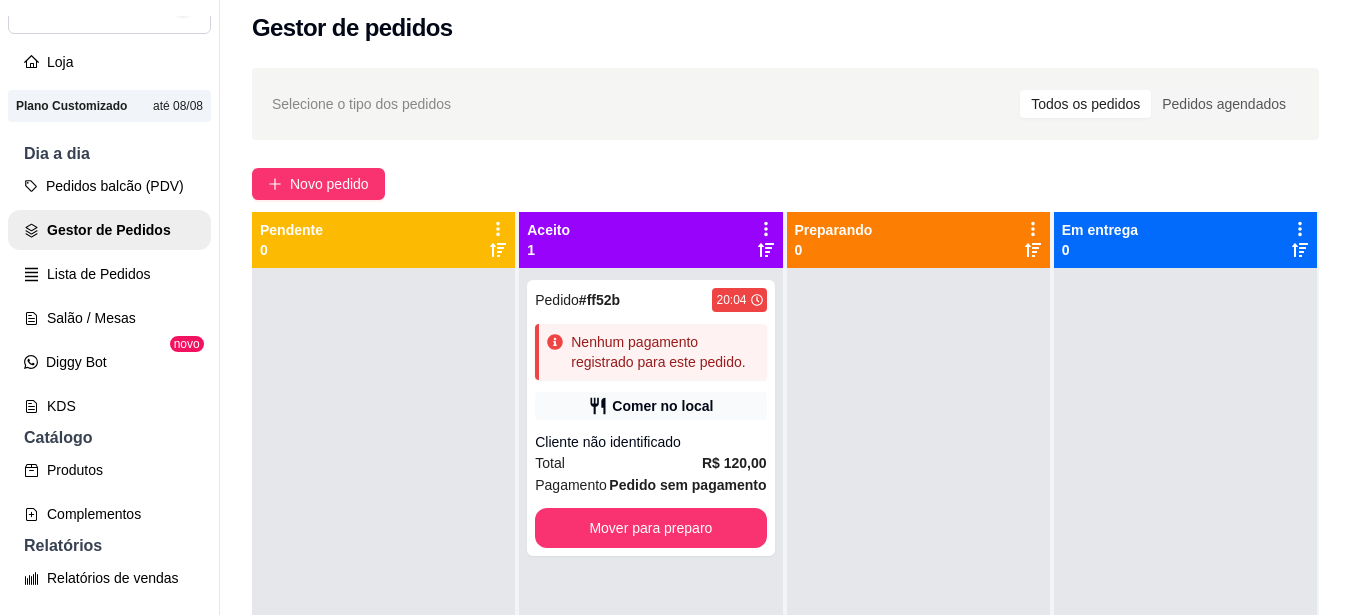 scroll, scrollTop: 0, scrollLeft: 0, axis: both 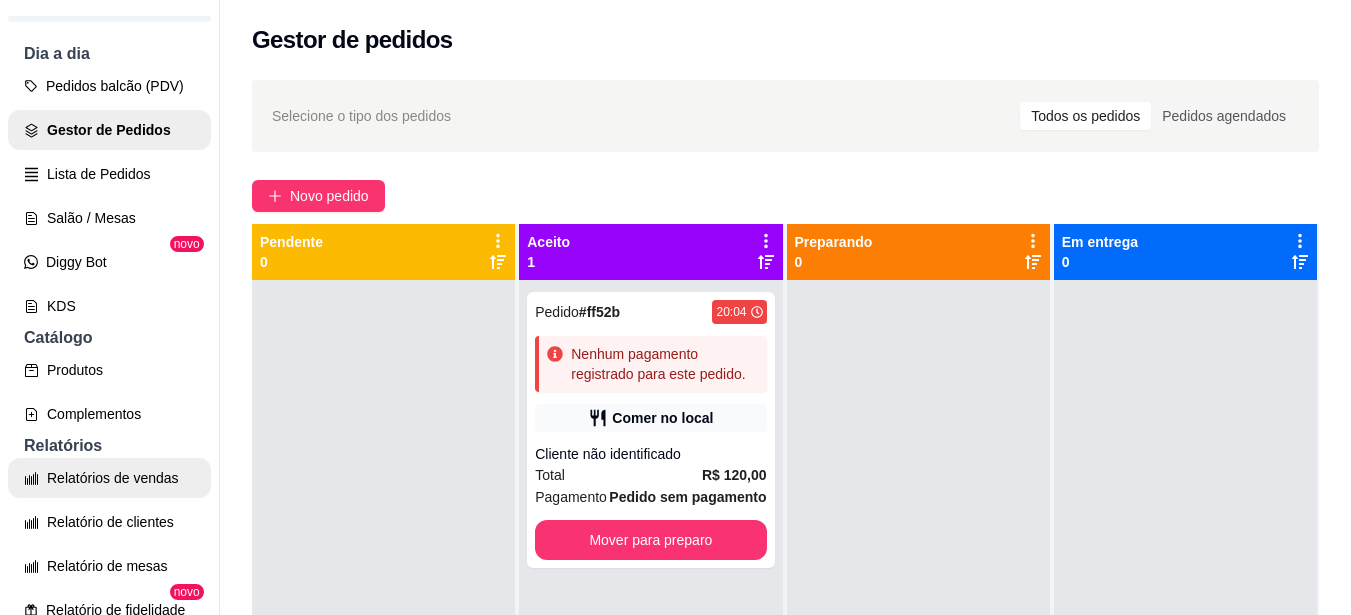 click on "Relatórios de vendas" at bounding box center (109, 478) 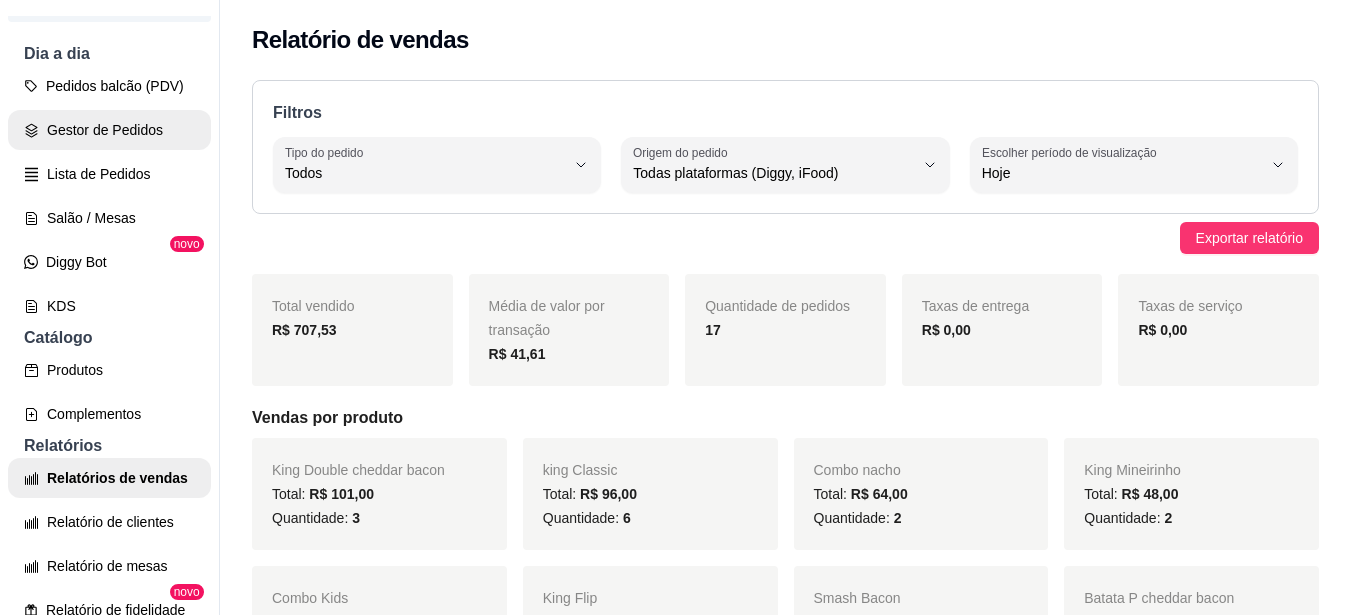 click on "Gestor de Pedidos" at bounding box center [109, 130] 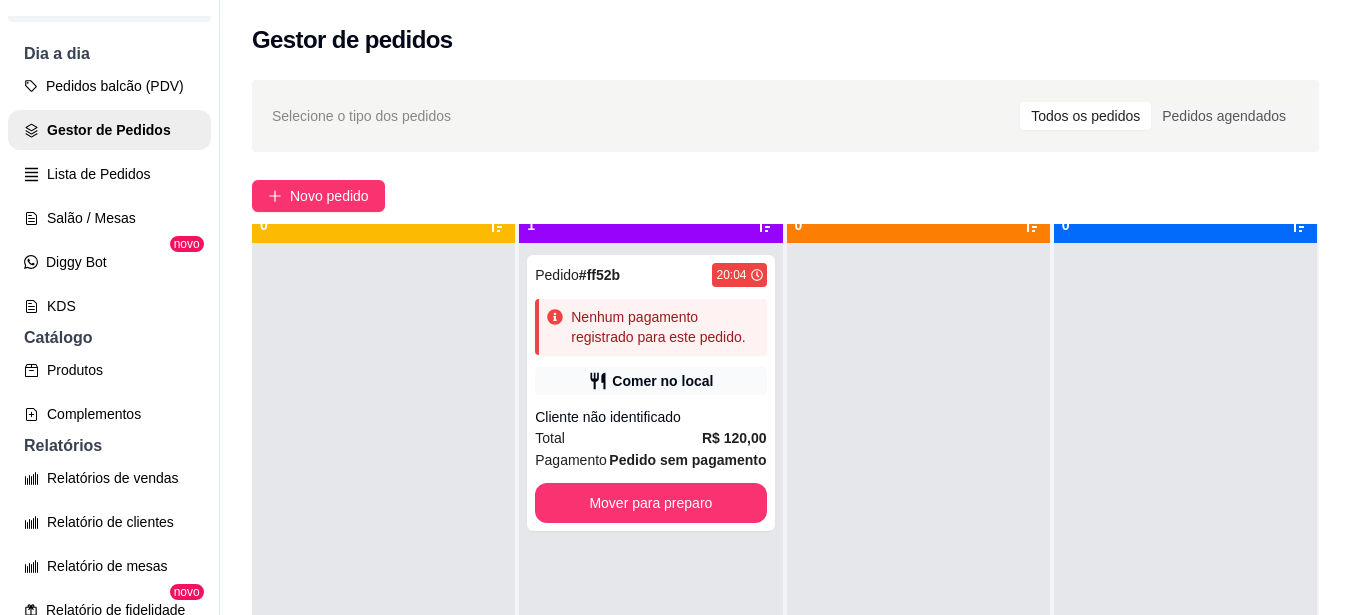 scroll, scrollTop: 56, scrollLeft: 0, axis: vertical 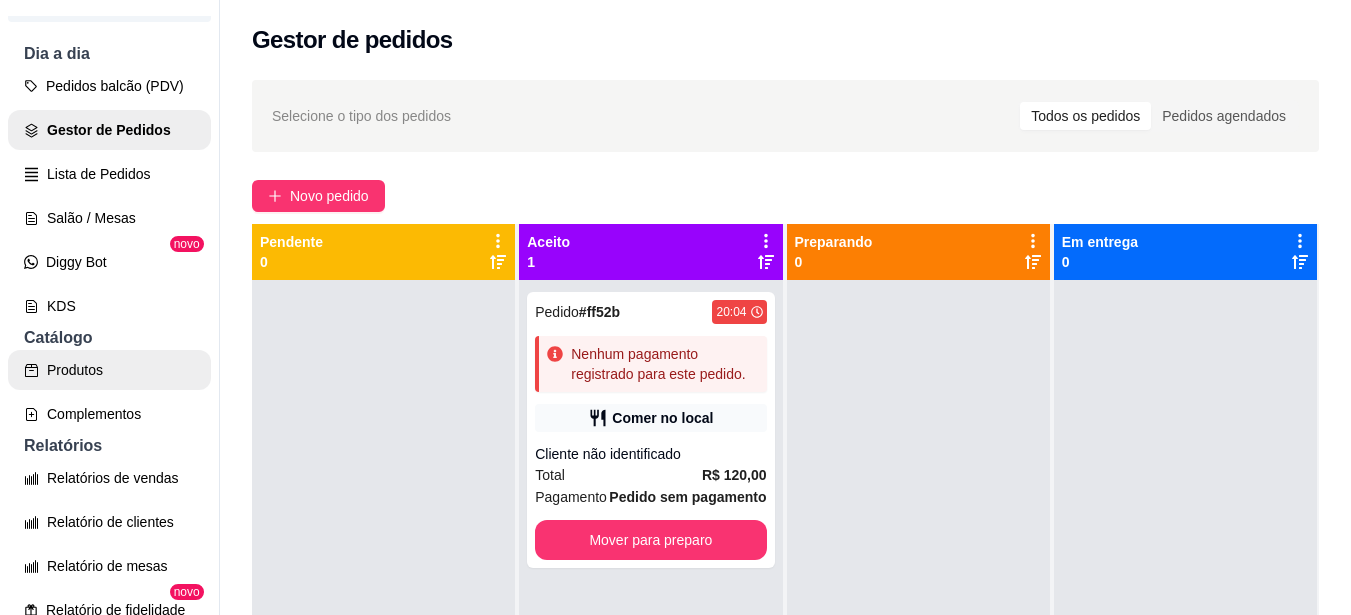 click on "Produtos" at bounding box center (109, 370) 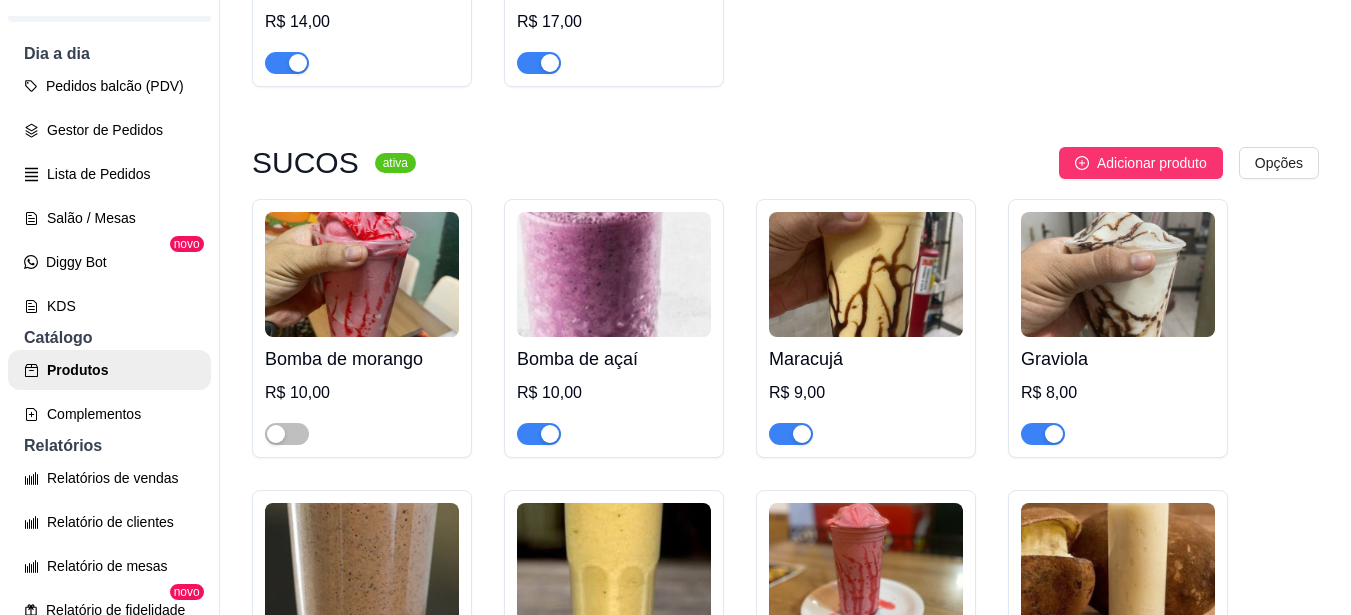 scroll, scrollTop: 5400, scrollLeft: 0, axis: vertical 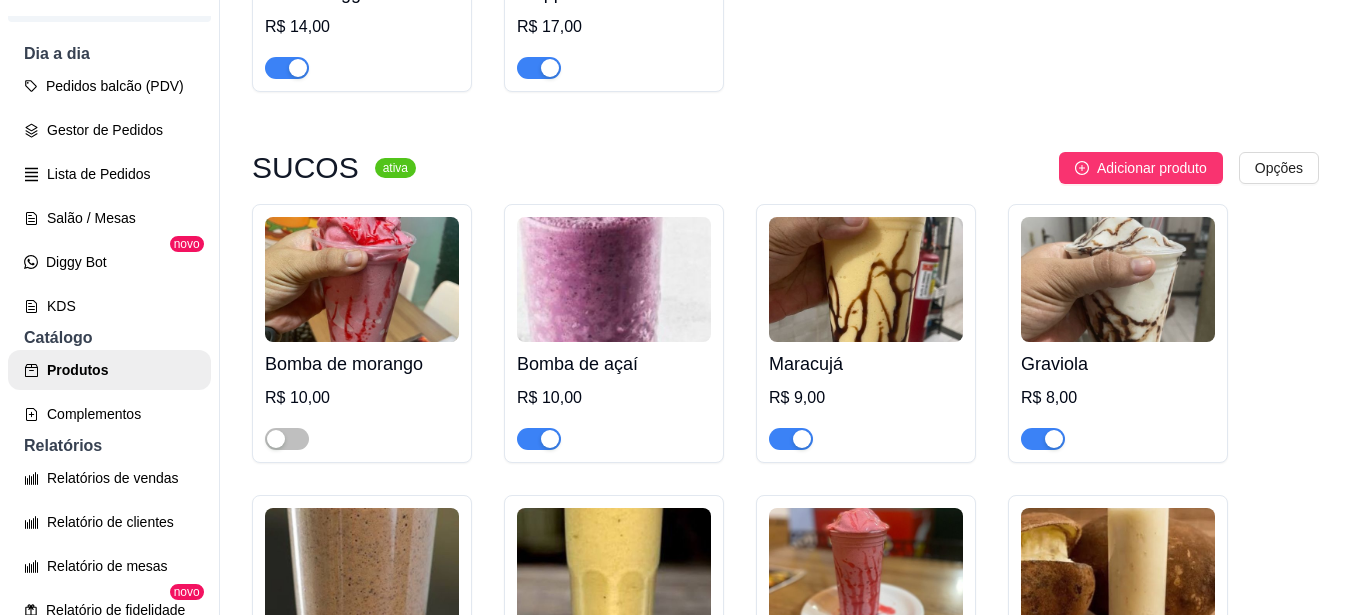 click at bounding box center (802, 439) 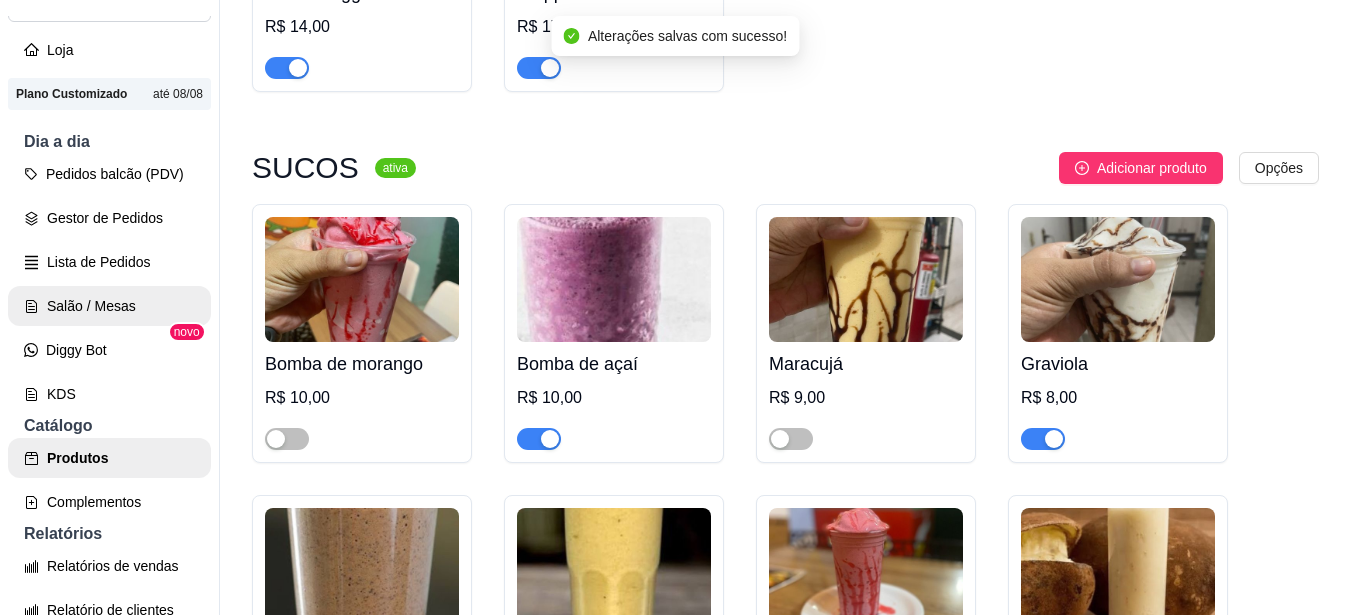 scroll, scrollTop: 0, scrollLeft: 0, axis: both 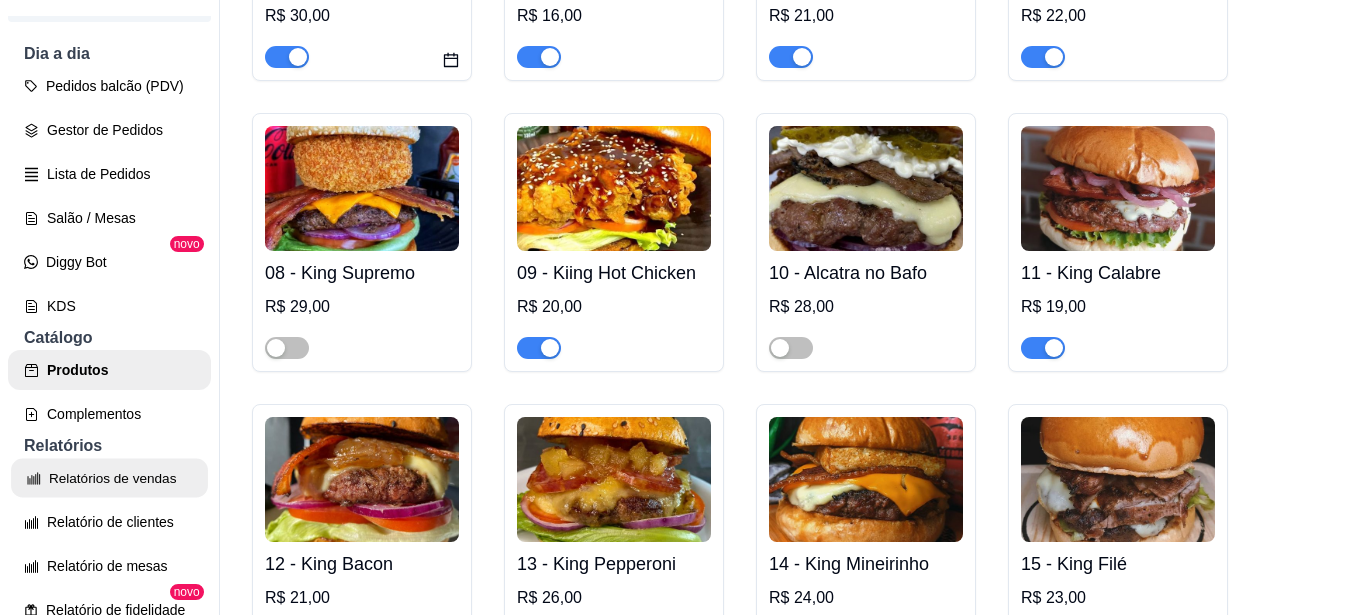 click on "Relatórios de vendas" at bounding box center (109, 478) 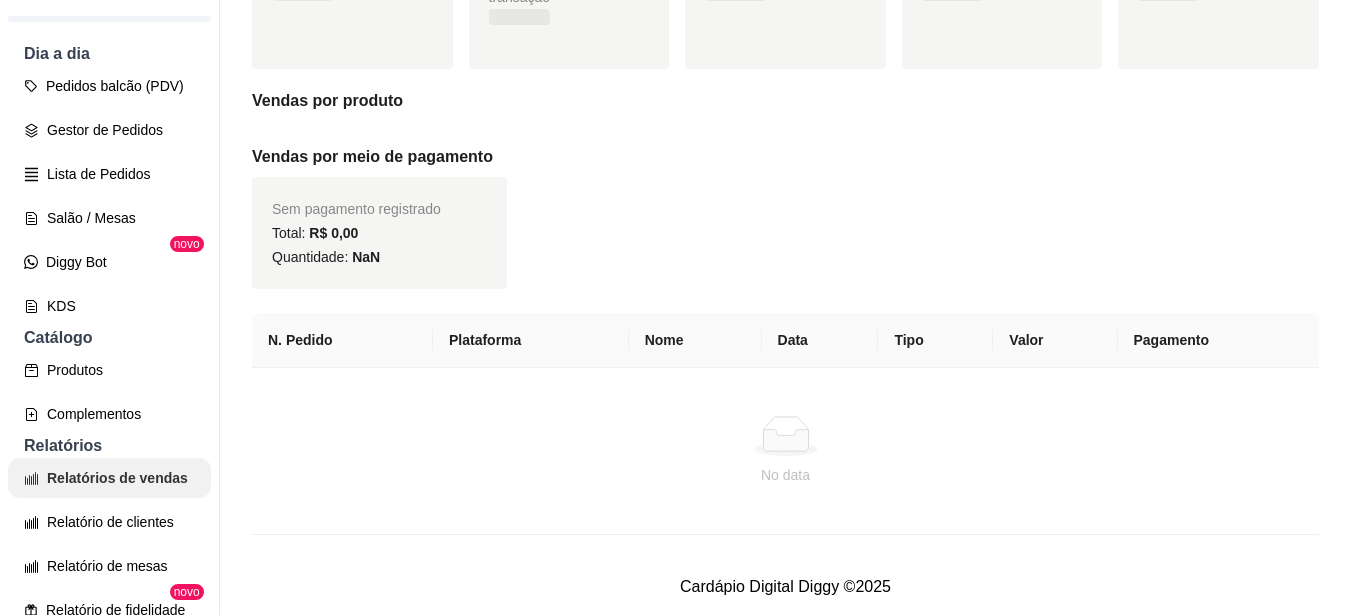 scroll, scrollTop: 0, scrollLeft: 0, axis: both 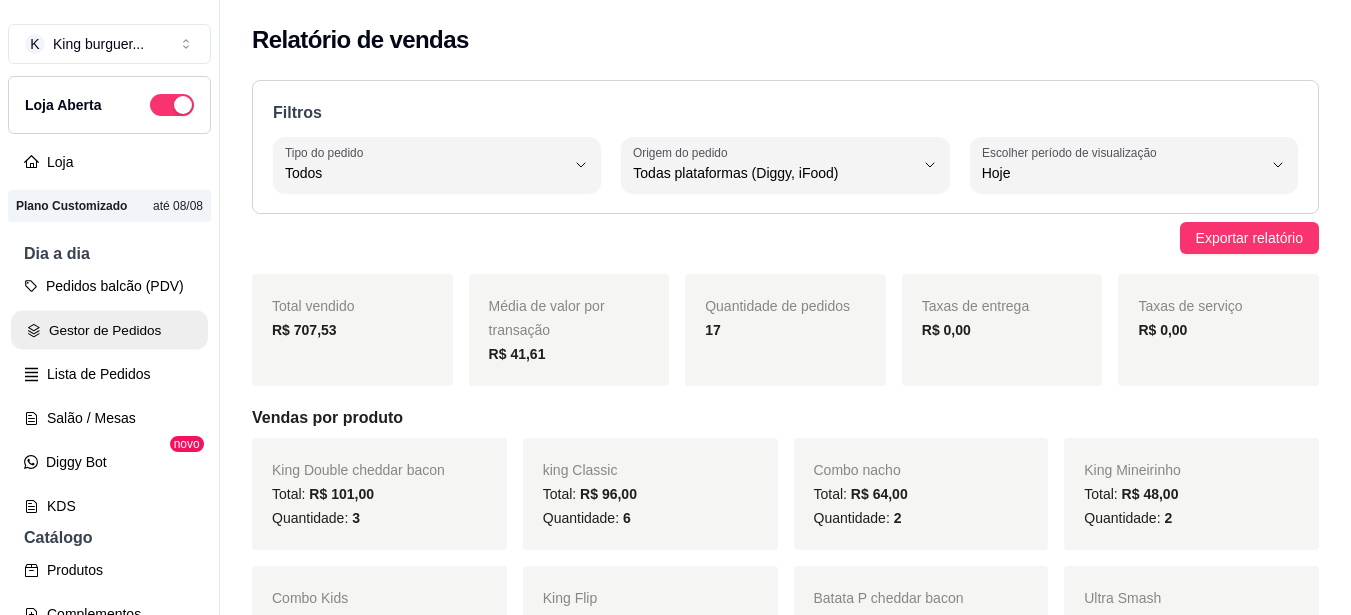 click on "Gestor de Pedidos" at bounding box center (109, 330) 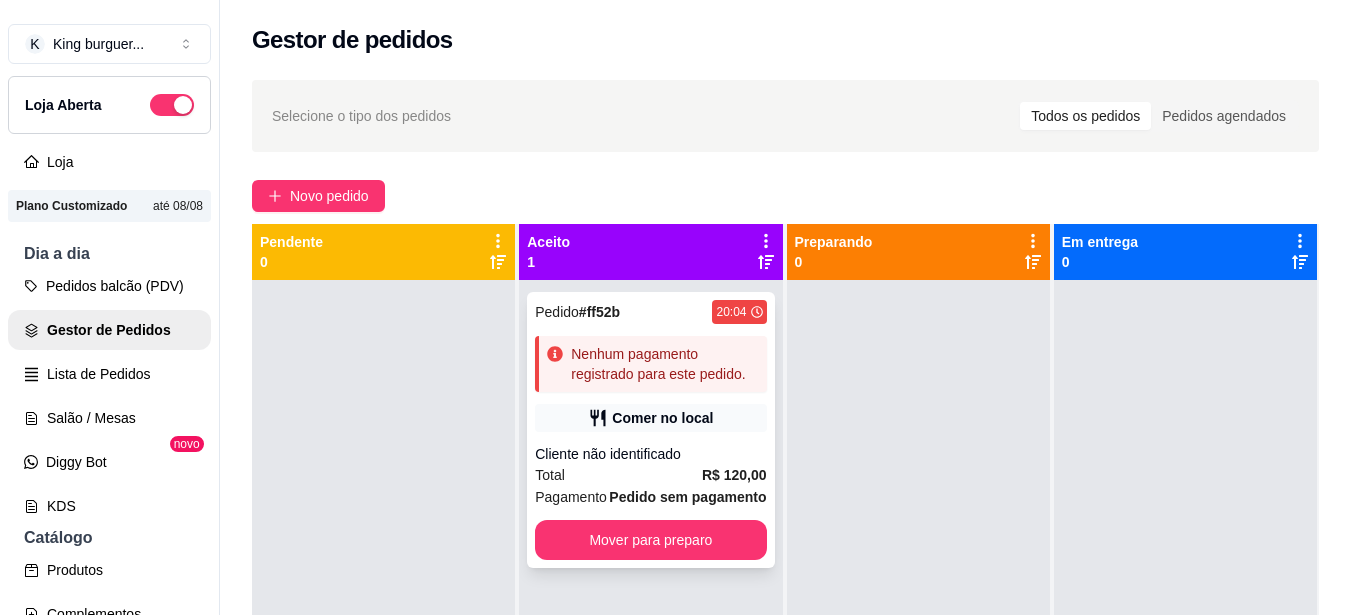 click on "Comer no local" at bounding box center [662, 418] 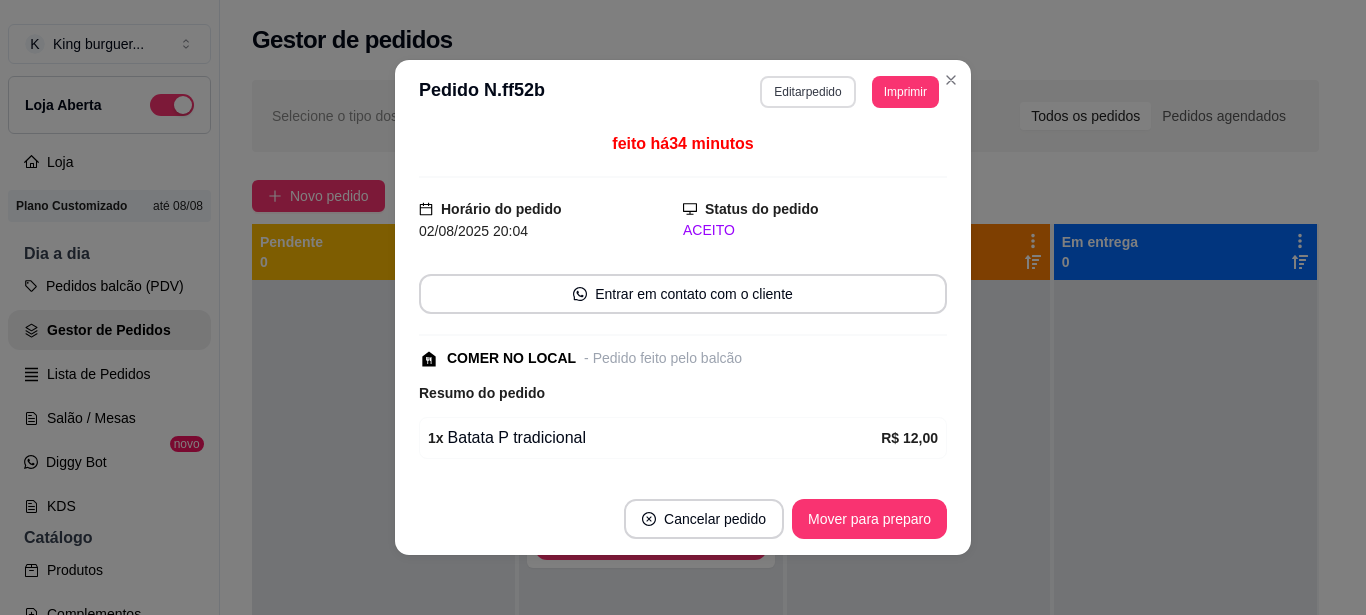 click on "Editar  pedido" at bounding box center [807, 92] 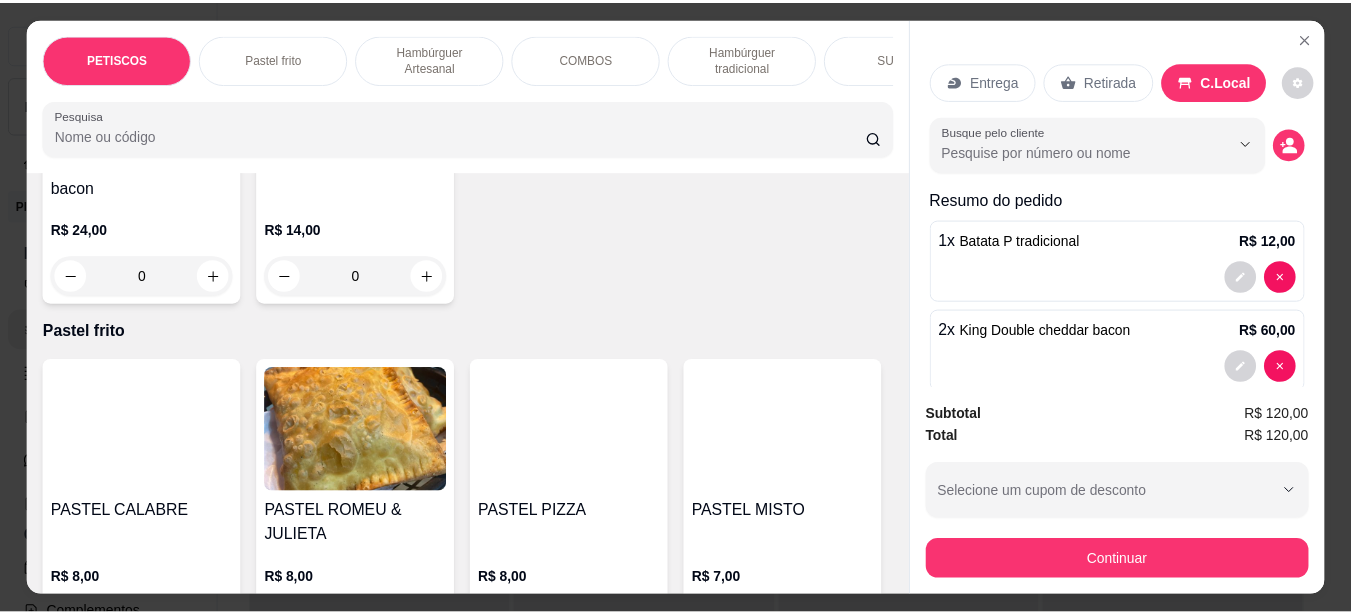 scroll, scrollTop: 0, scrollLeft: 0, axis: both 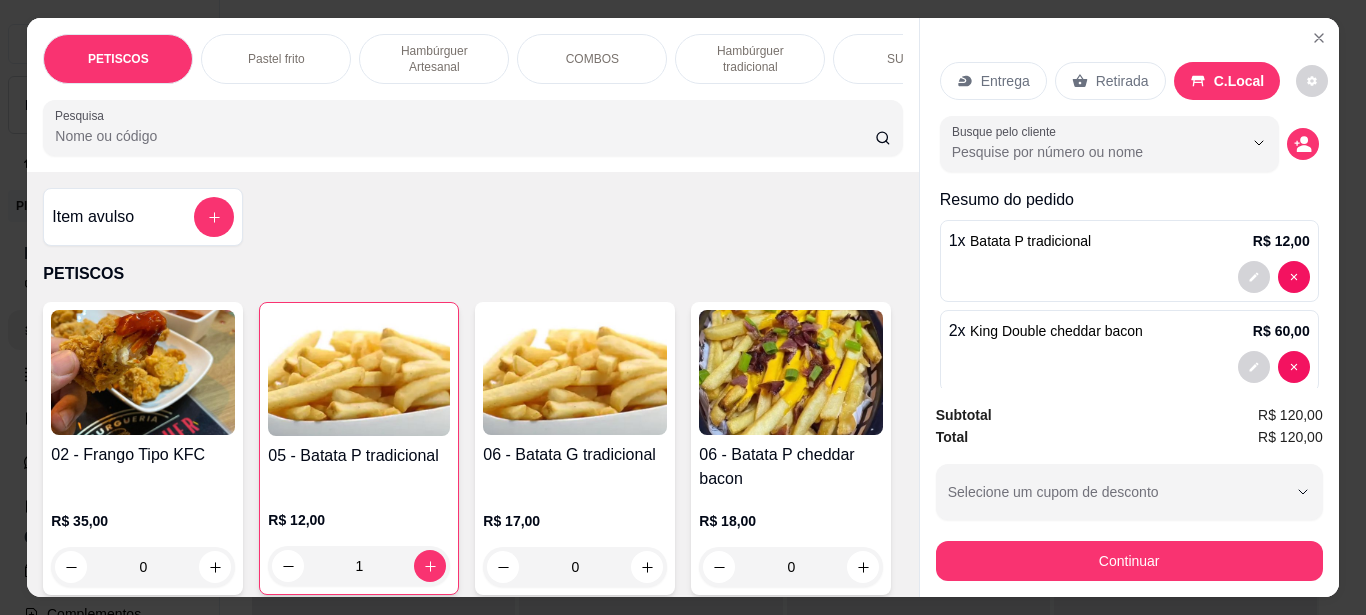 click at bounding box center [359, 373] 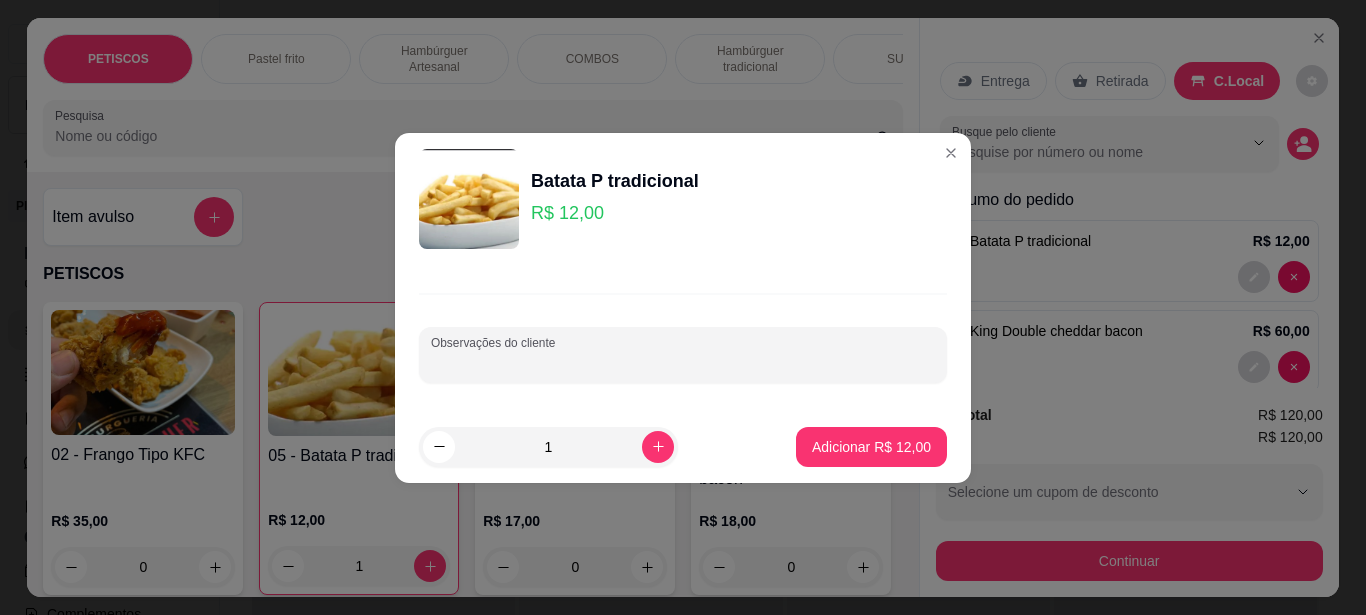 click on "Observações do cliente" at bounding box center [683, 363] 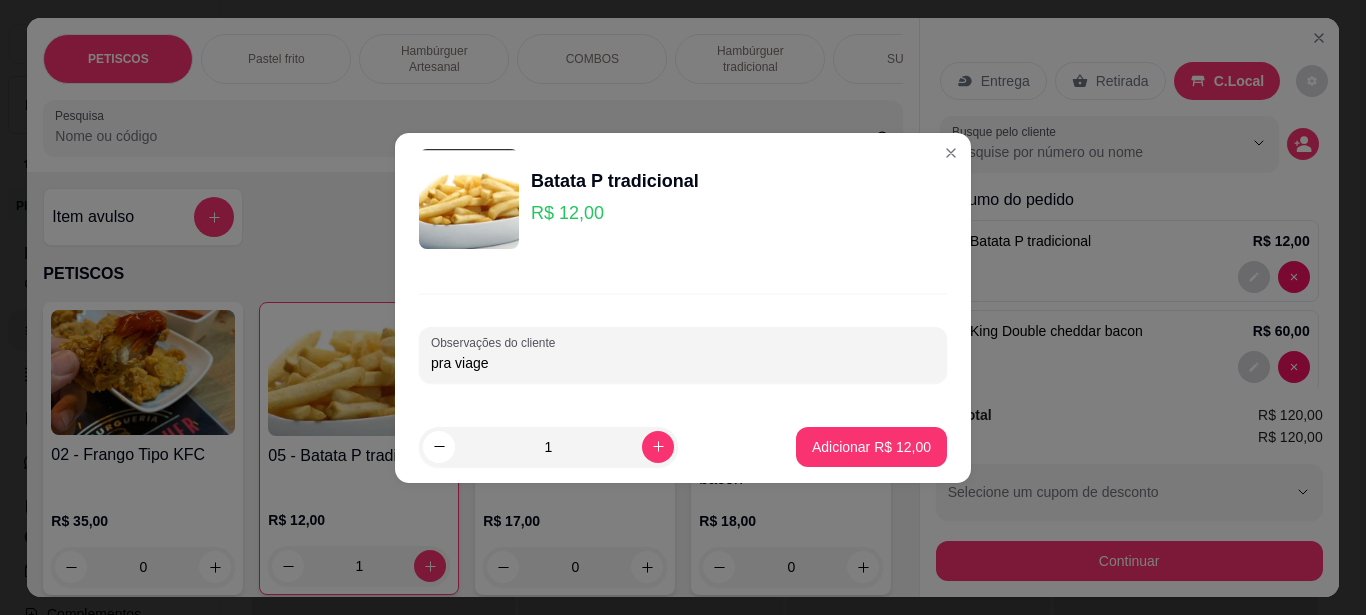 type on "pra viagem" 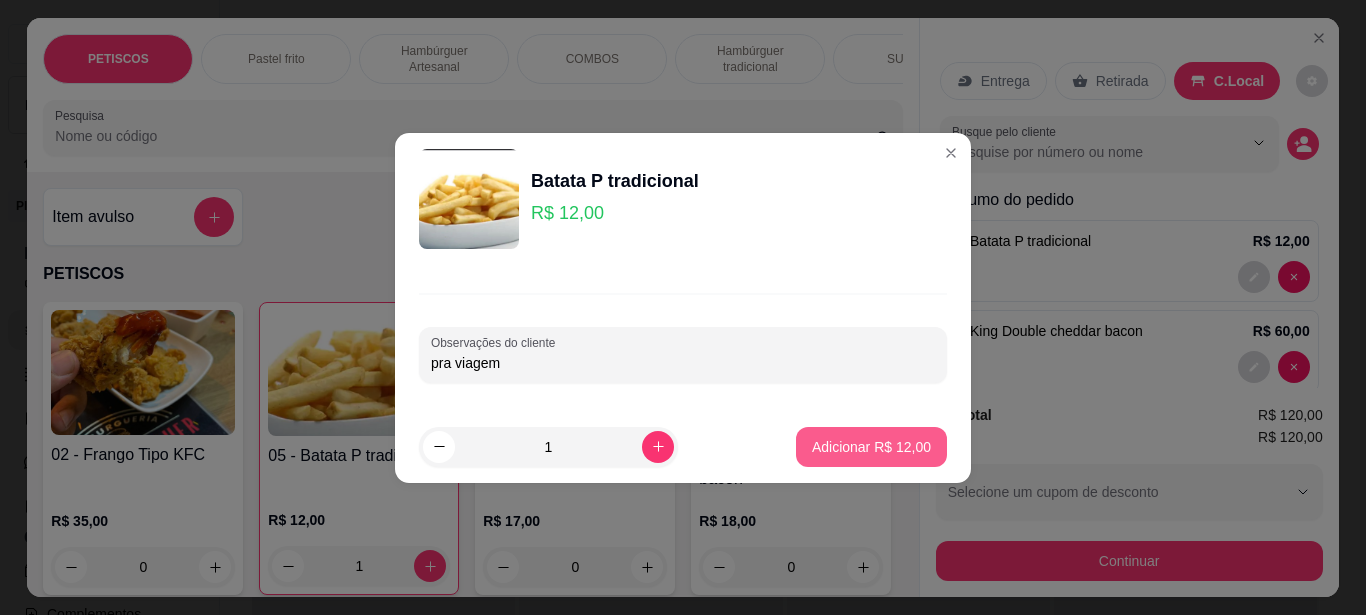 click on "Adicionar   R$ 12,00" at bounding box center [871, 447] 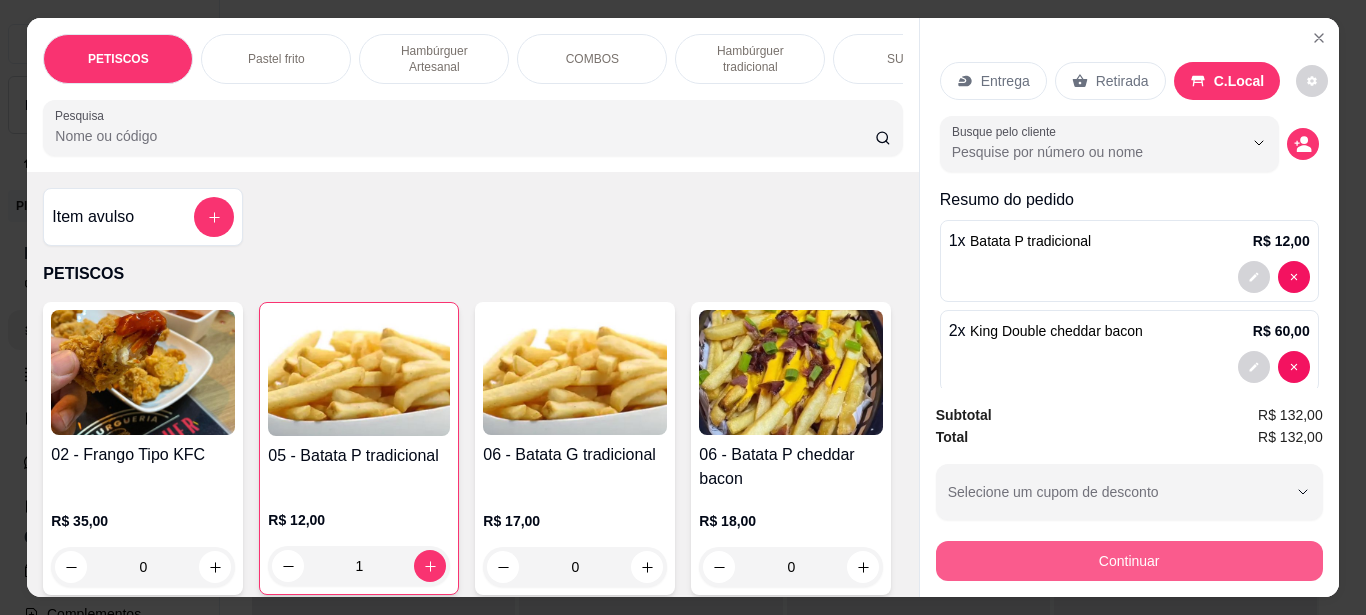 click on "Continuar" at bounding box center (1129, 561) 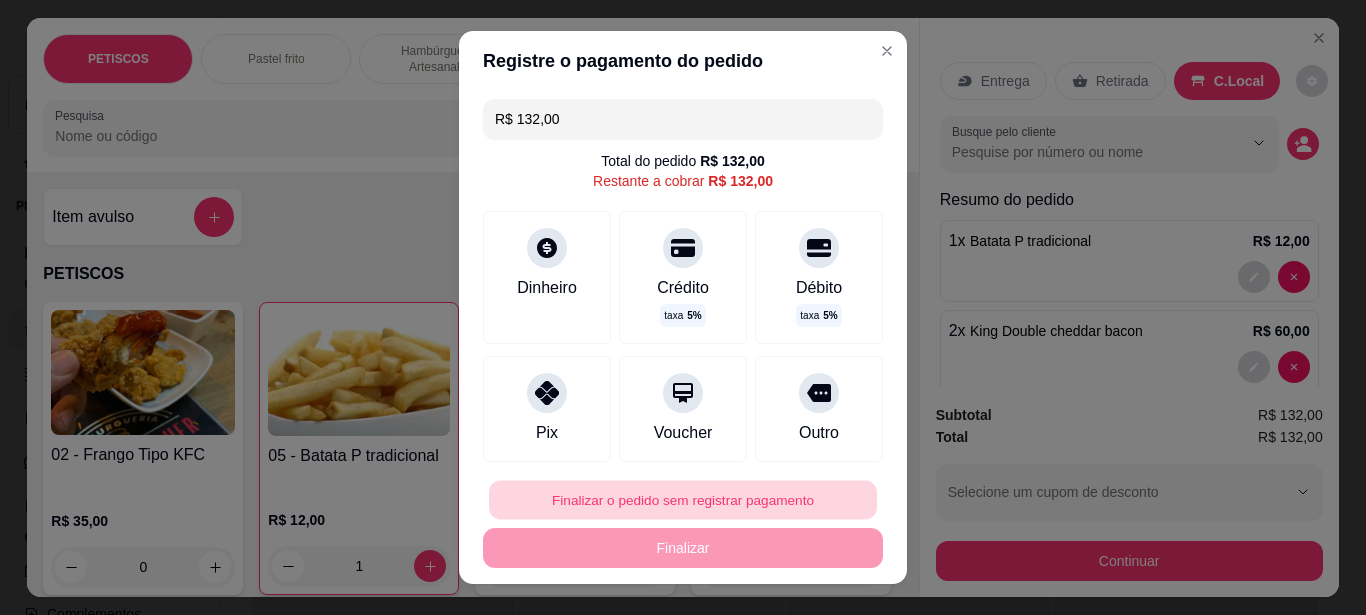 click on "Finalizar o pedido sem registrar pagamento" at bounding box center [683, 500] 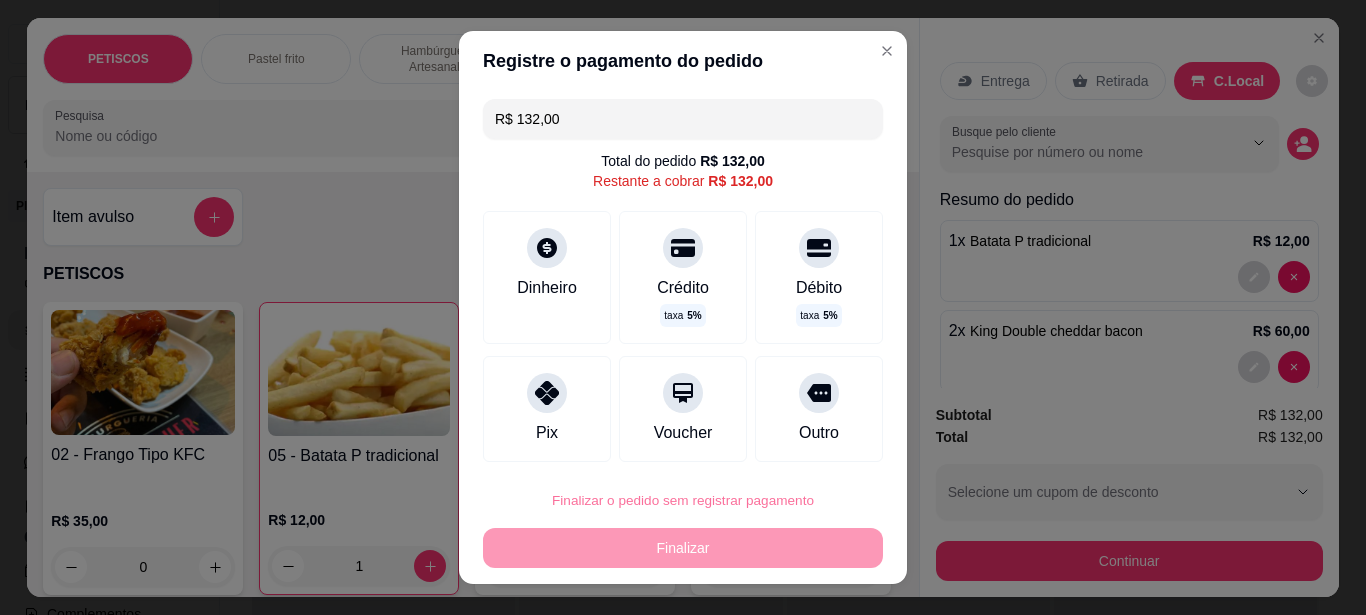 click on "Confirmar" at bounding box center (799, 443) 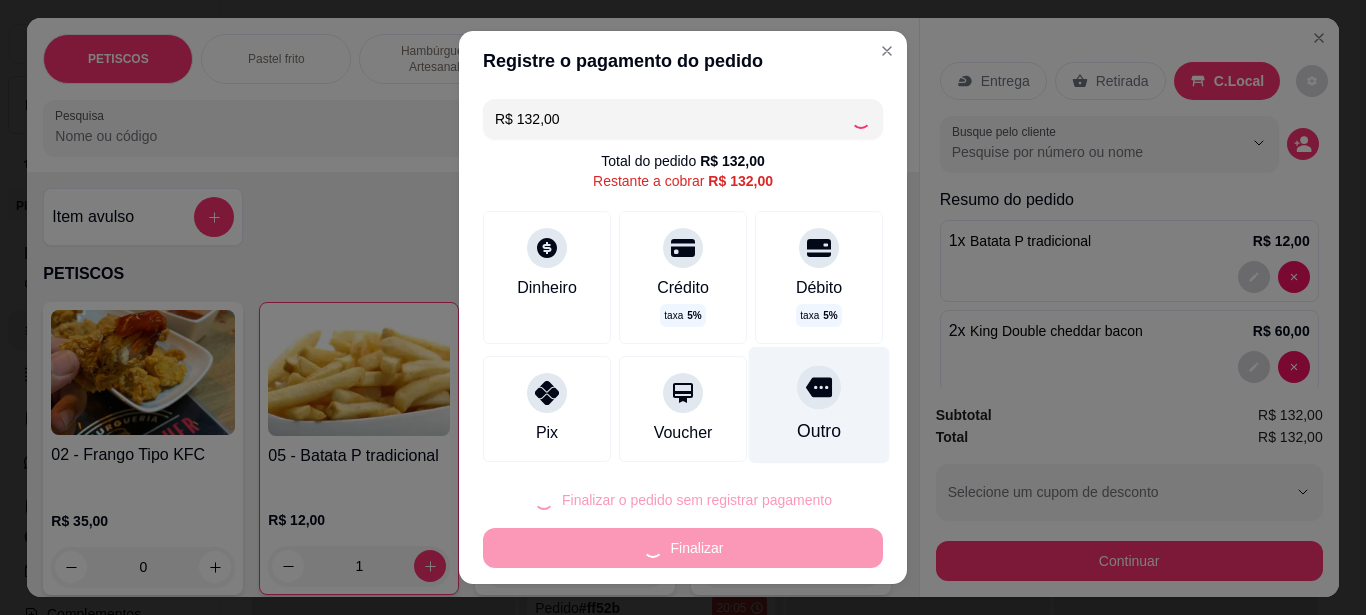 type on "0" 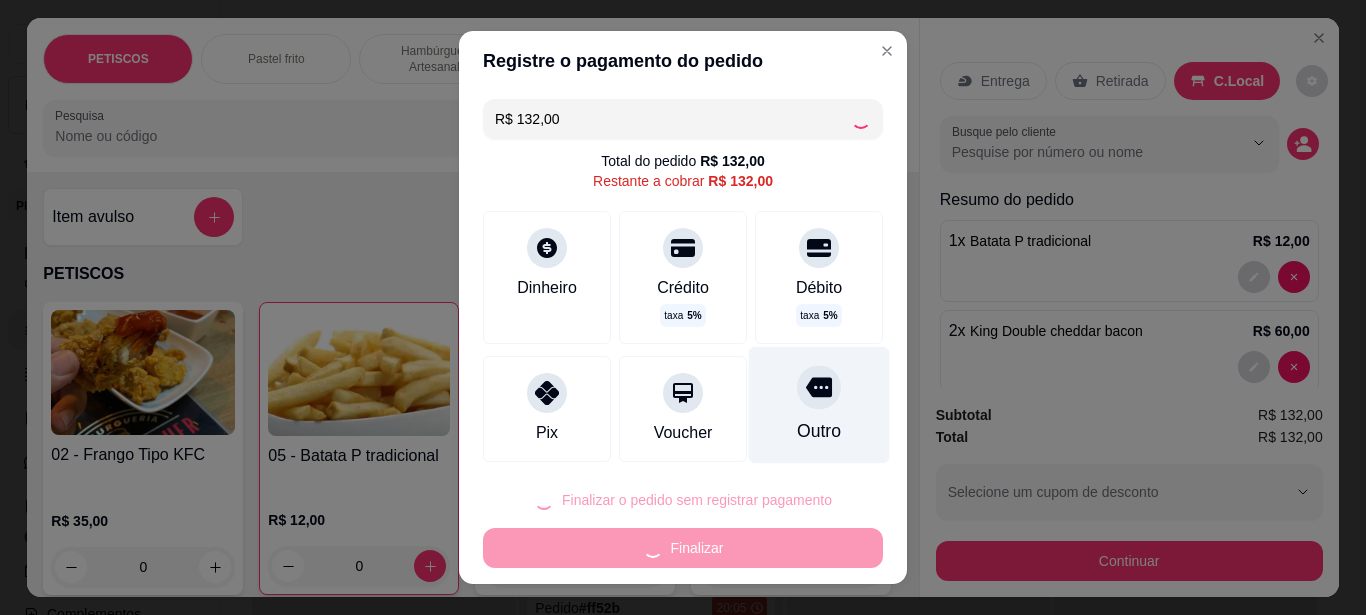 type on "R$ 0,00" 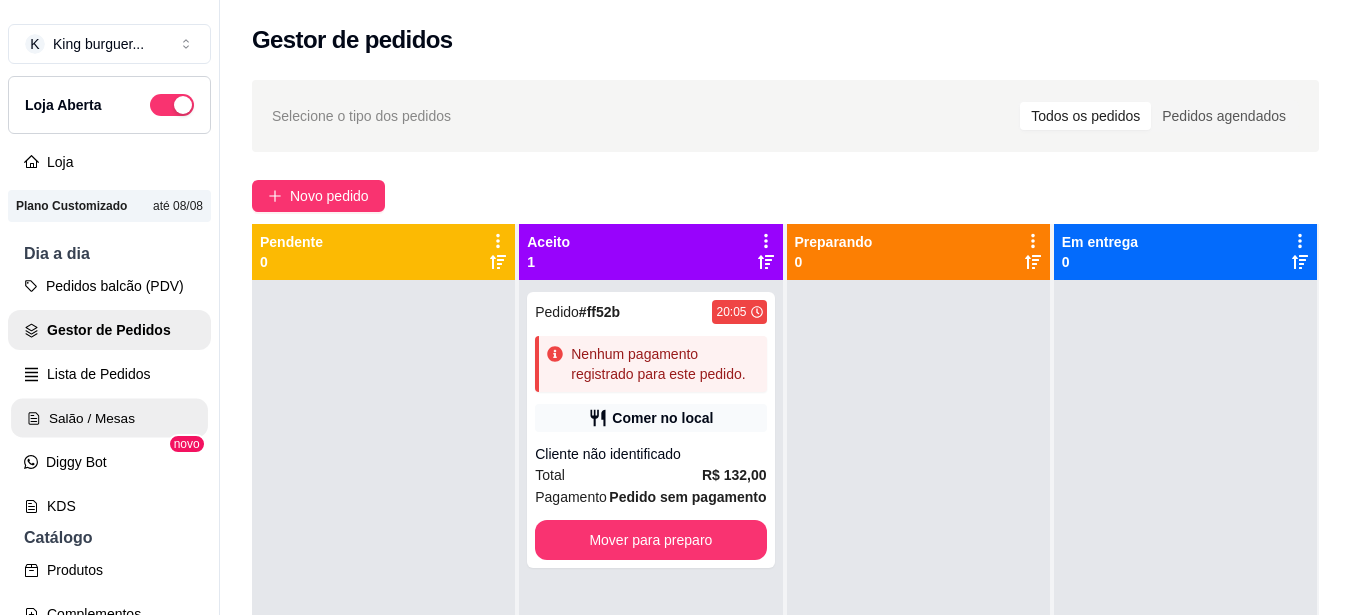 click on "Salão / Mesas" at bounding box center [109, 418] 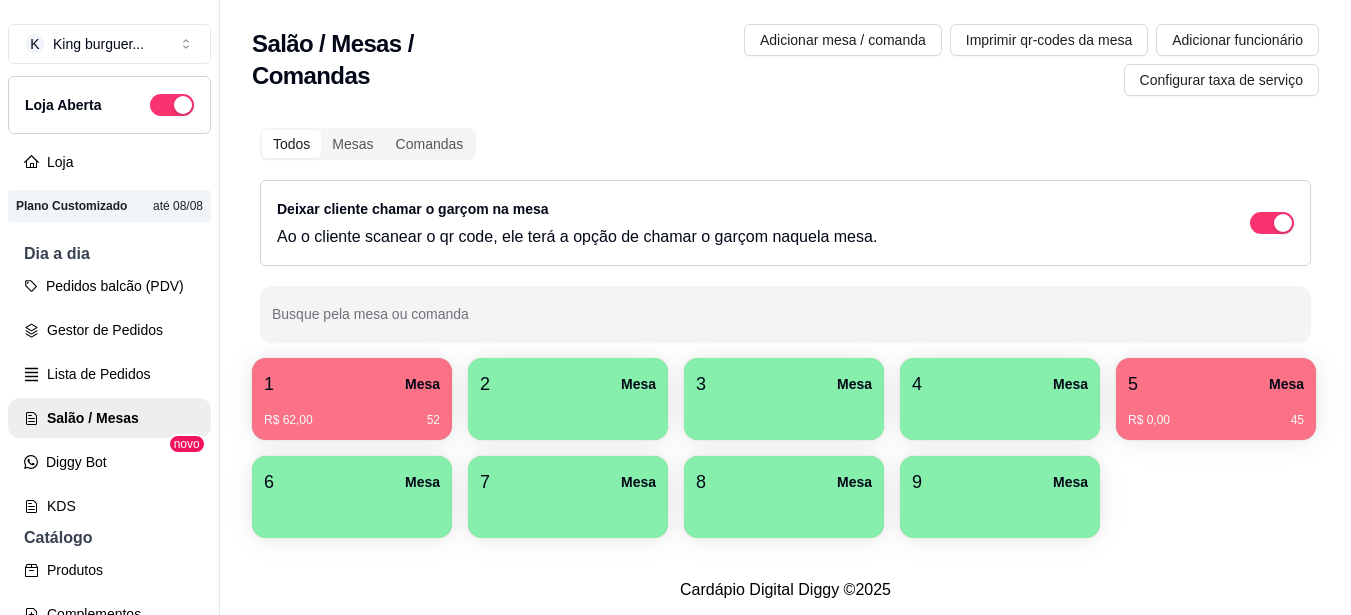 click on "1 Mesa" at bounding box center (352, 384) 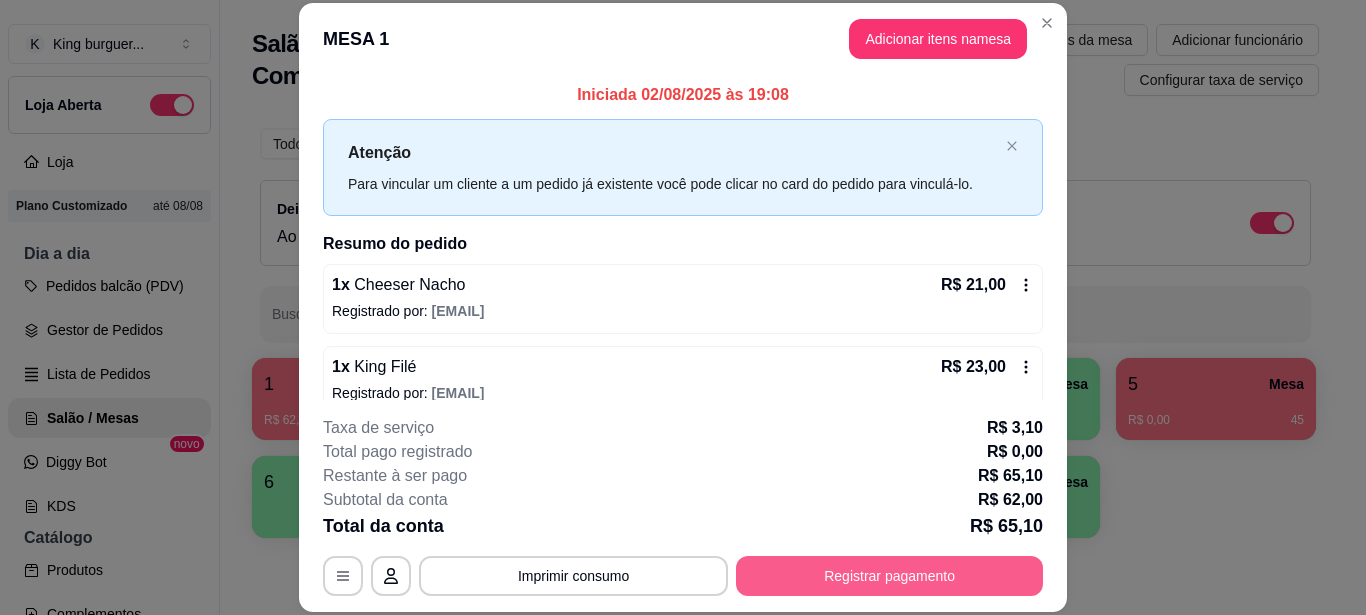 click on "Registrar pagamento" at bounding box center [889, 576] 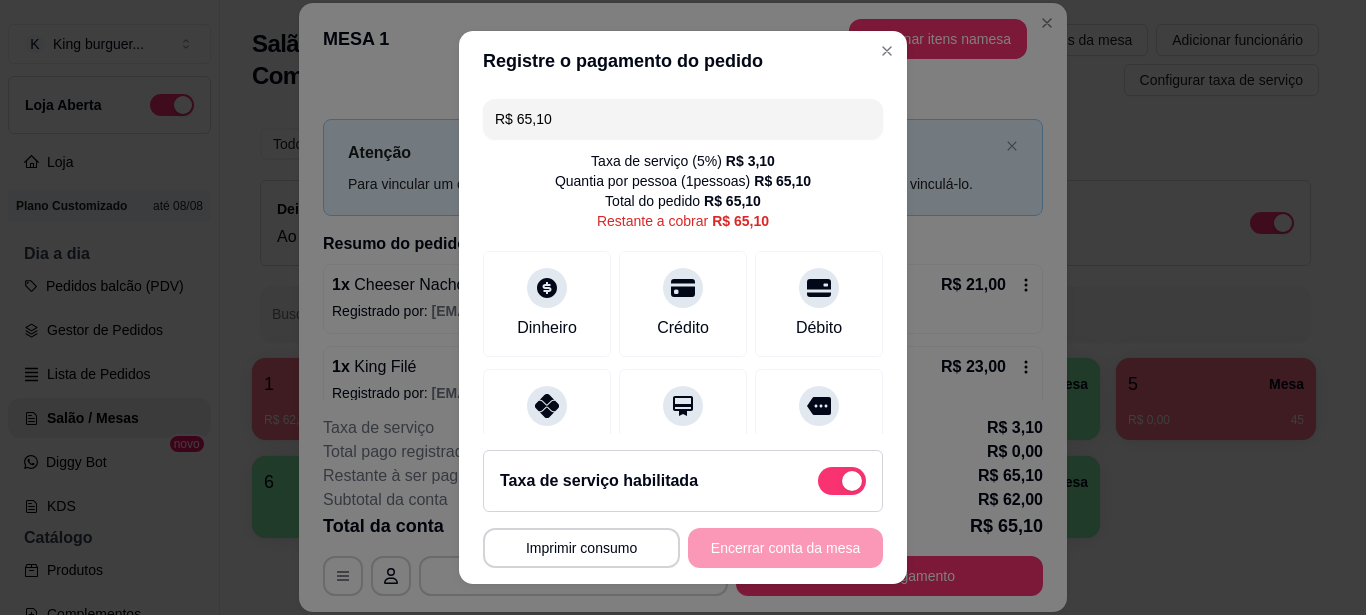 click on "Taxa de serviço   habilitada" at bounding box center (683, 481) 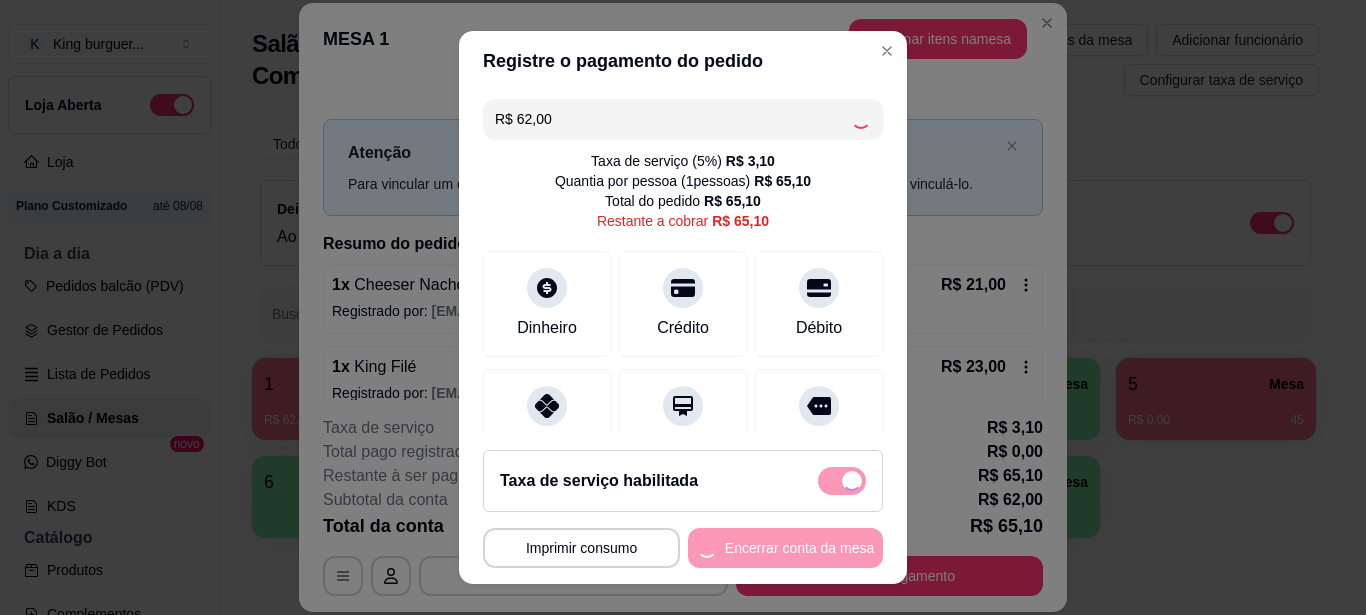 checkbox on "false" 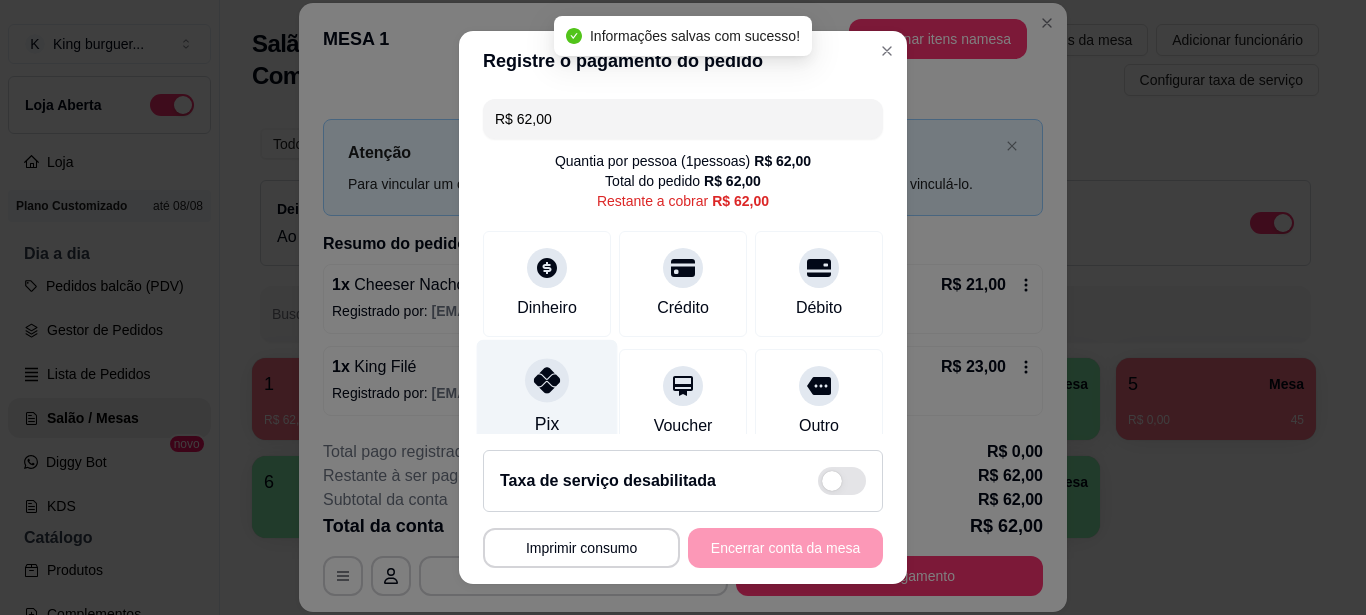 click at bounding box center (547, 380) 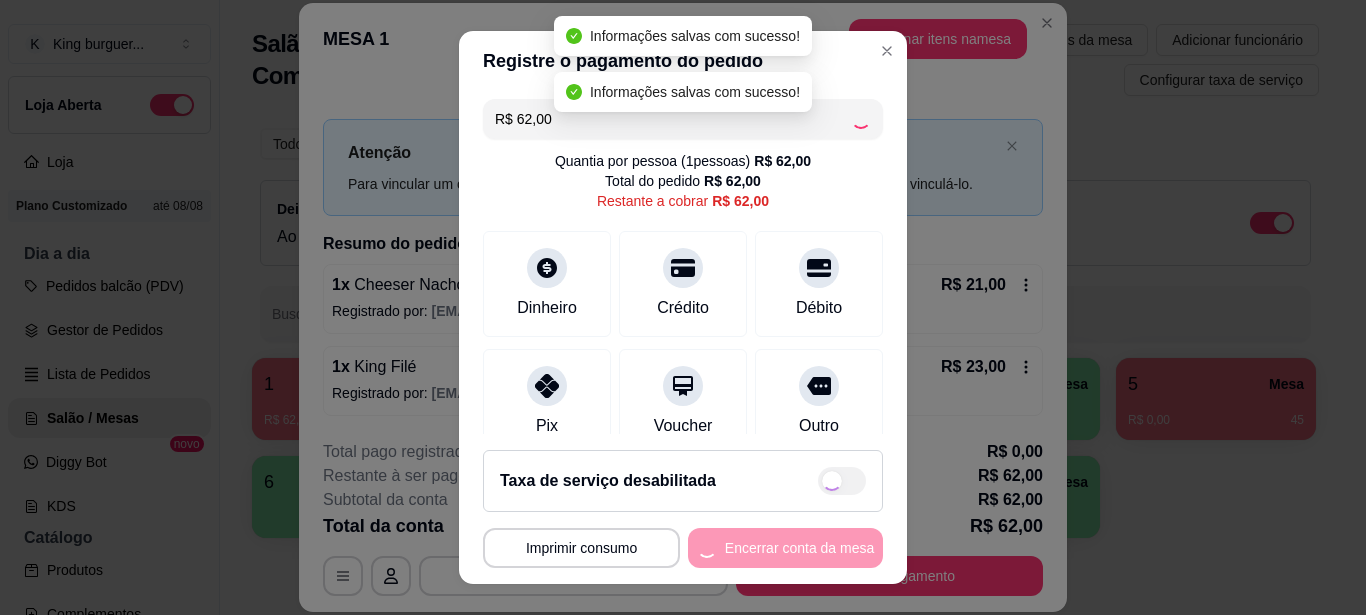 type on "R$ 0,00" 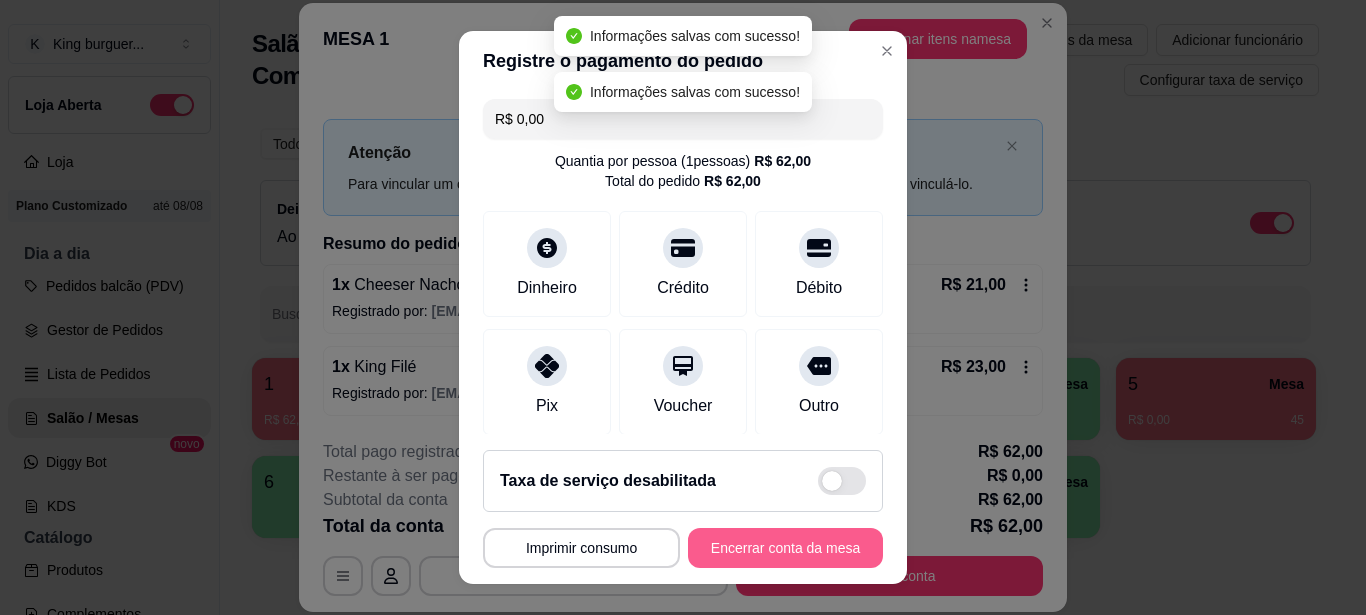 click on "Encerrar conta da mesa" at bounding box center [785, 548] 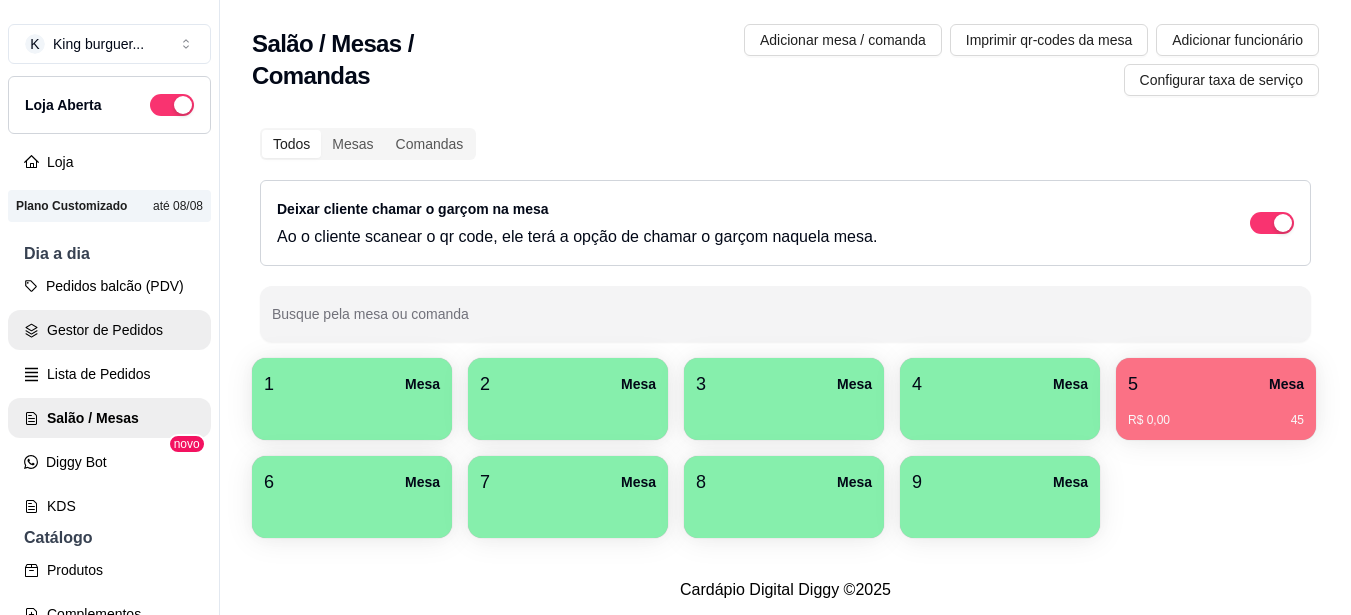 click on "Gestor de Pedidos" at bounding box center (109, 330) 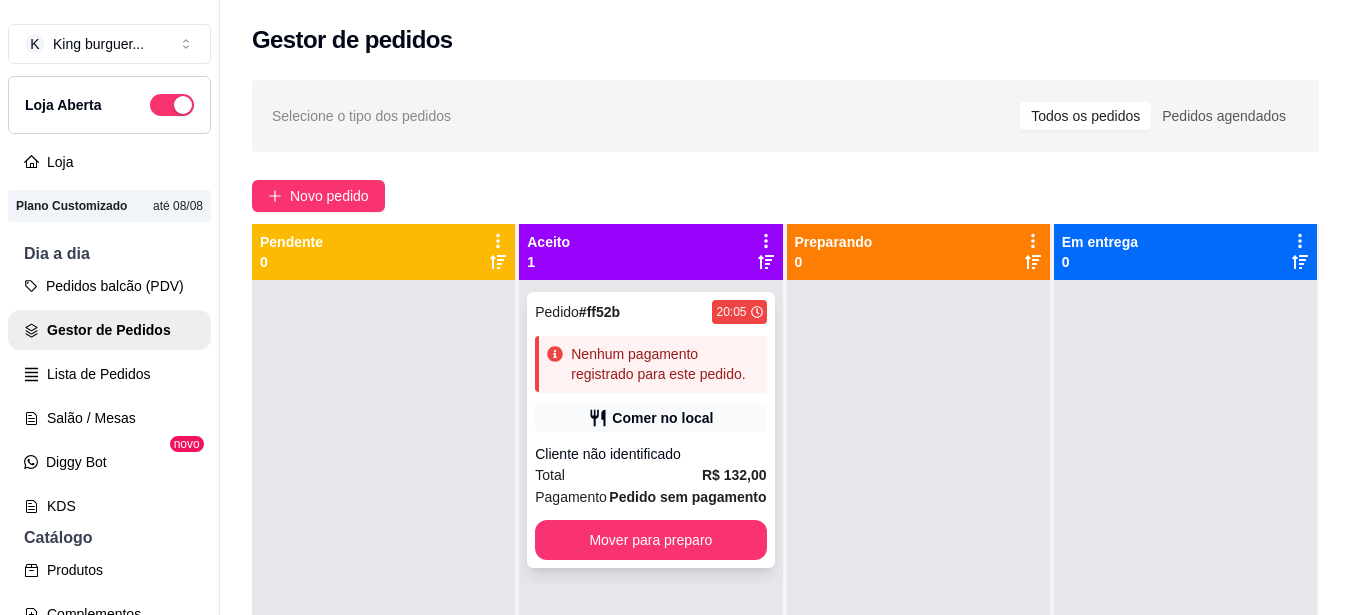 click on "Pedido  # [ID] [TIME] Nenhum pagamento registrado para este pedido. Comer no local Cliente não identificado Total R$ 132,00 Pagamento Pedido sem pagamento Mover para preparo" at bounding box center (650, 430) 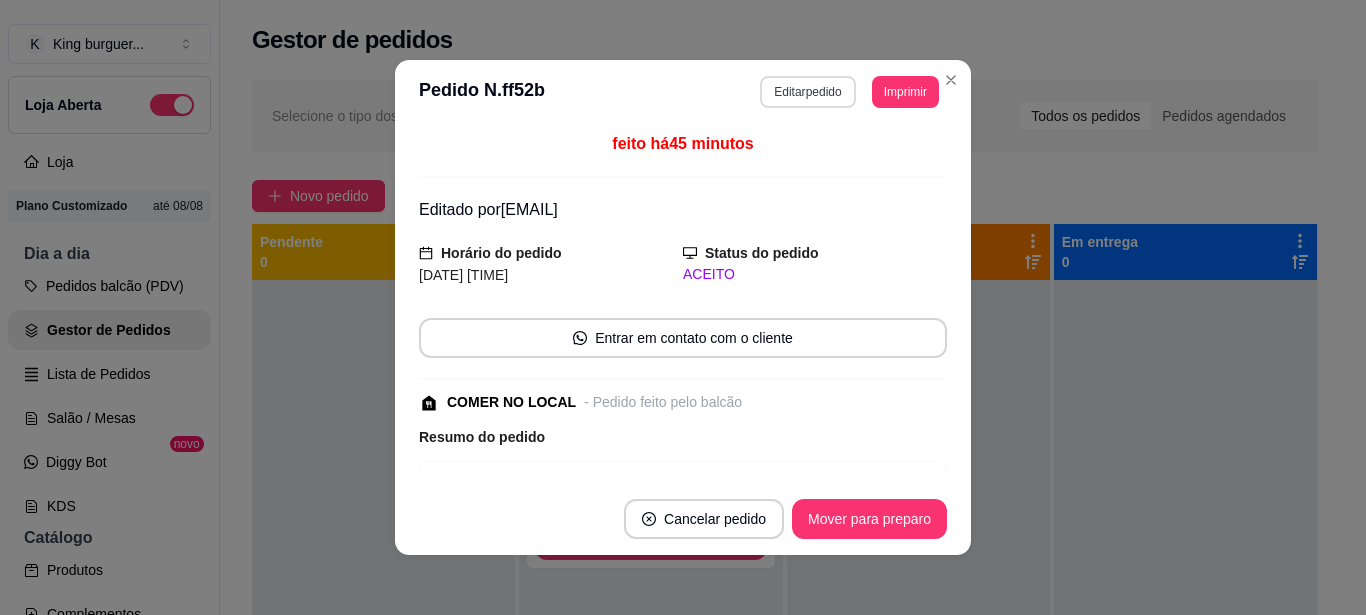 click on "Editar  pedido" at bounding box center (807, 92) 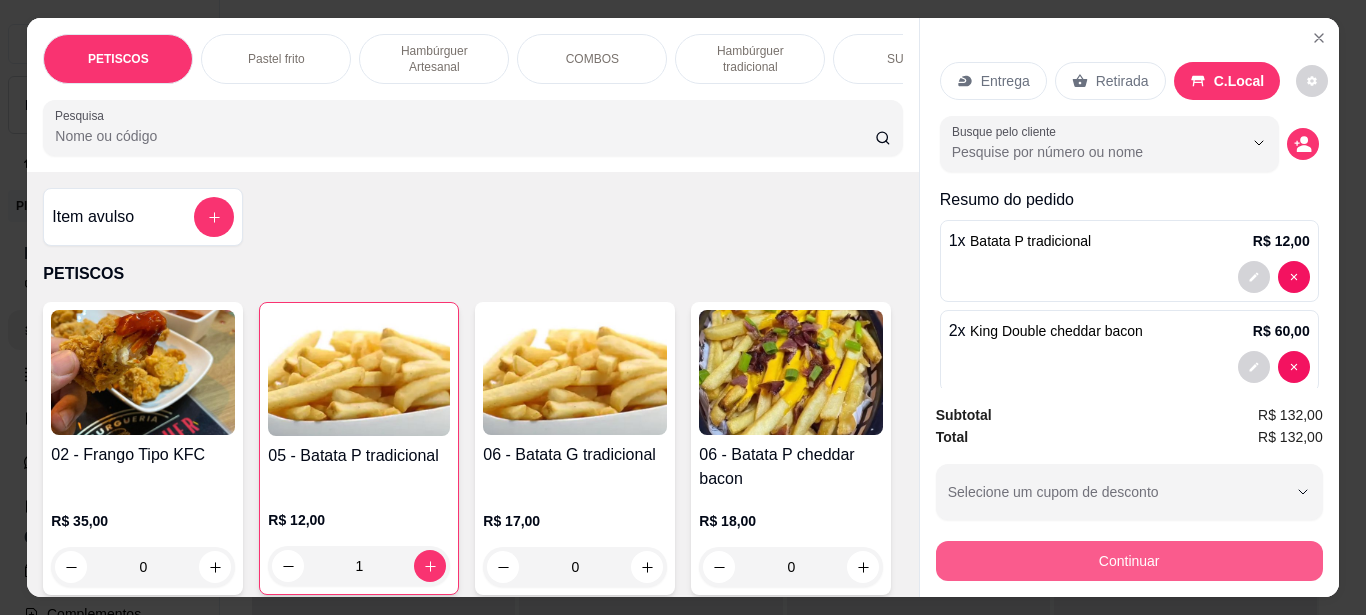 click on "Continuar" at bounding box center (1129, 561) 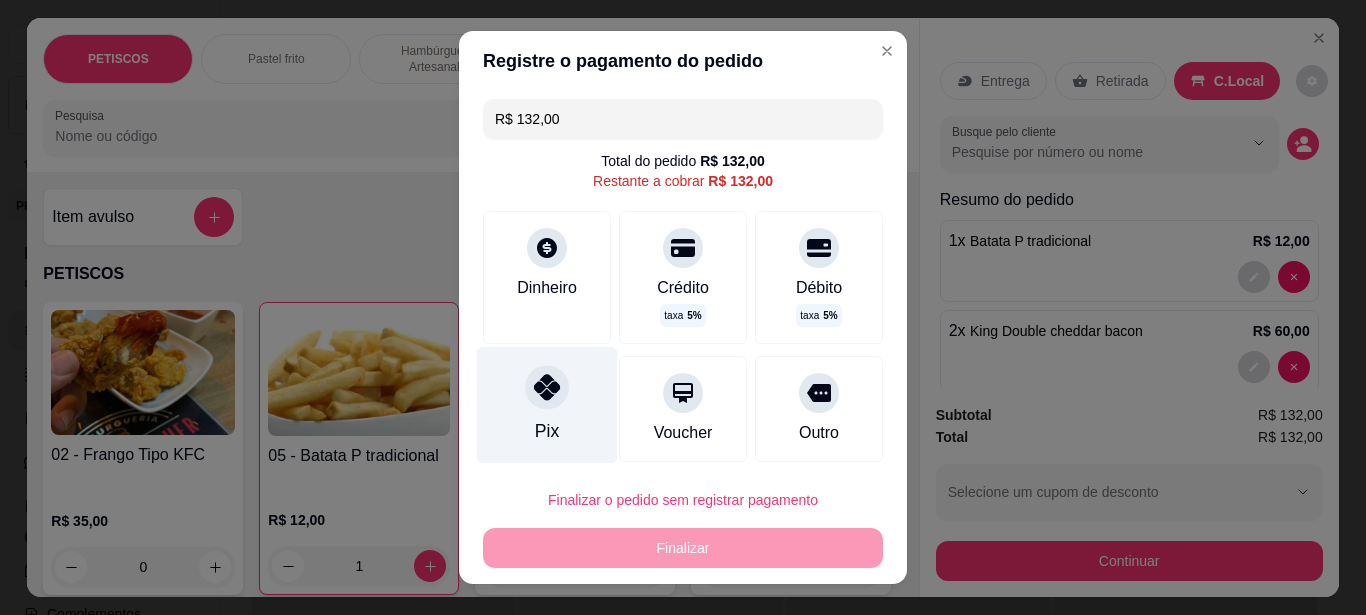 click 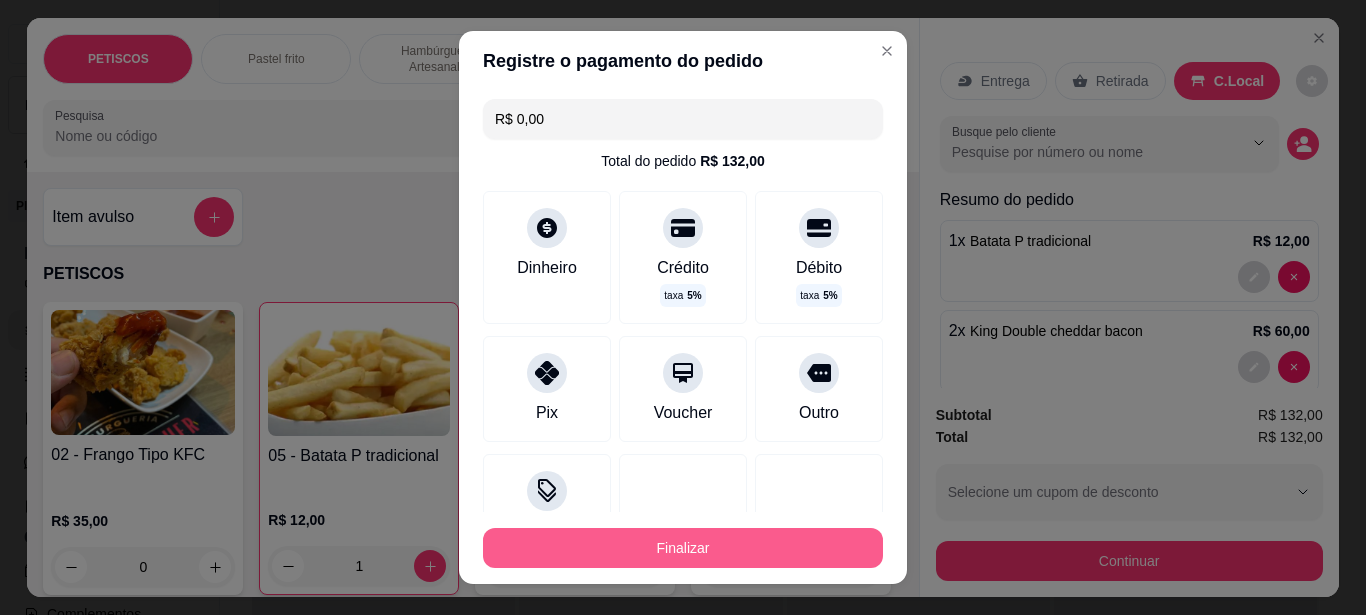 click on "Finalizar" at bounding box center (683, 548) 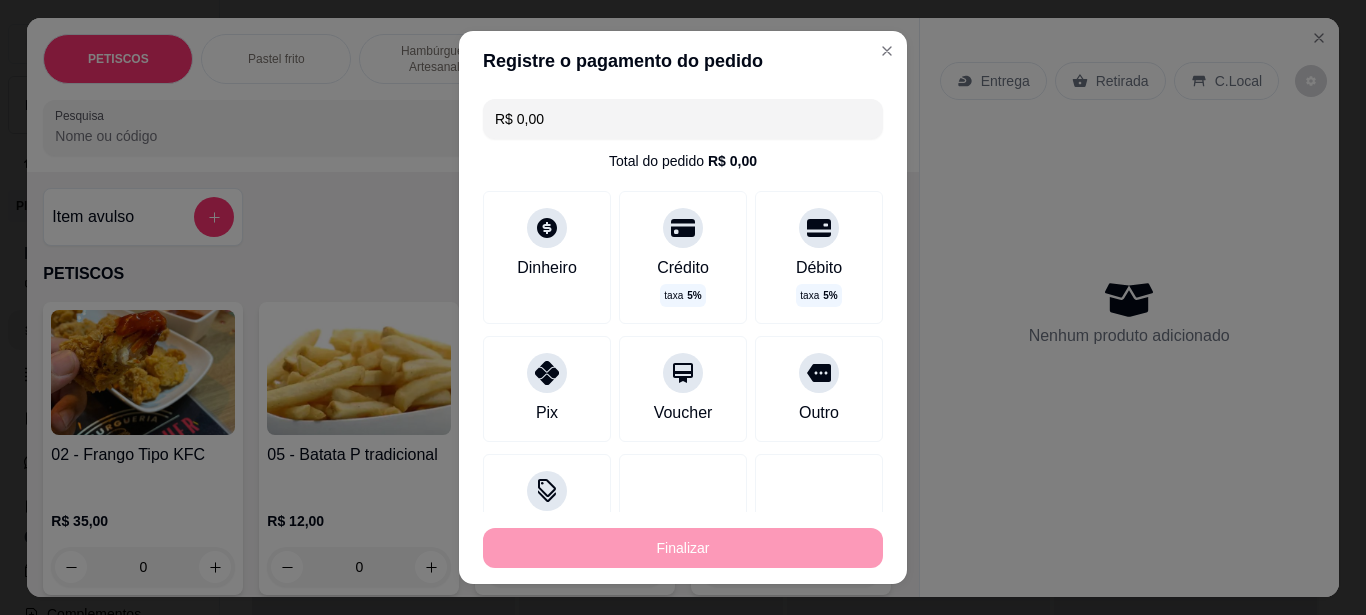 type on "0" 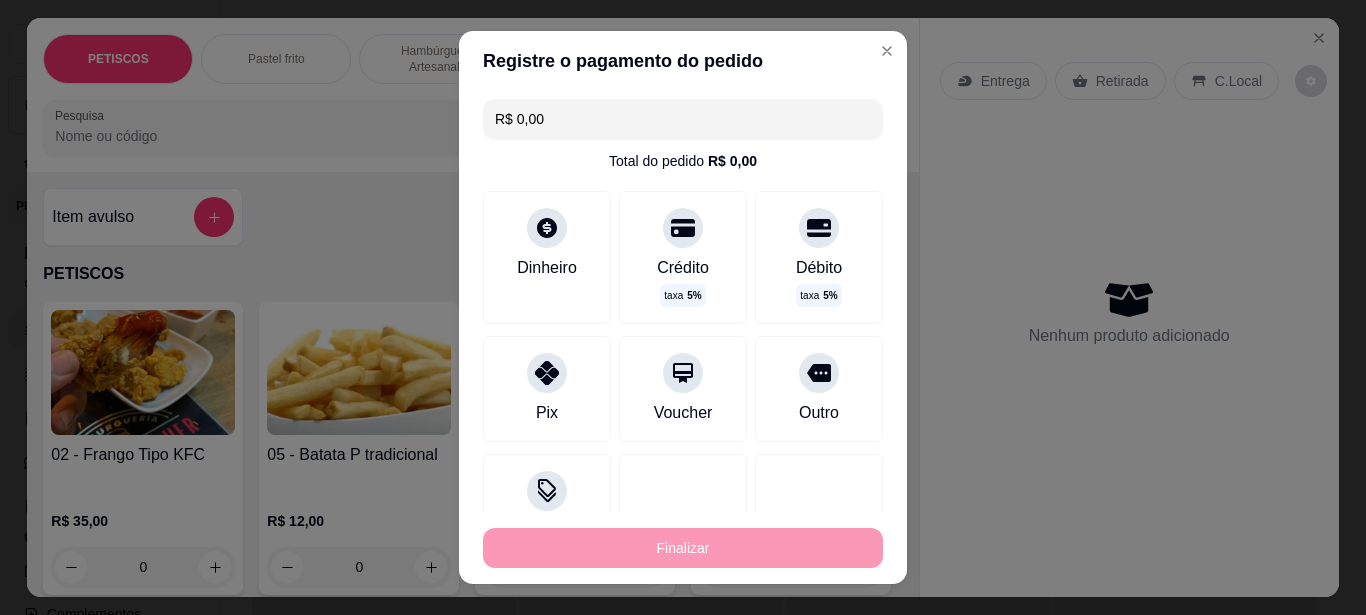 type on "-R$ 132,00" 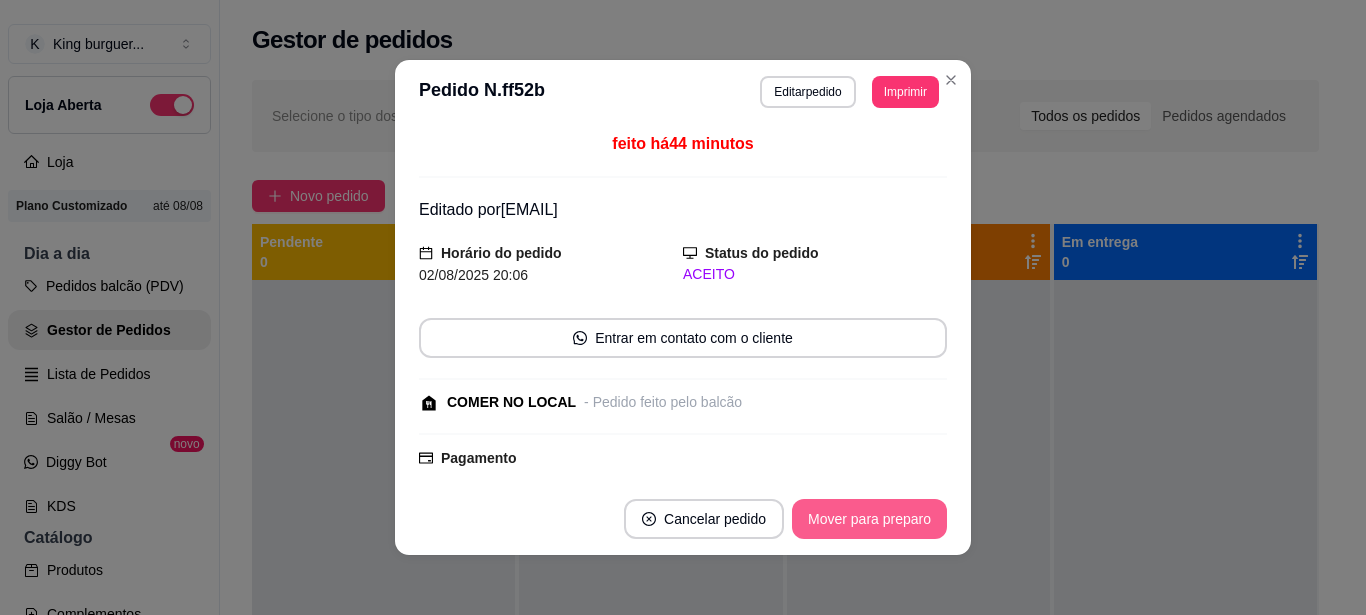 click on "Mover para preparo" at bounding box center [869, 519] 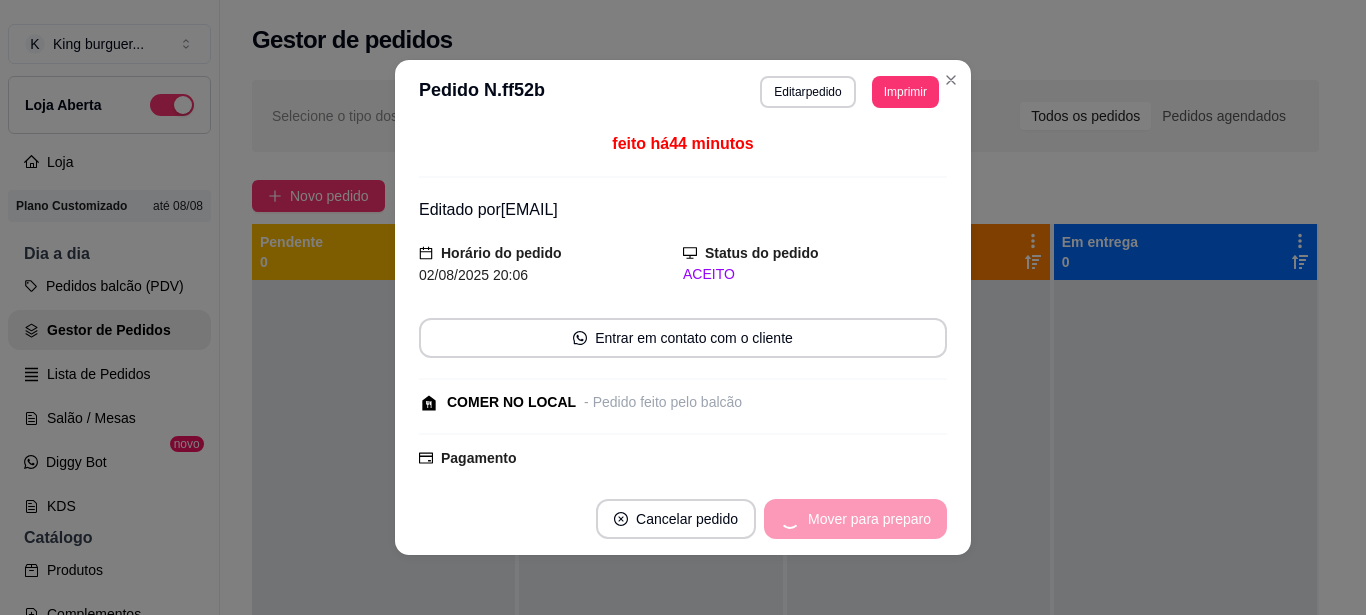 click on "Mover para preparo" at bounding box center (855, 519) 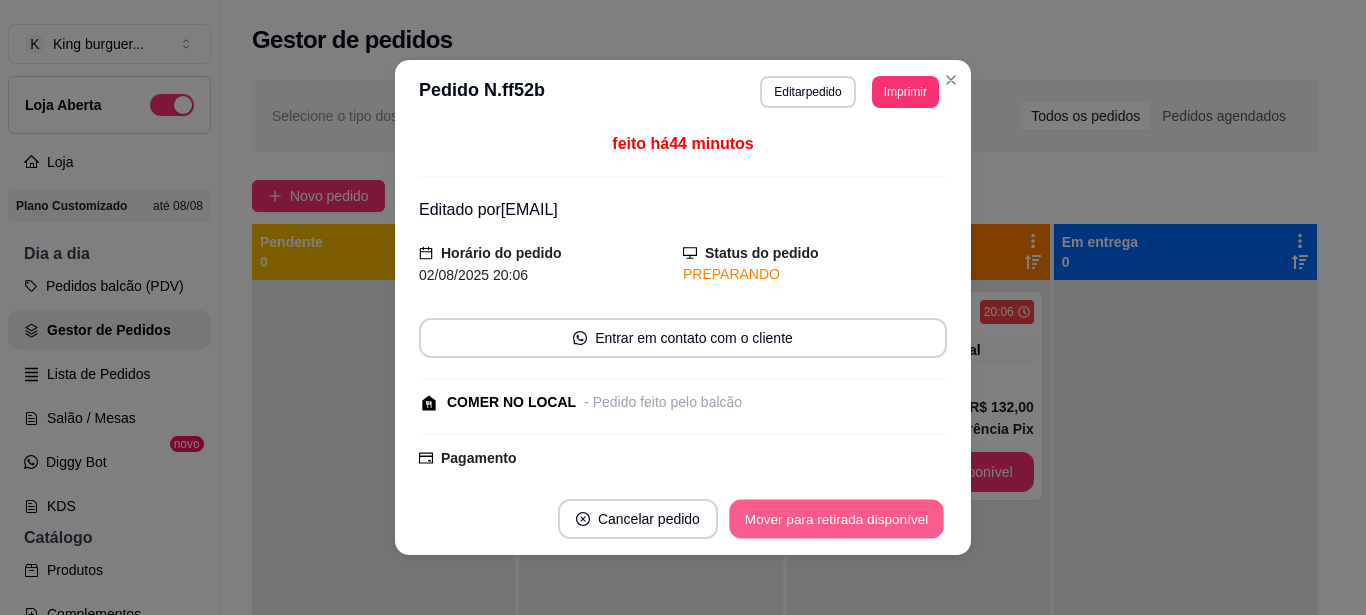 click on "Mover para retirada disponível" at bounding box center [836, 519] 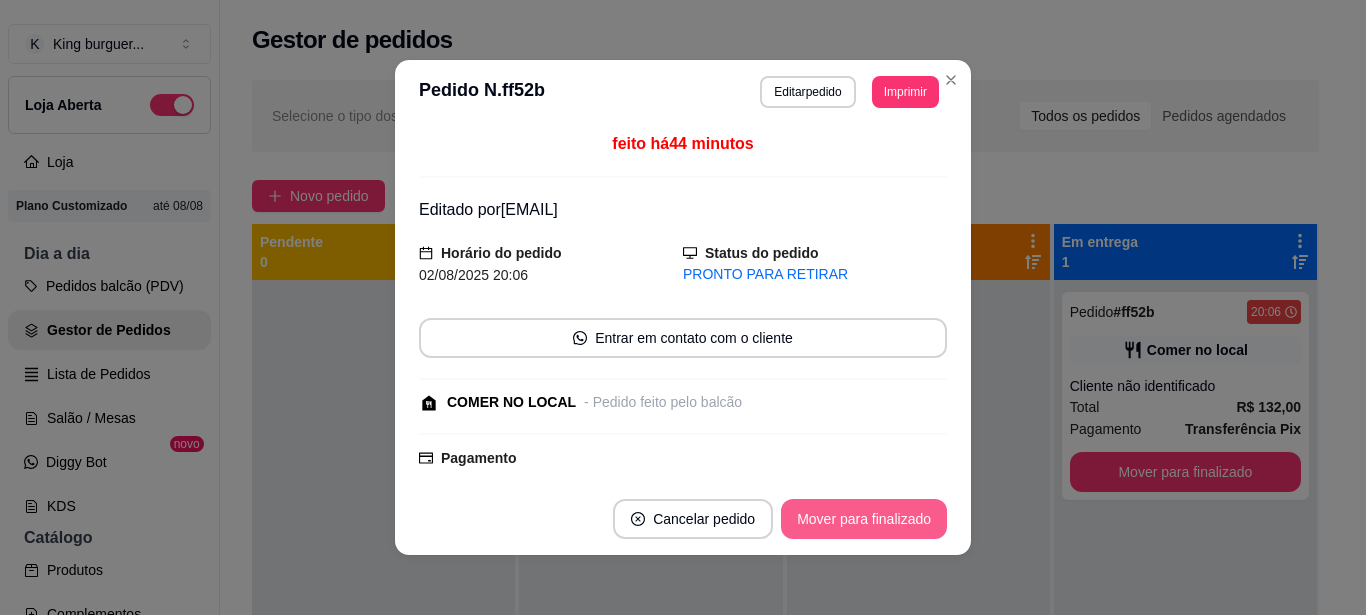 click on "Mover para finalizado" at bounding box center [864, 519] 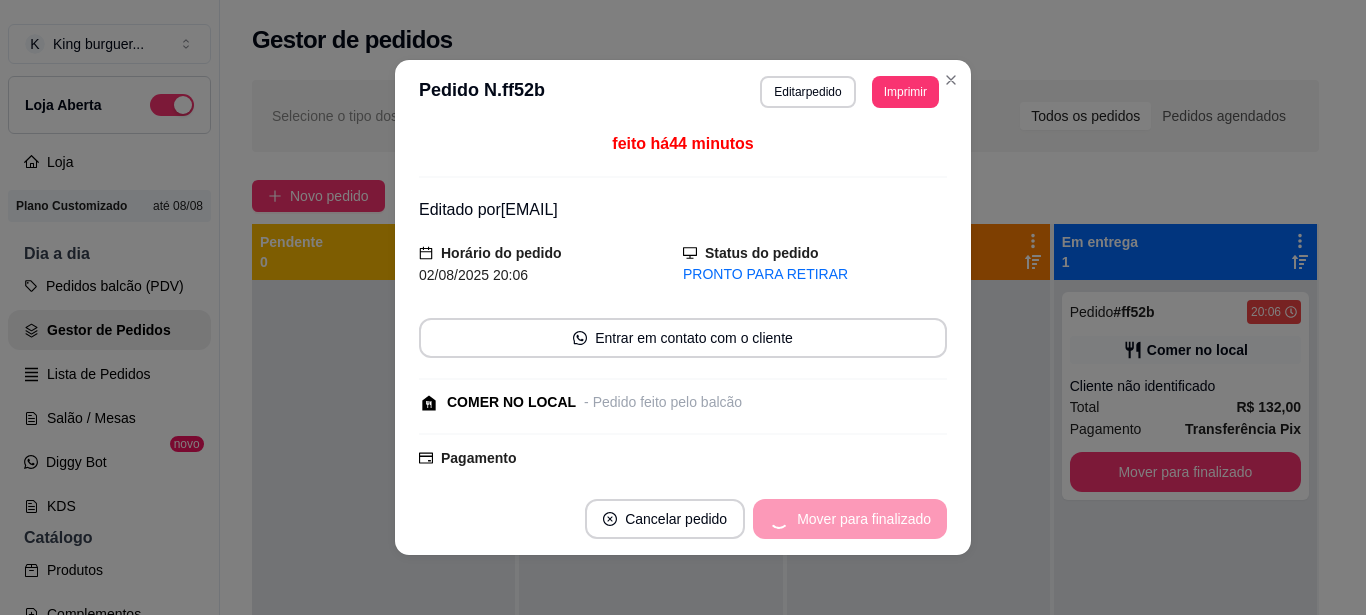 click on "Mover para finalizado" at bounding box center (850, 519) 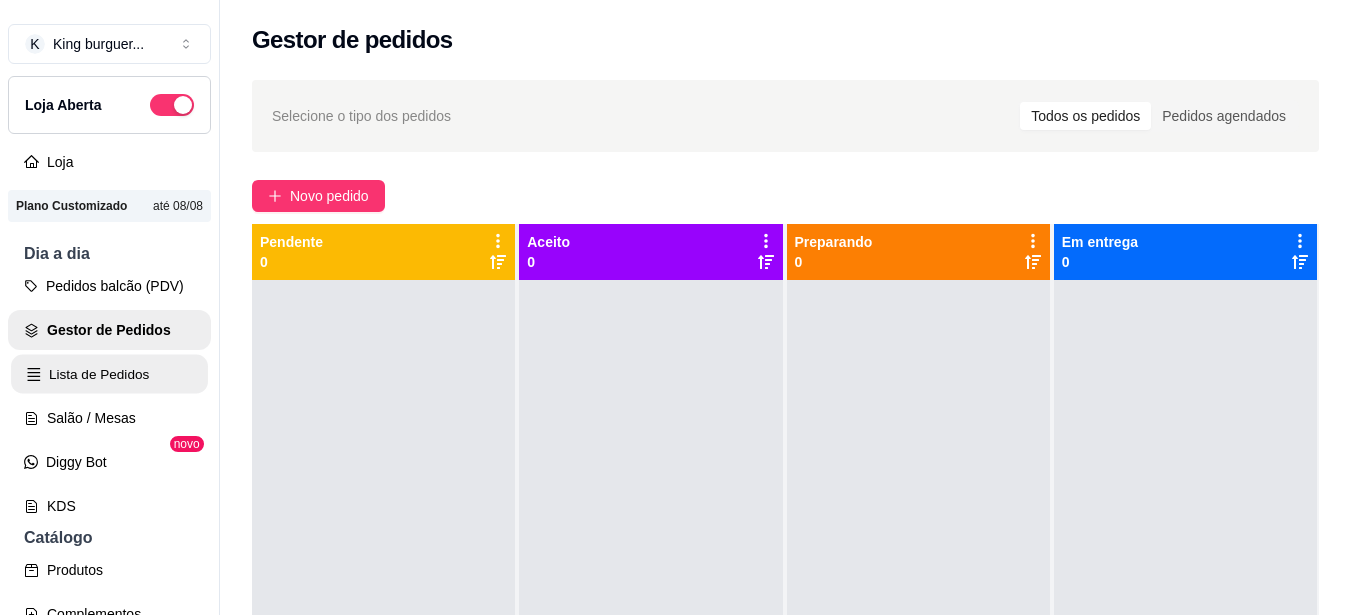 click on "Lista de Pedidos" at bounding box center [109, 374] 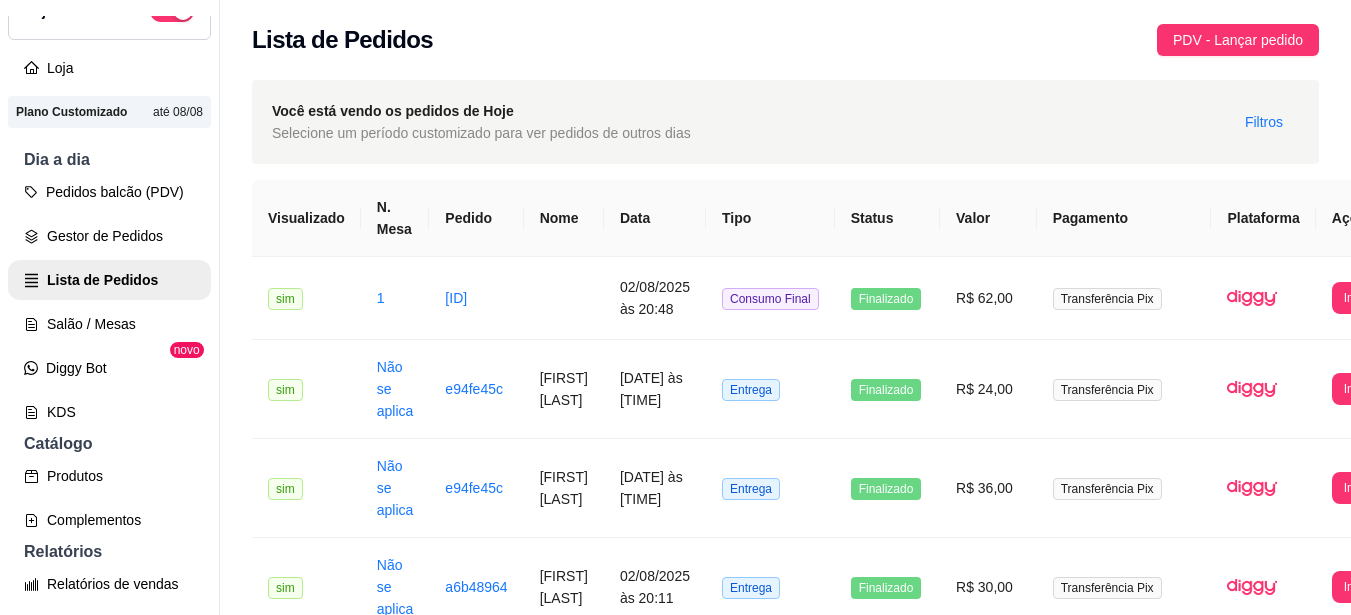 scroll, scrollTop: 200, scrollLeft: 0, axis: vertical 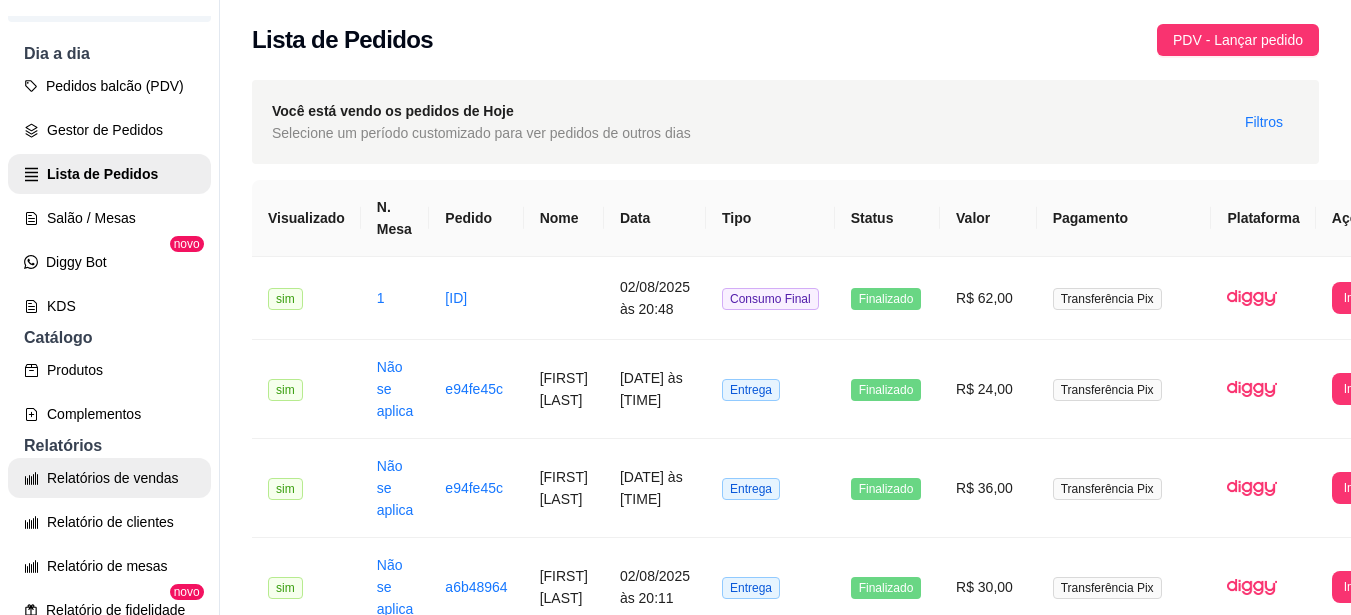click on "Relatórios de vendas" at bounding box center (109, 478) 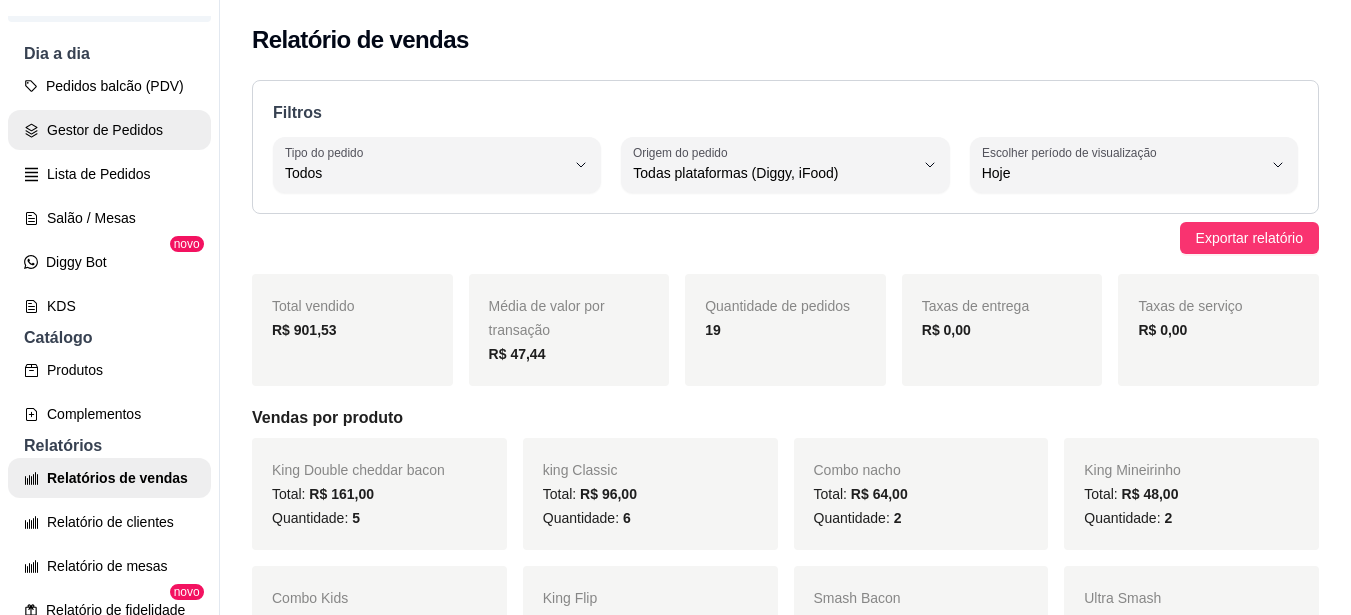 click on "Gestor de Pedidos" at bounding box center [109, 130] 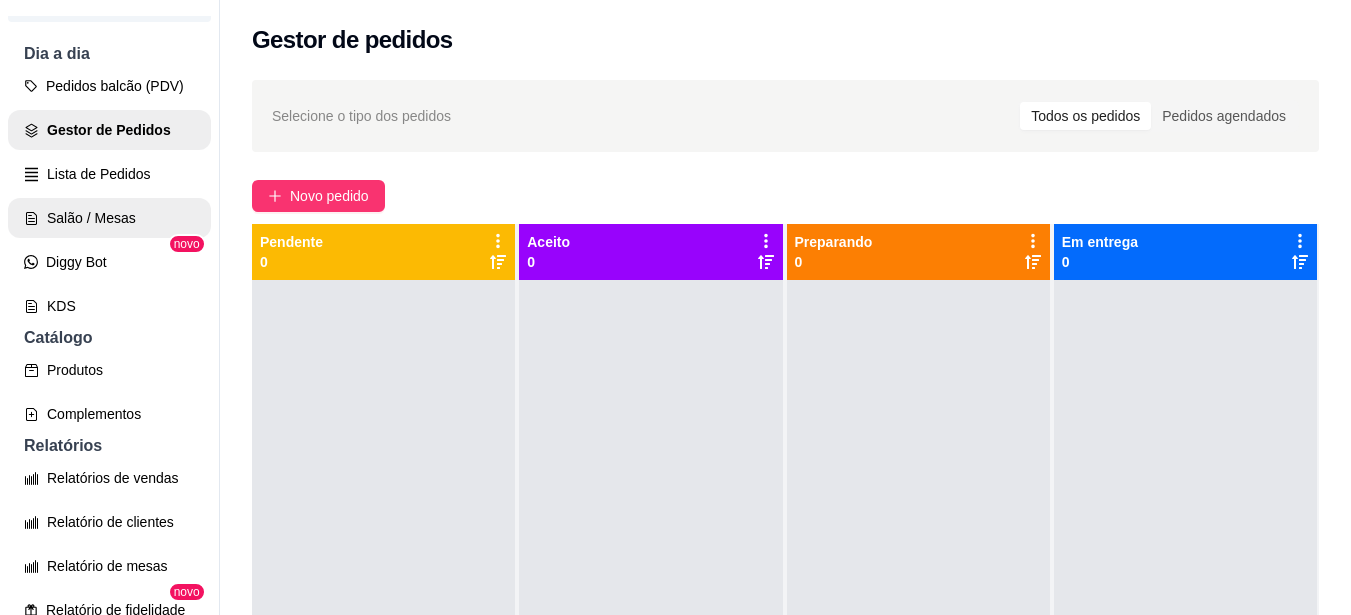 click on "Salão / Mesas" at bounding box center (109, 218) 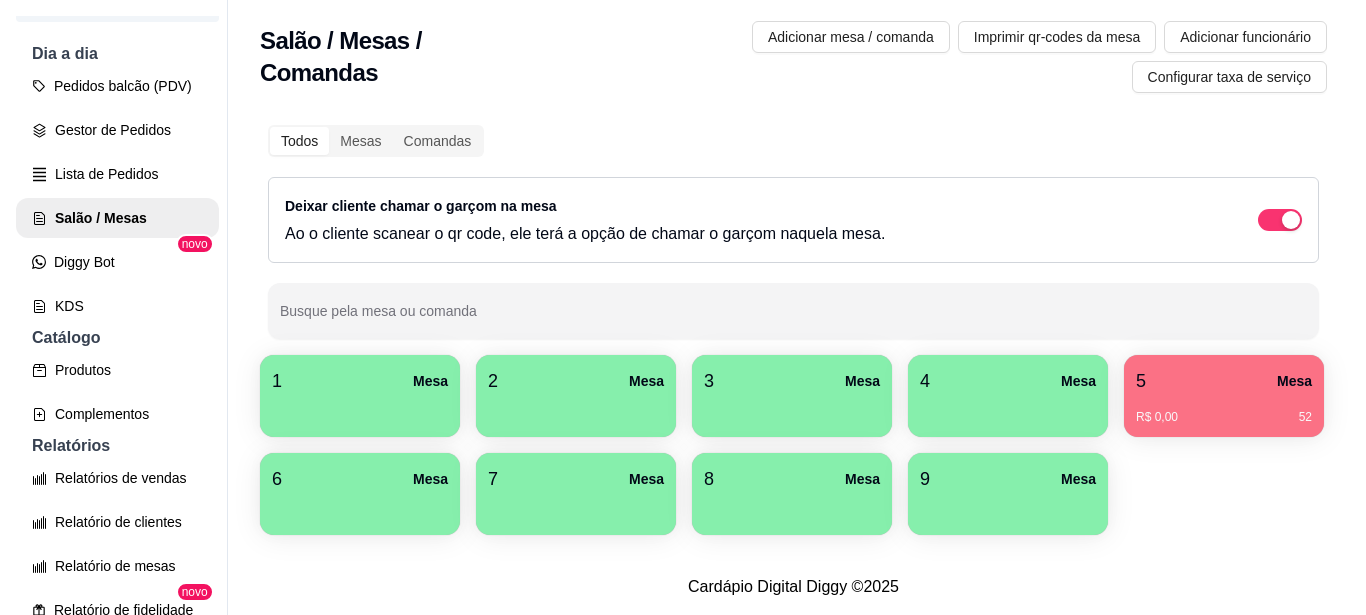 scroll, scrollTop: 116, scrollLeft: 0, axis: vertical 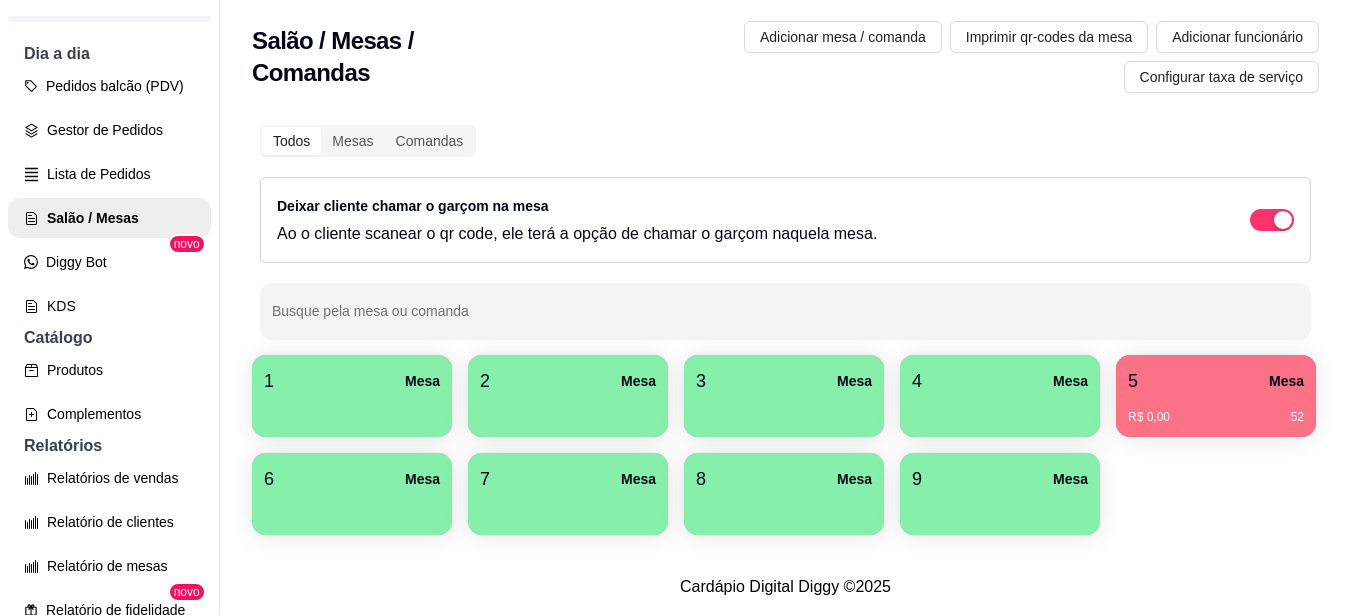 click on "5 Mesa" at bounding box center [1216, 381] 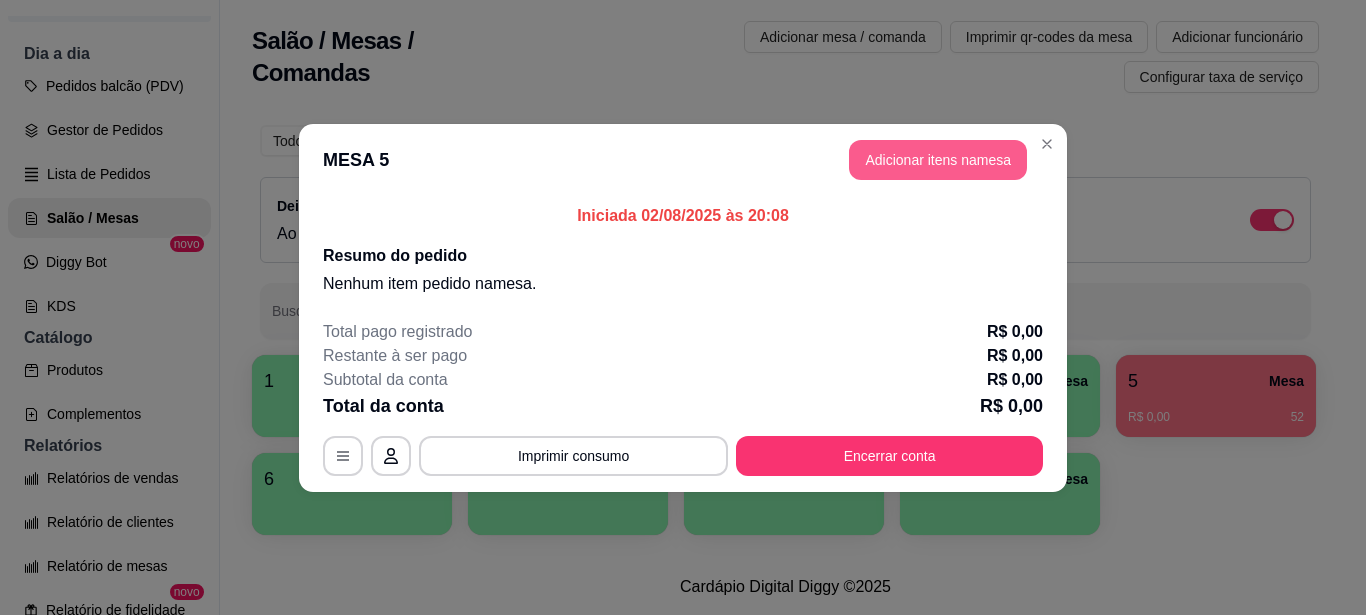 click on "Adicionar itens na  mesa" at bounding box center (938, 160) 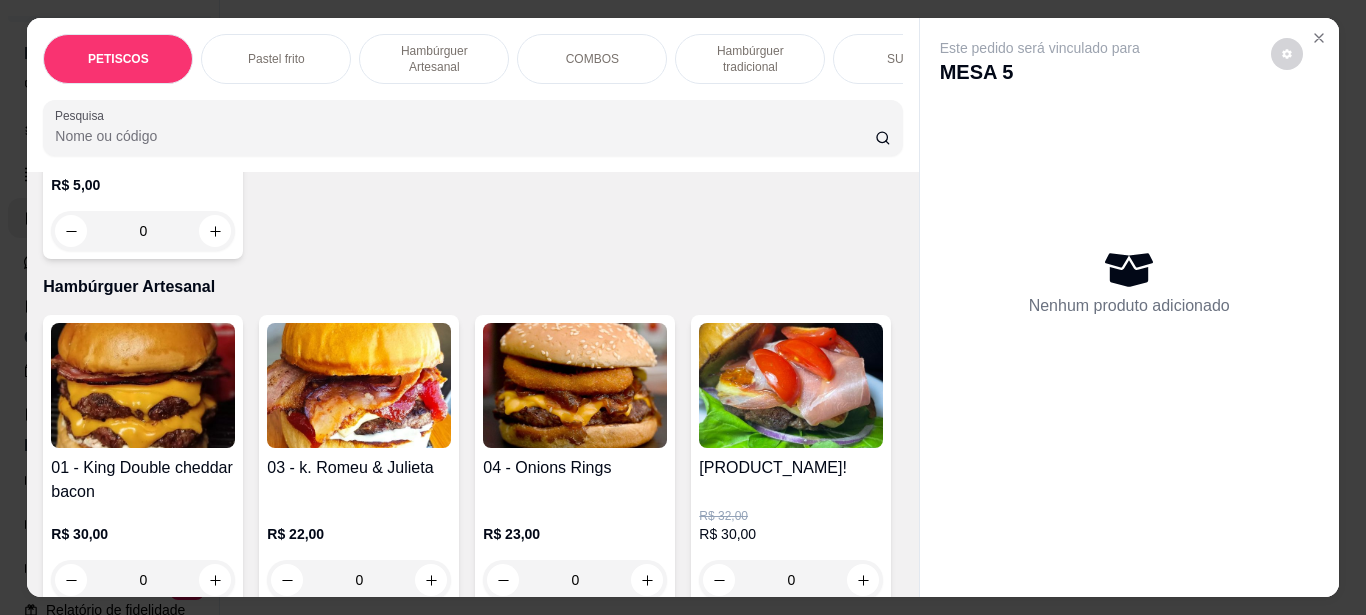 scroll, scrollTop: 1200, scrollLeft: 0, axis: vertical 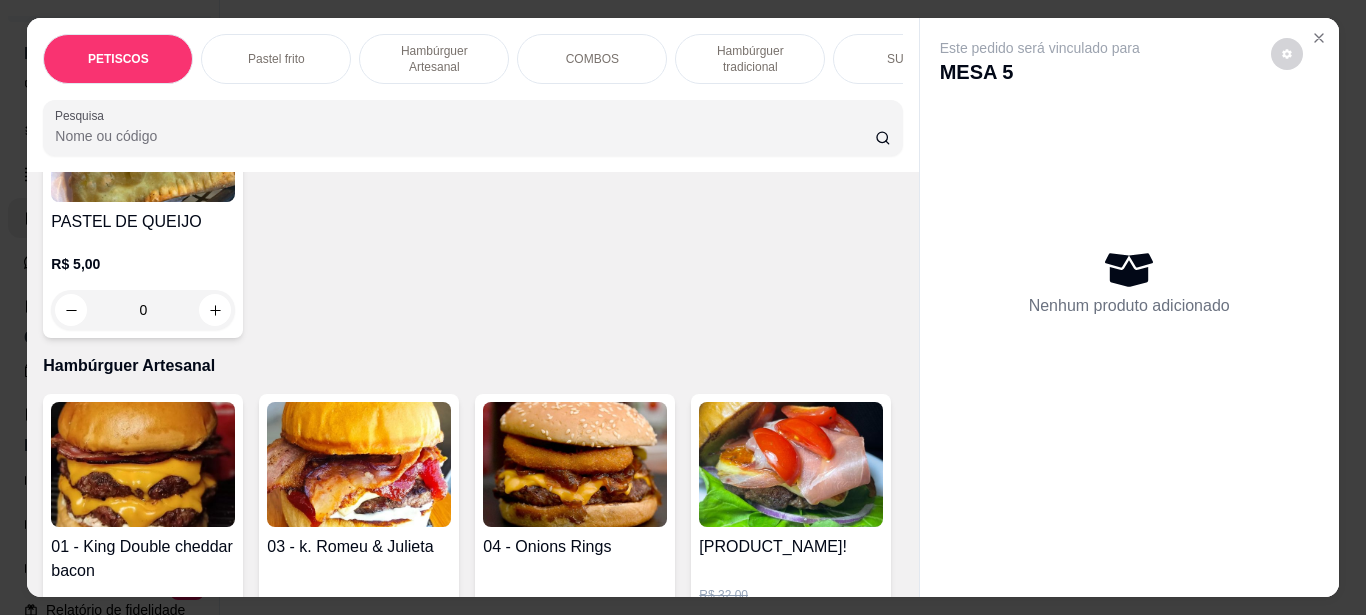 click at bounding box center [359, 464] 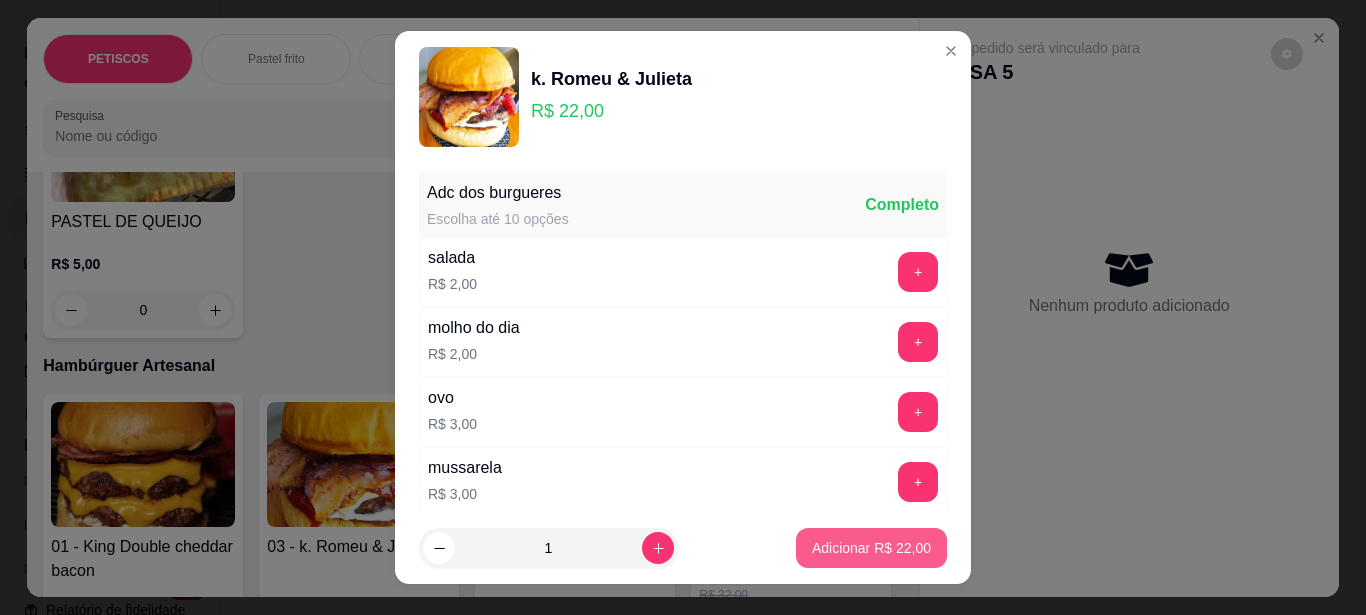 click on "Adicionar   R$ 22,00" at bounding box center (871, 548) 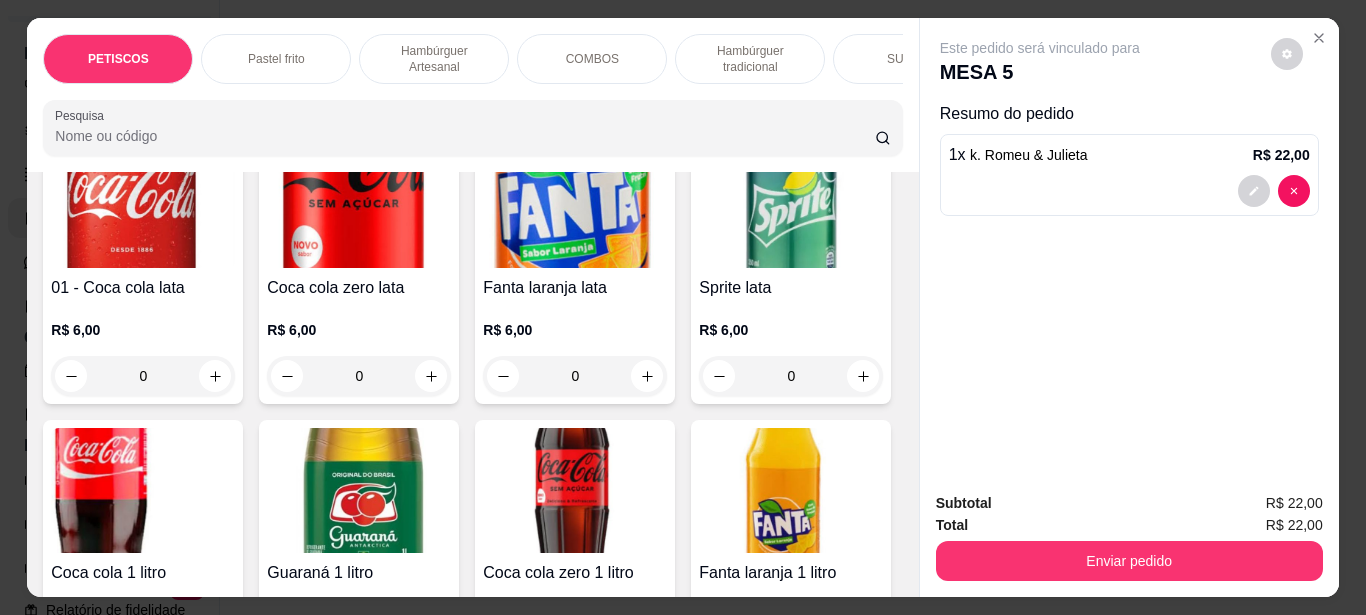 scroll, scrollTop: 5700, scrollLeft: 0, axis: vertical 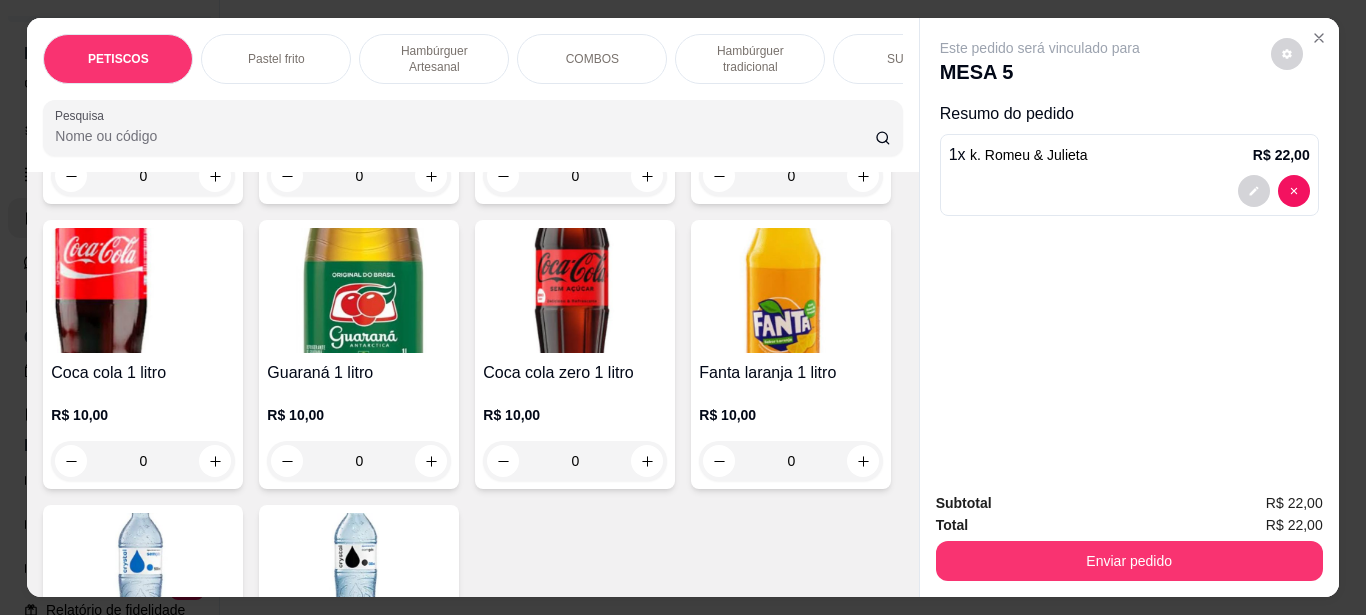 click at bounding box center (575, -954) 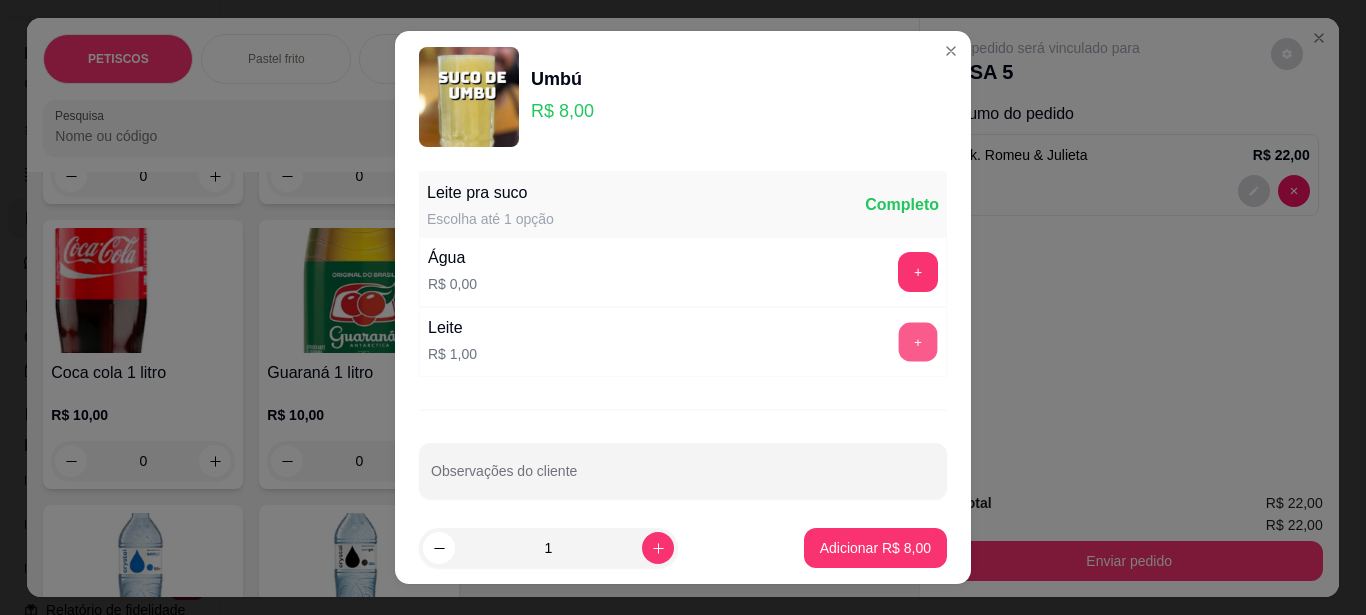 click on "+" at bounding box center [918, 341] 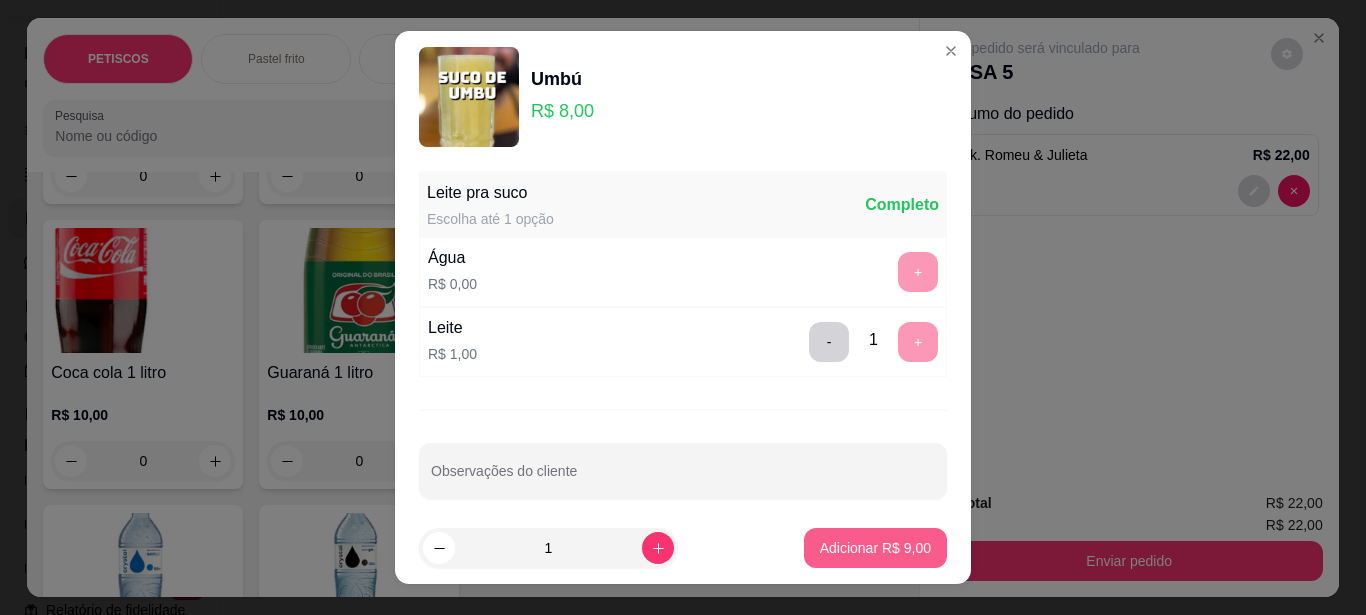 click on "Adicionar   R$ 9,00" at bounding box center (875, 548) 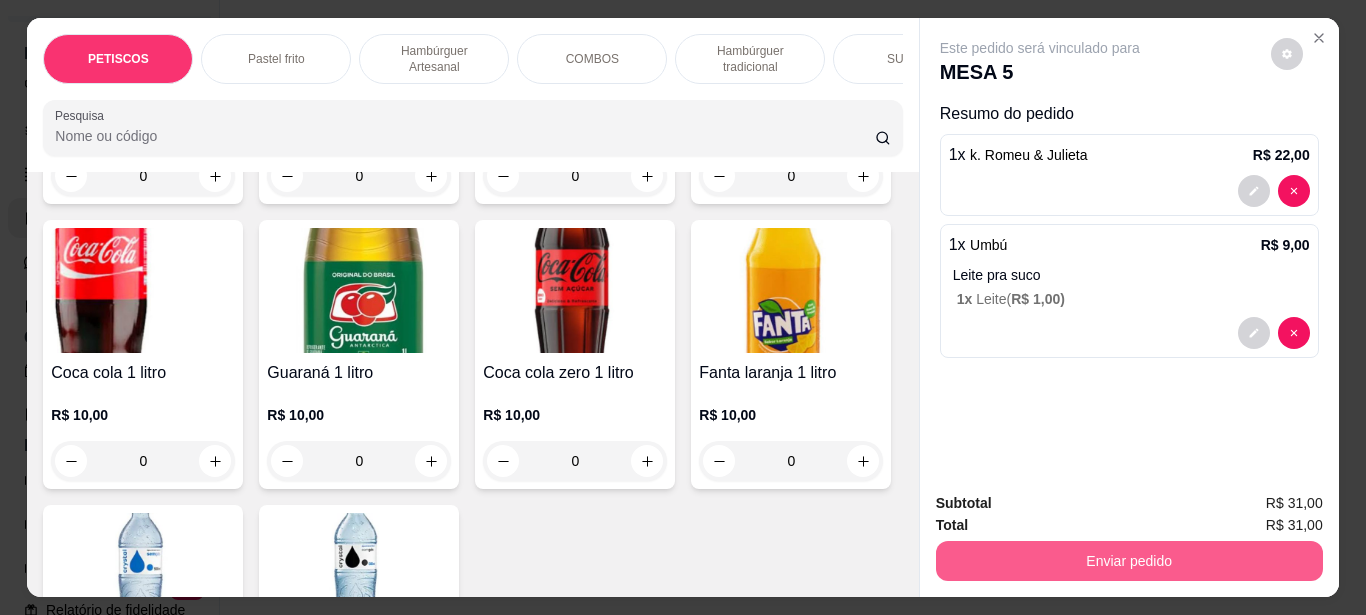 click on "Subtotal R$ 31,00 Total R$ 31,00 Enviar pedido" at bounding box center (1129, 536) 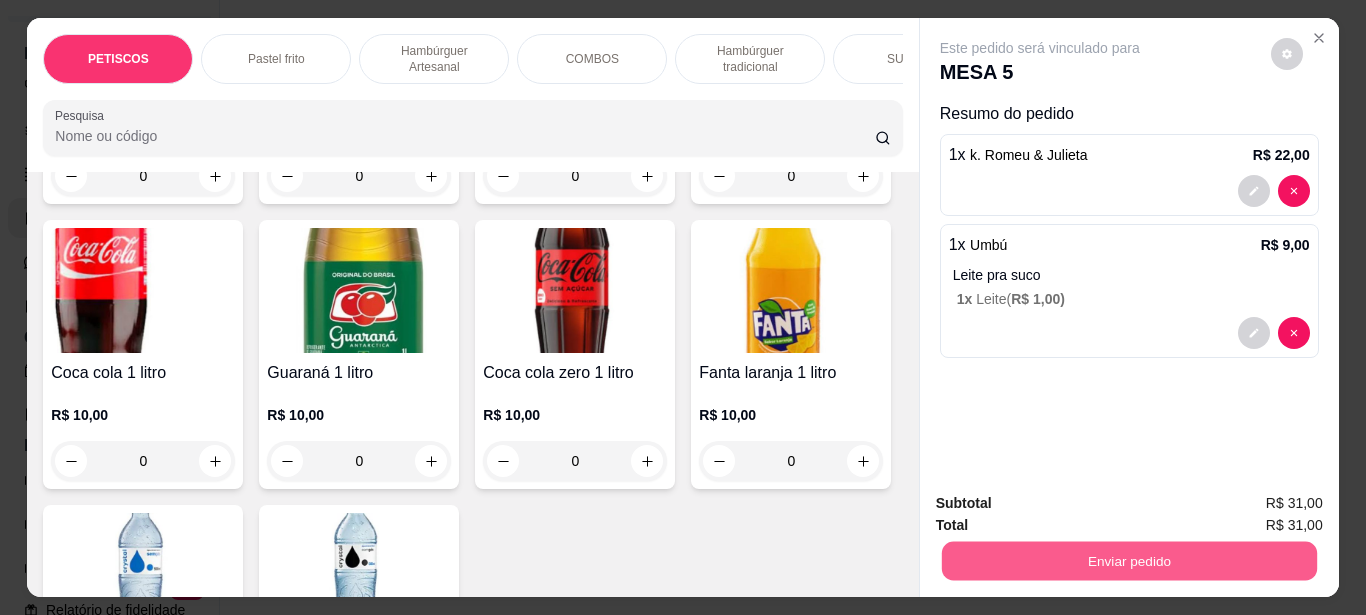 click on "Enviar pedido" at bounding box center [1128, 560] 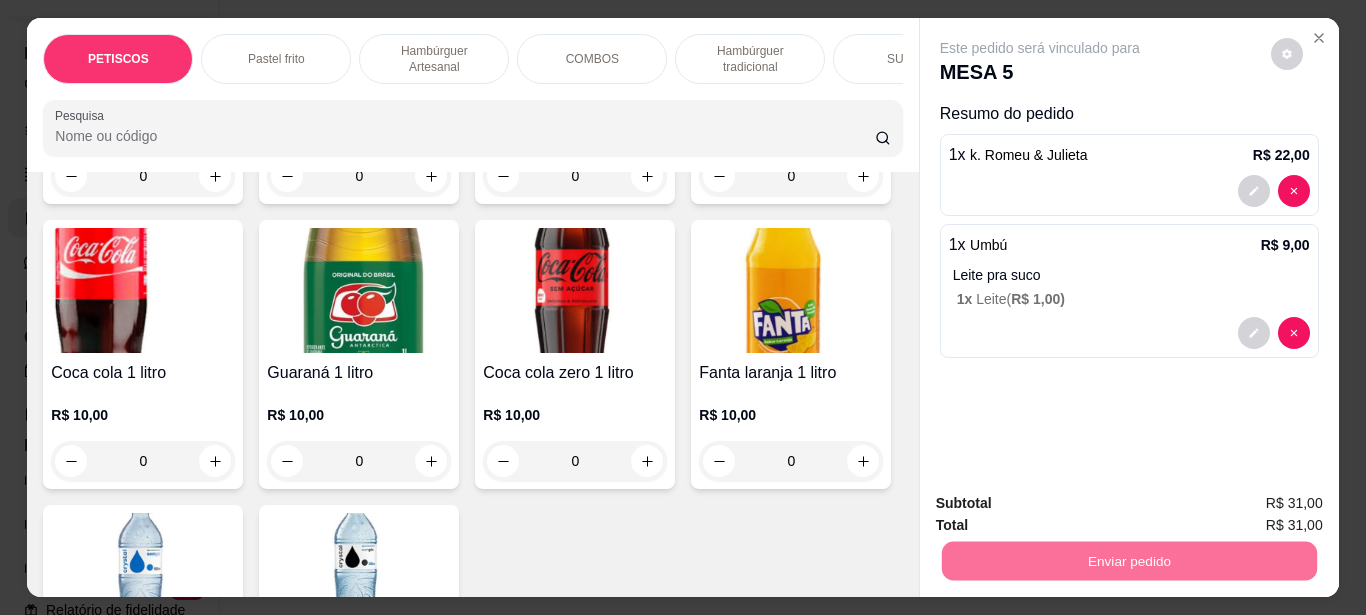 click on "Não registrar e enviar pedido" at bounding box center [1063, 504] 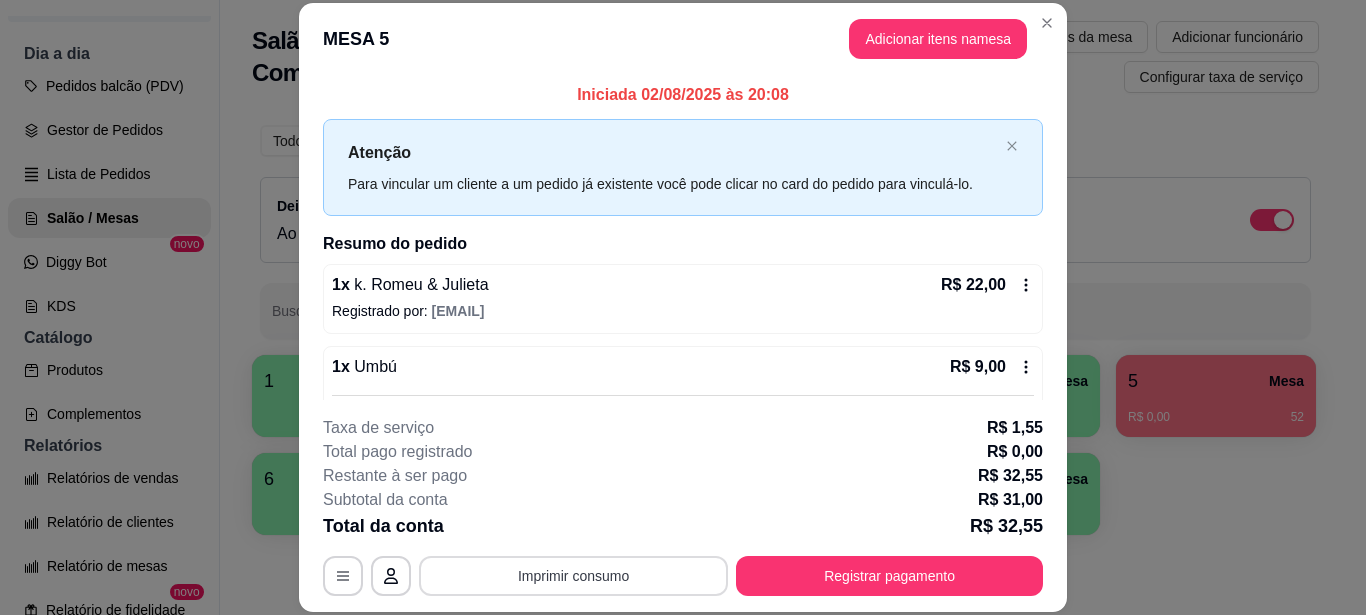 click on "Imprimir consumo" at bounding box center [573, 576] 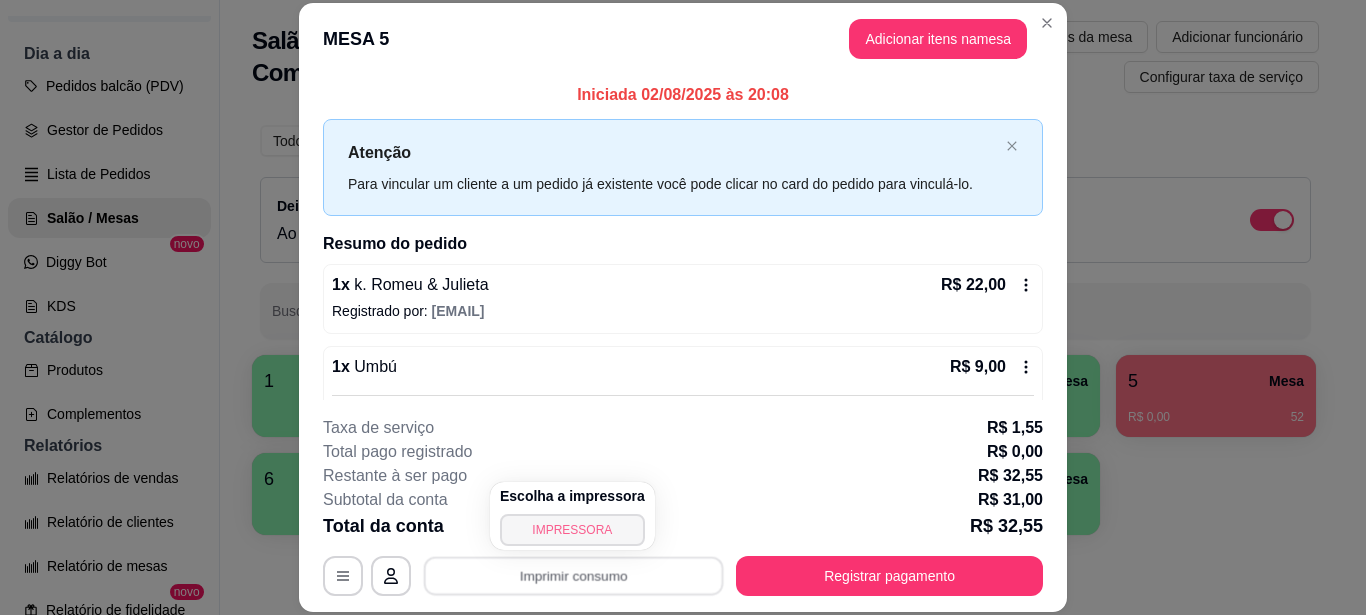 click on "IMPRESSORA" at bounding box center [572, 530] 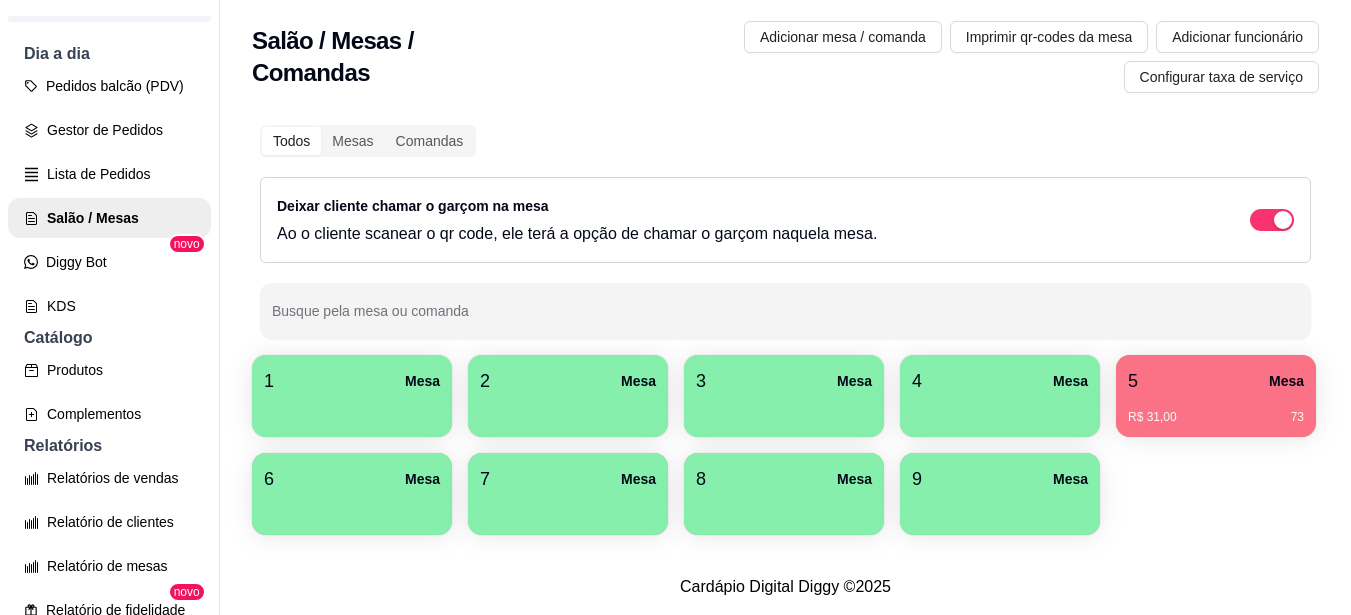 click on "R$ 31,00 73" at bounding box center (1216, 410) 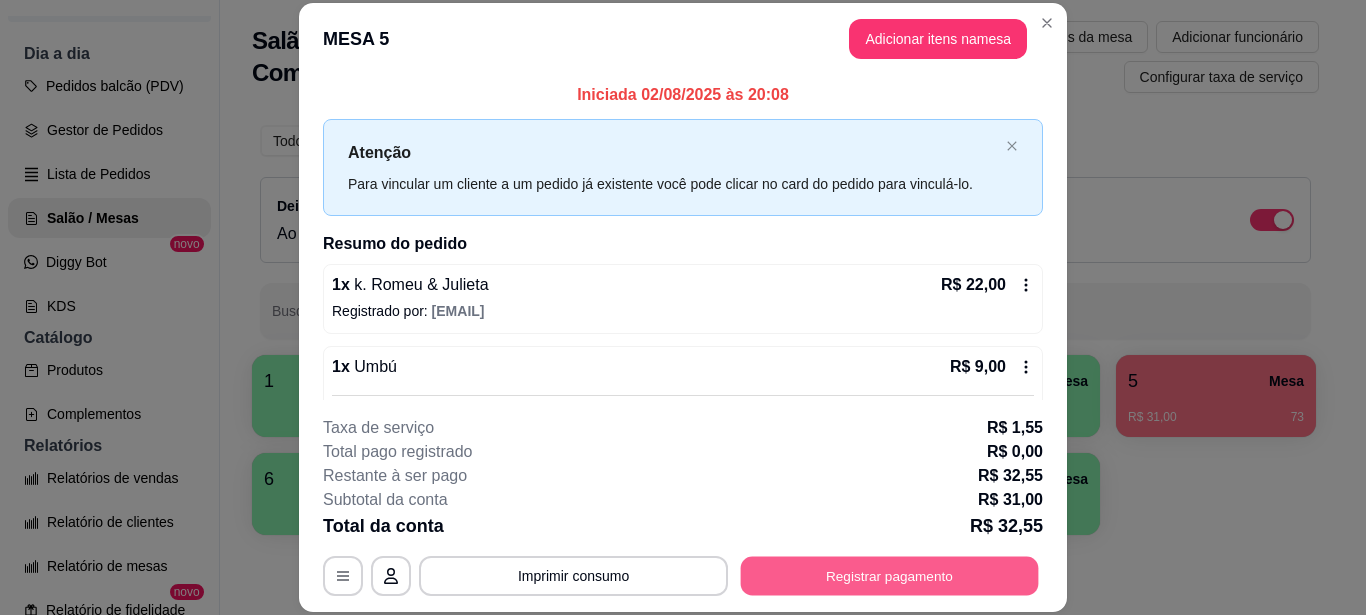 click on "Registrar pagamento" at bounding box center [890, 576] 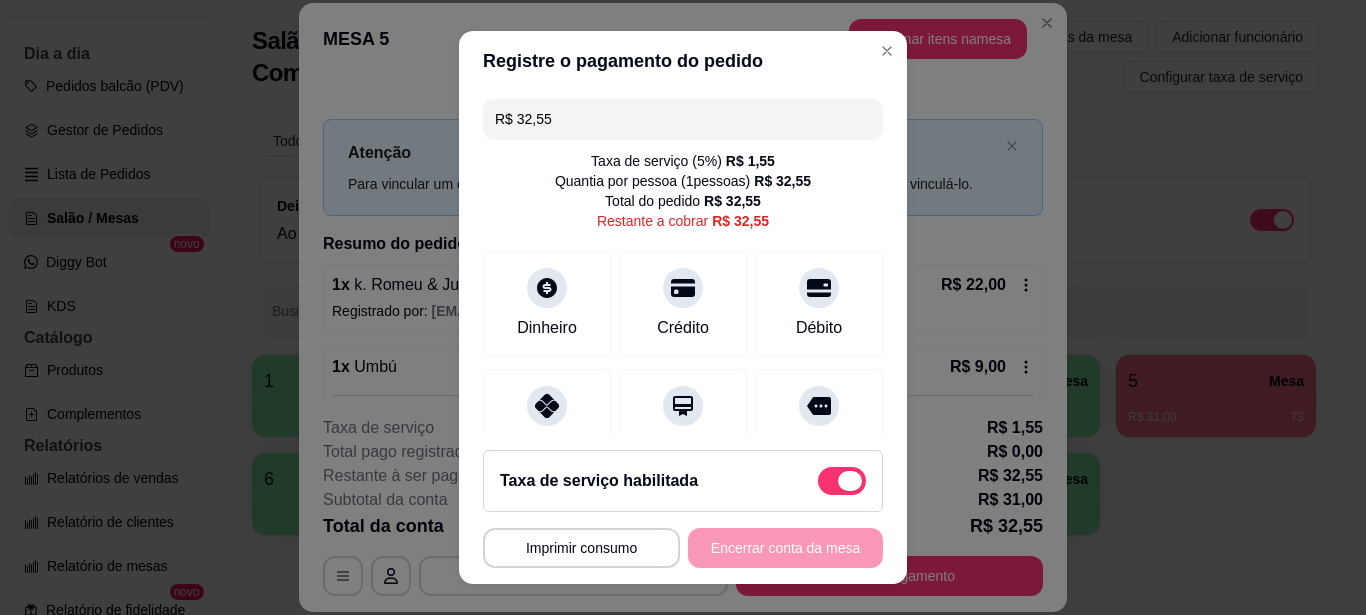 click at bounding box center (842, 481) 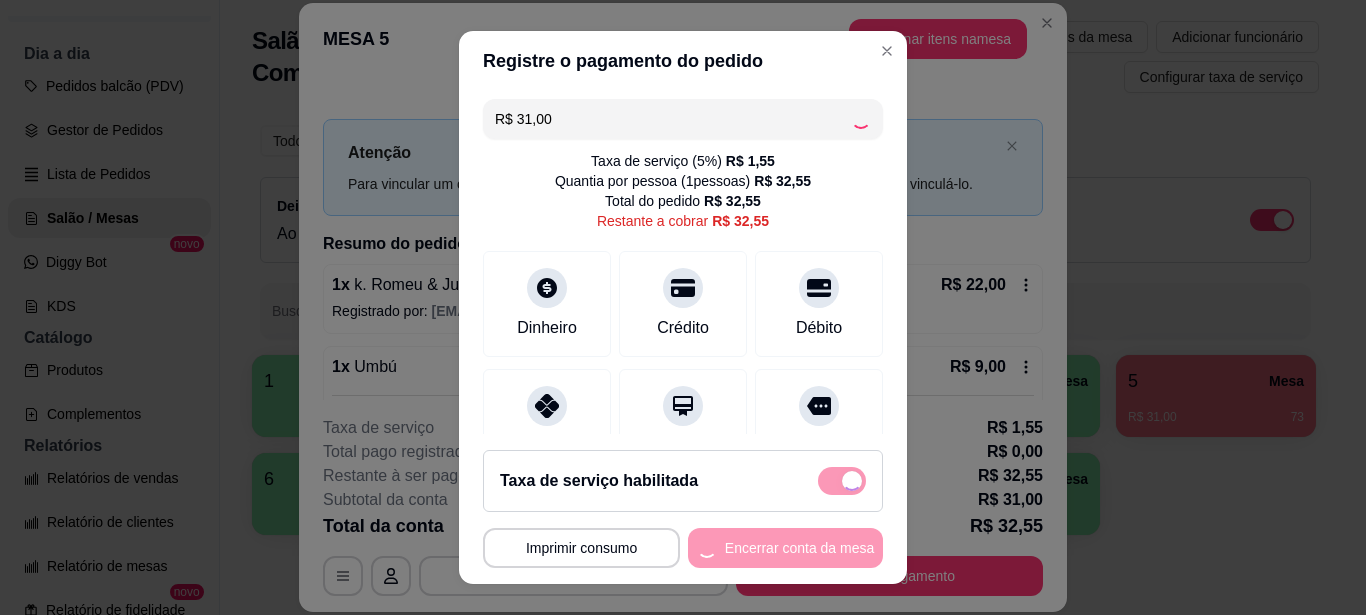 checkbox on "false" 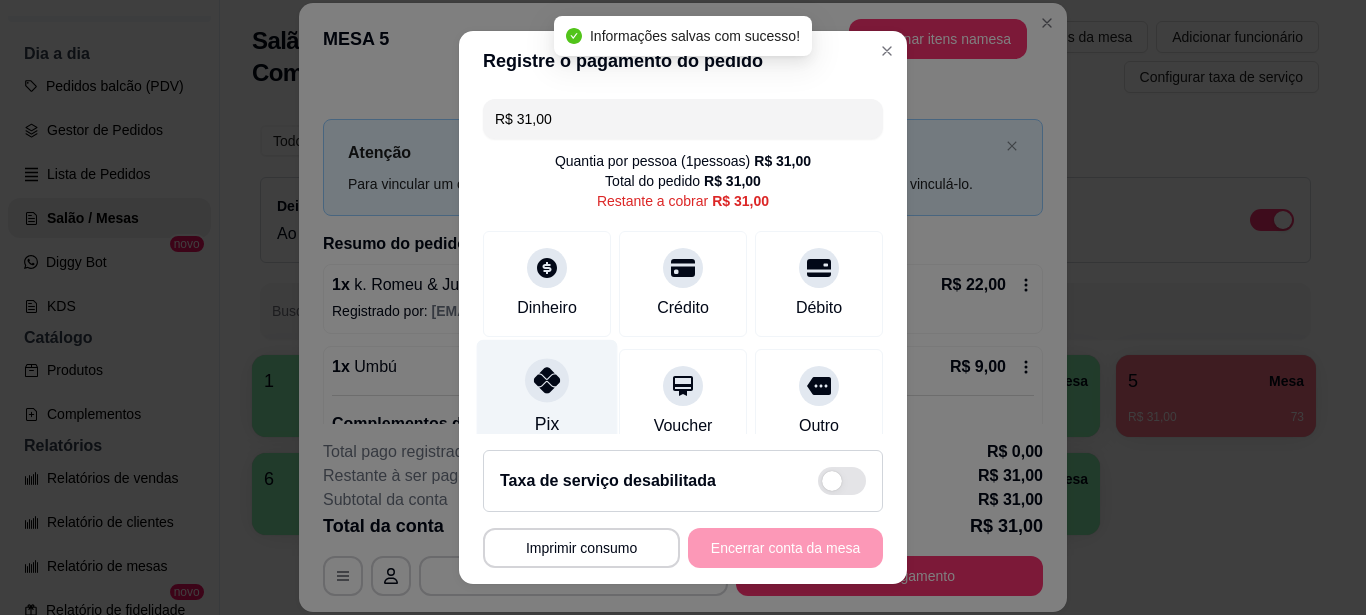 click 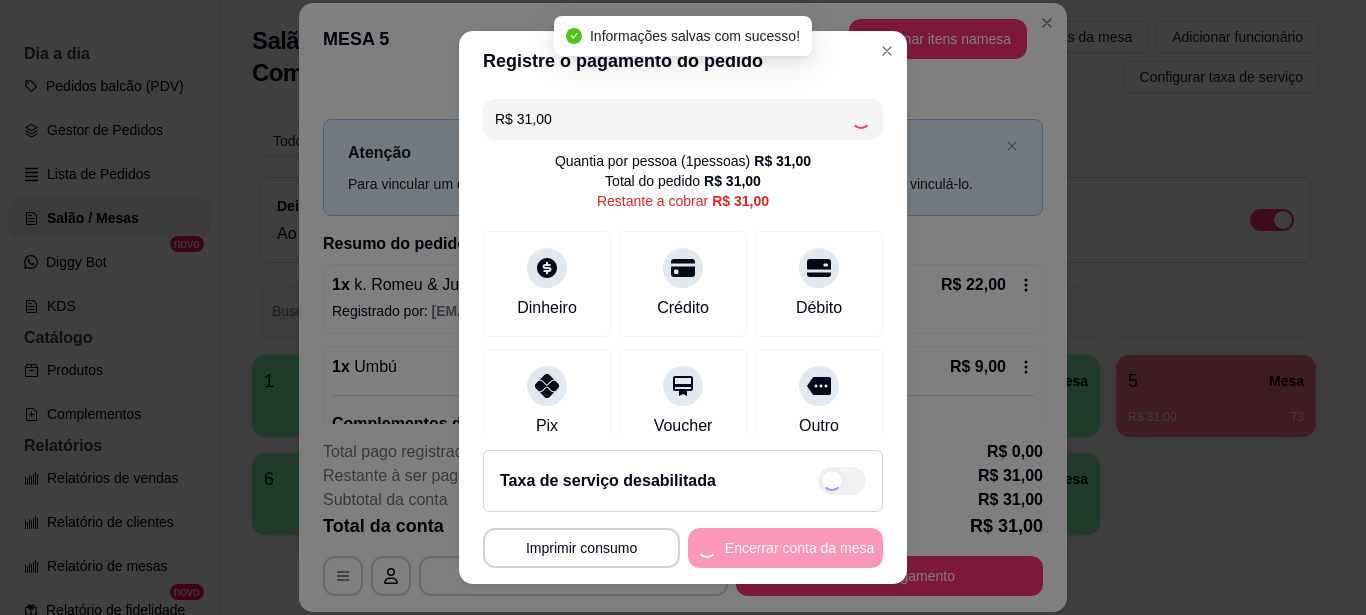 type on "R$ 0,00" 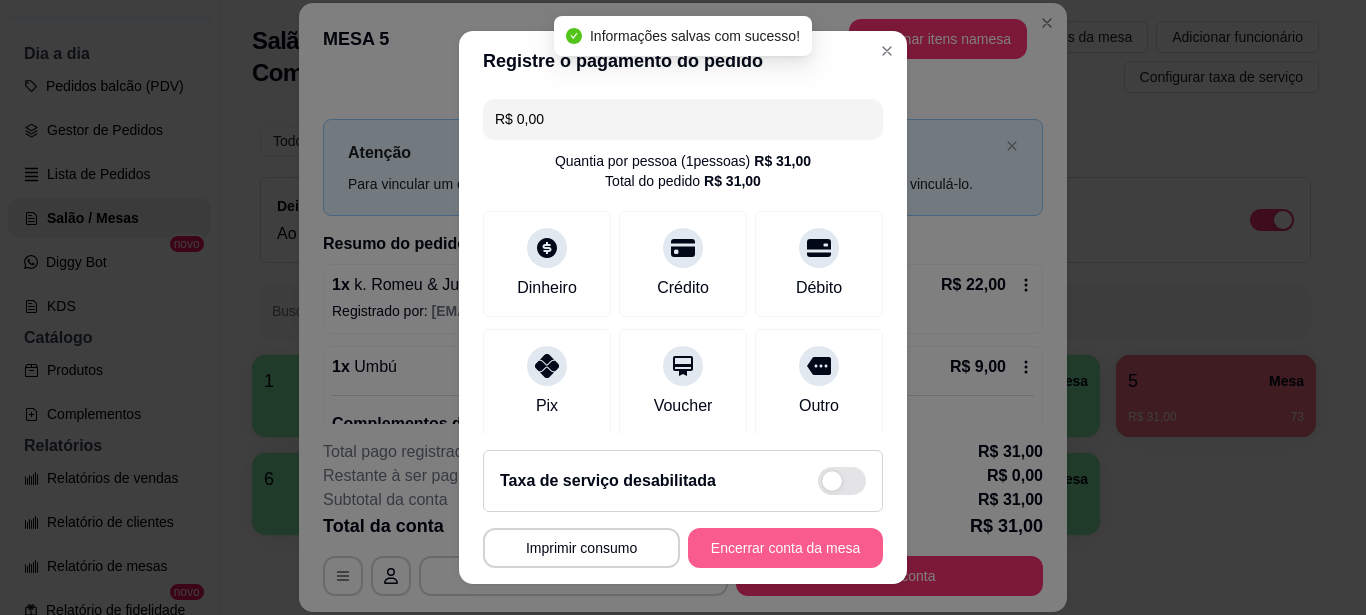 click on "Encerrar conta da mesa" at bounding box center [785, 548] 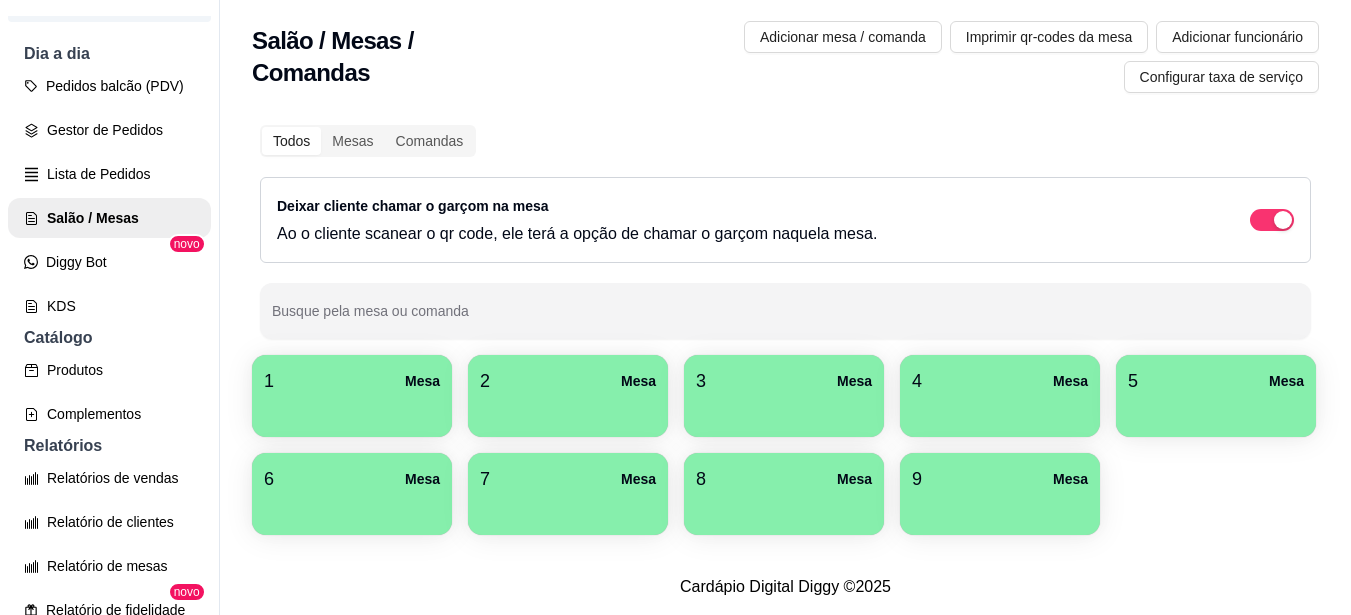 click at bounding box center [568, 410] 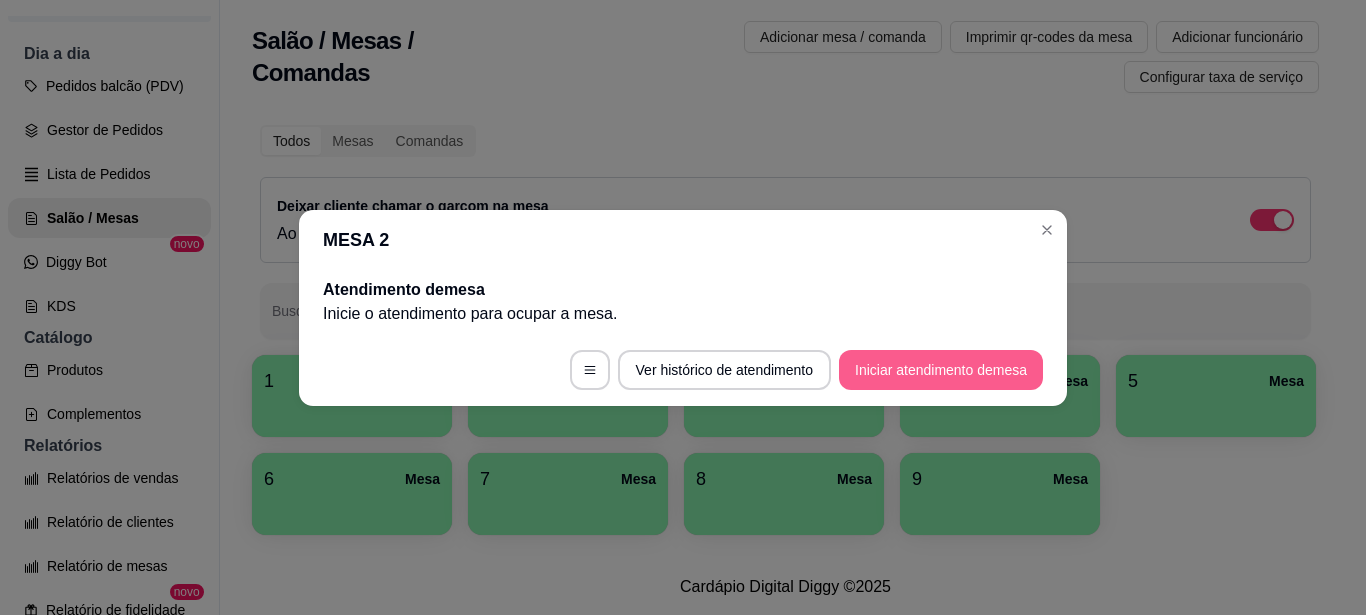 click on "Iniciar atendimento de  mesa" at bounding box center (941, 370) 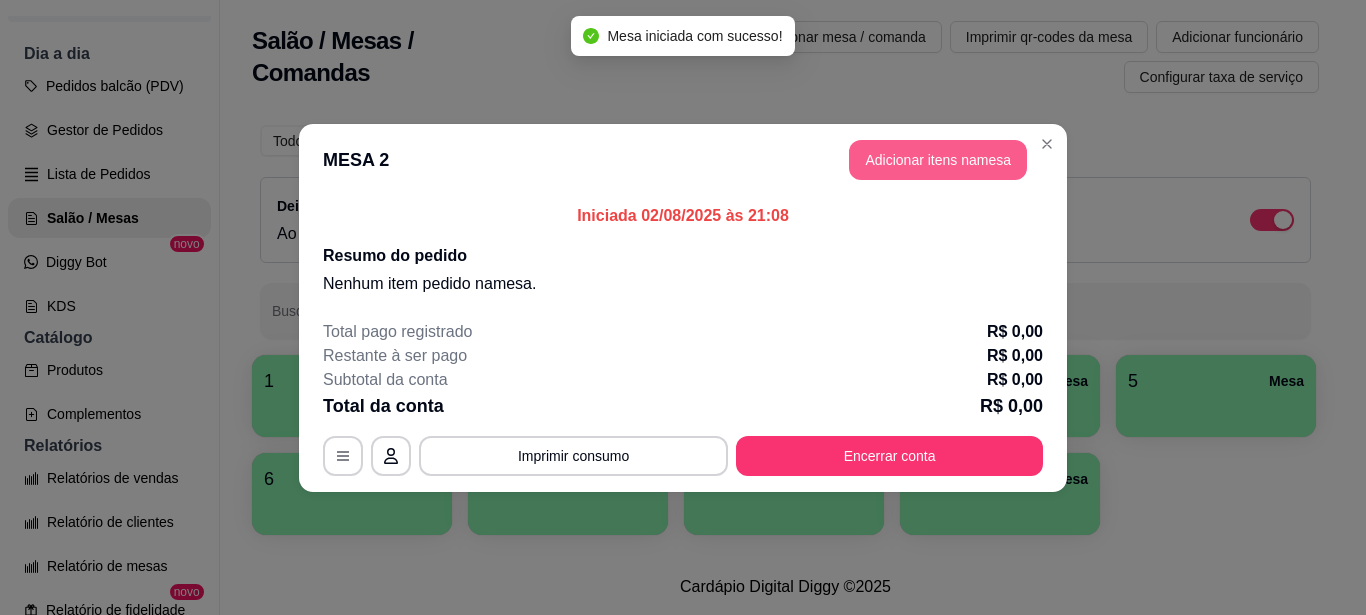 click on "Adicionar itens na  mesa" at bounding box center [938, 160] 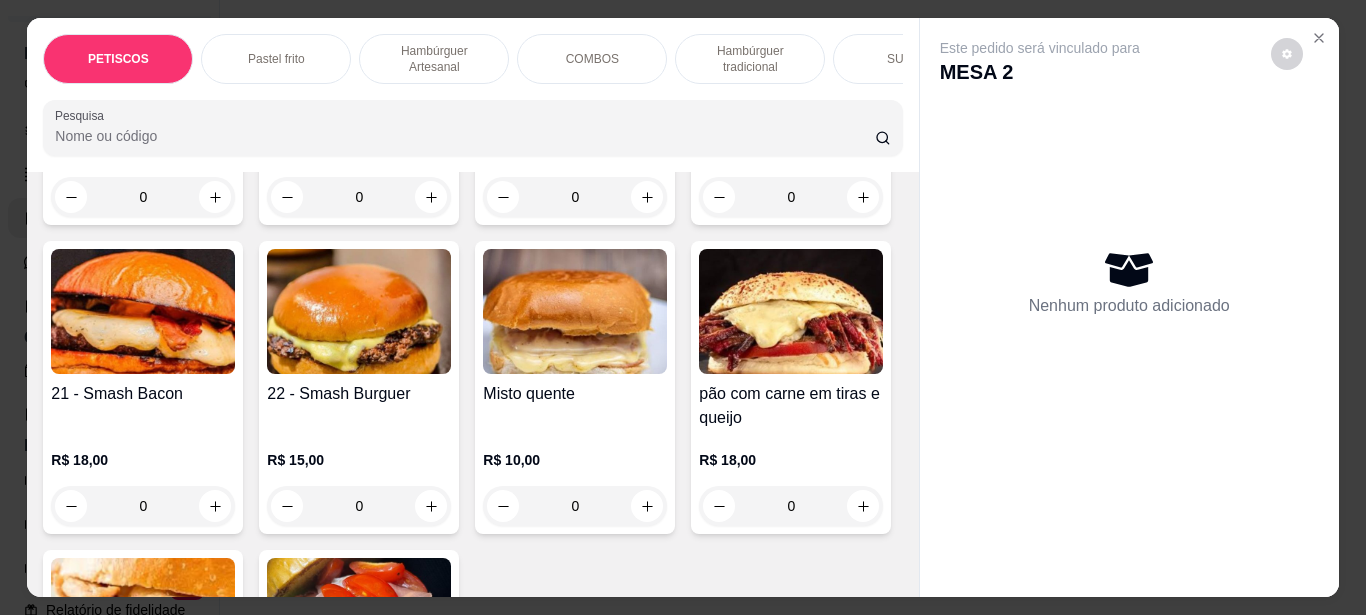scroll, scrollTop: 2200, scrollLeft: 0, axis: vertical 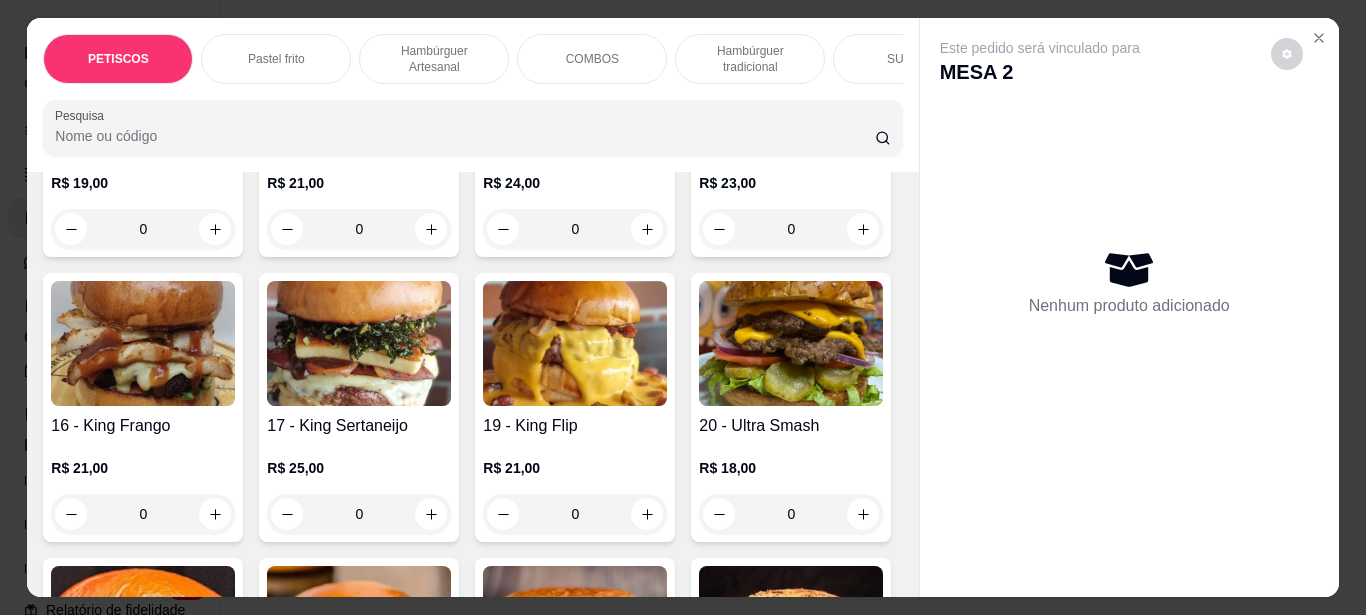 click at bounding box center [575, 58] 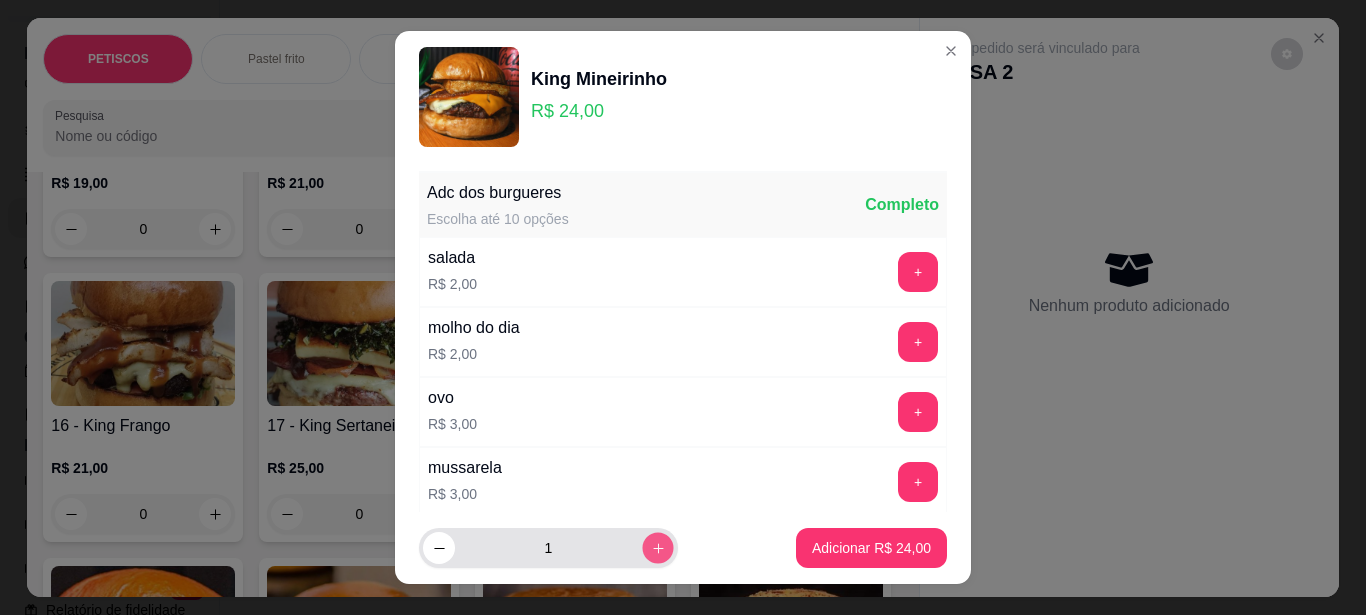 click at bounding box center (657, 548) 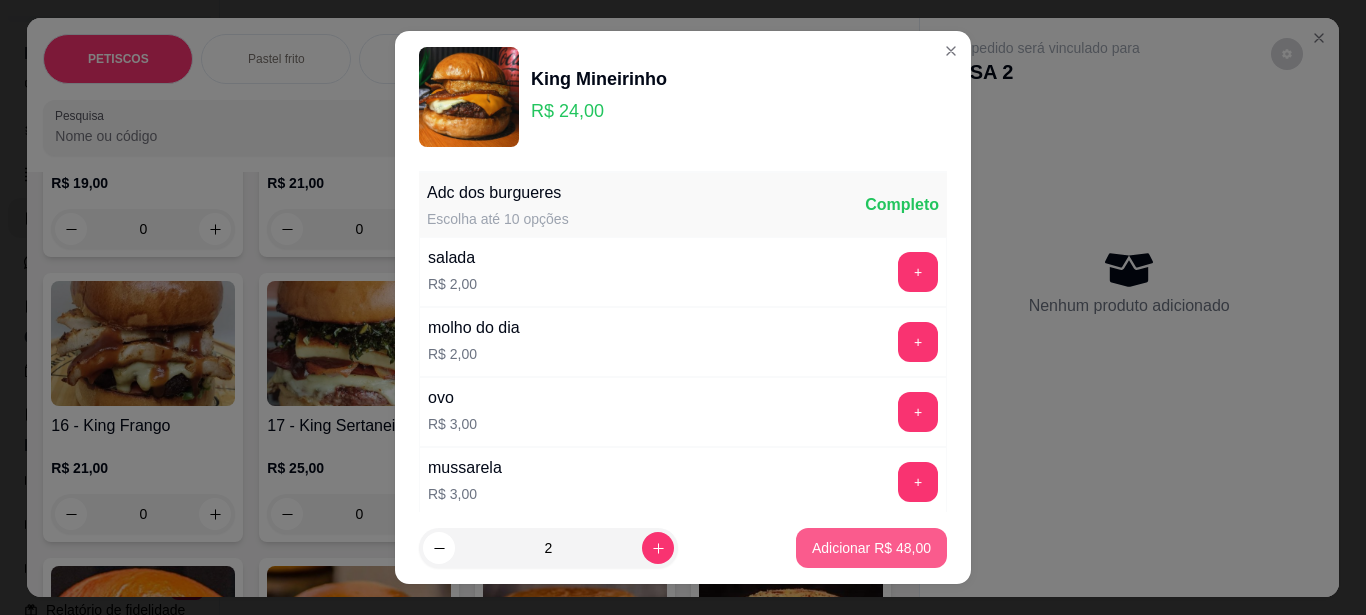 click on "Adicionar   R$ 48,00" at bounding box center (871, 548) 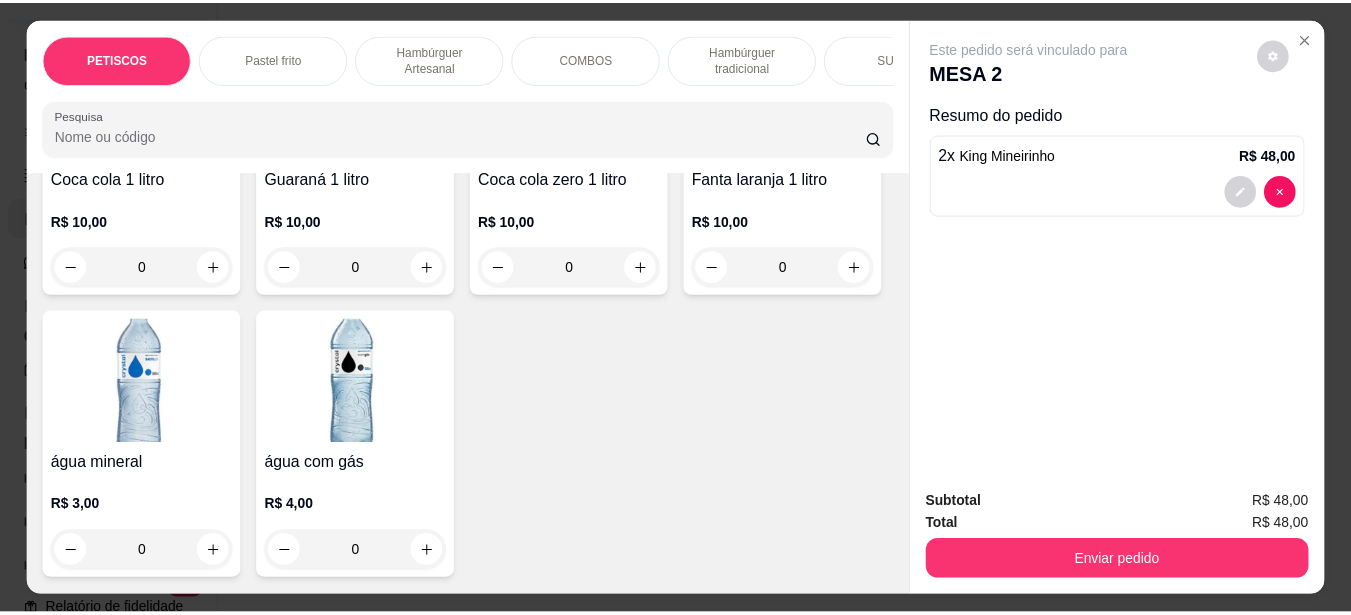 scroll, scrollTop: 6100, scrollLeft: 0, axis: vertical 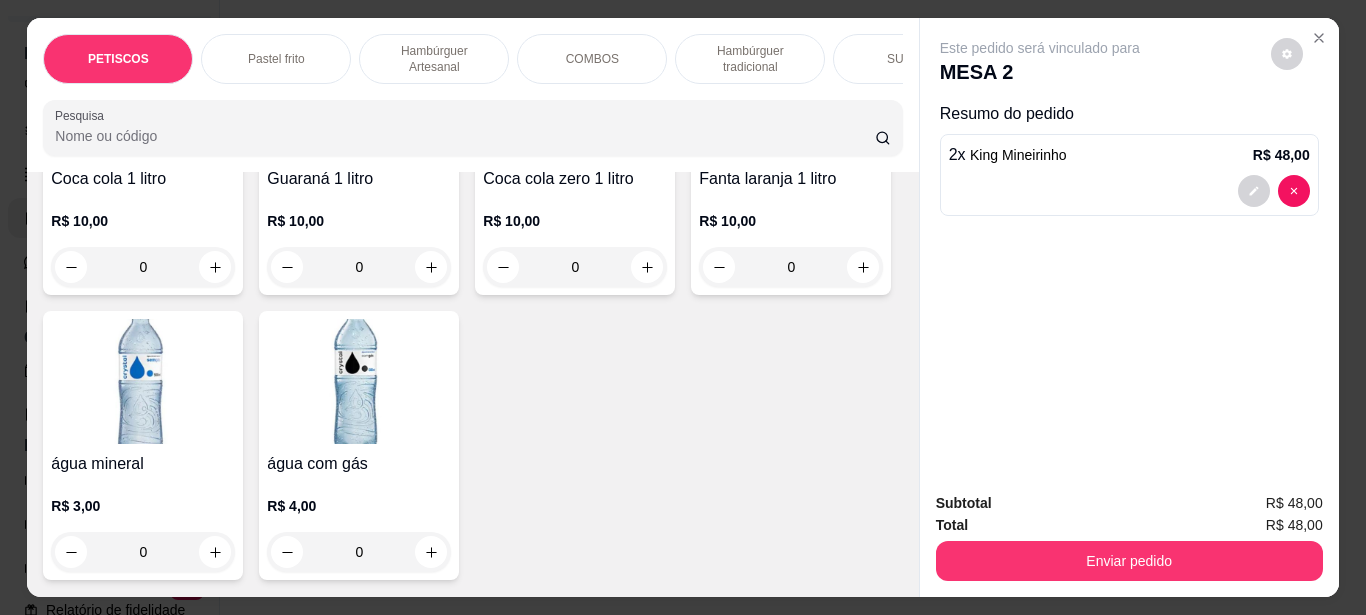 click at bounding box center [143, -189] 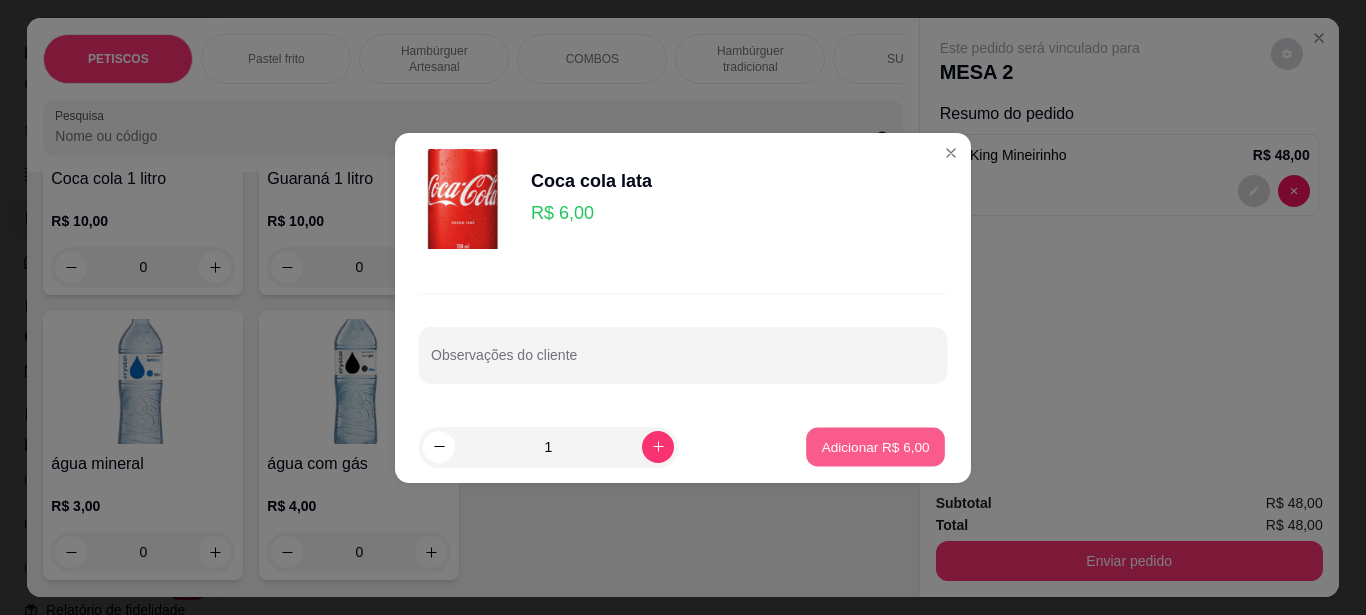 click on "Adicionar   R$ 6,00" at bounding box center [875, 446] 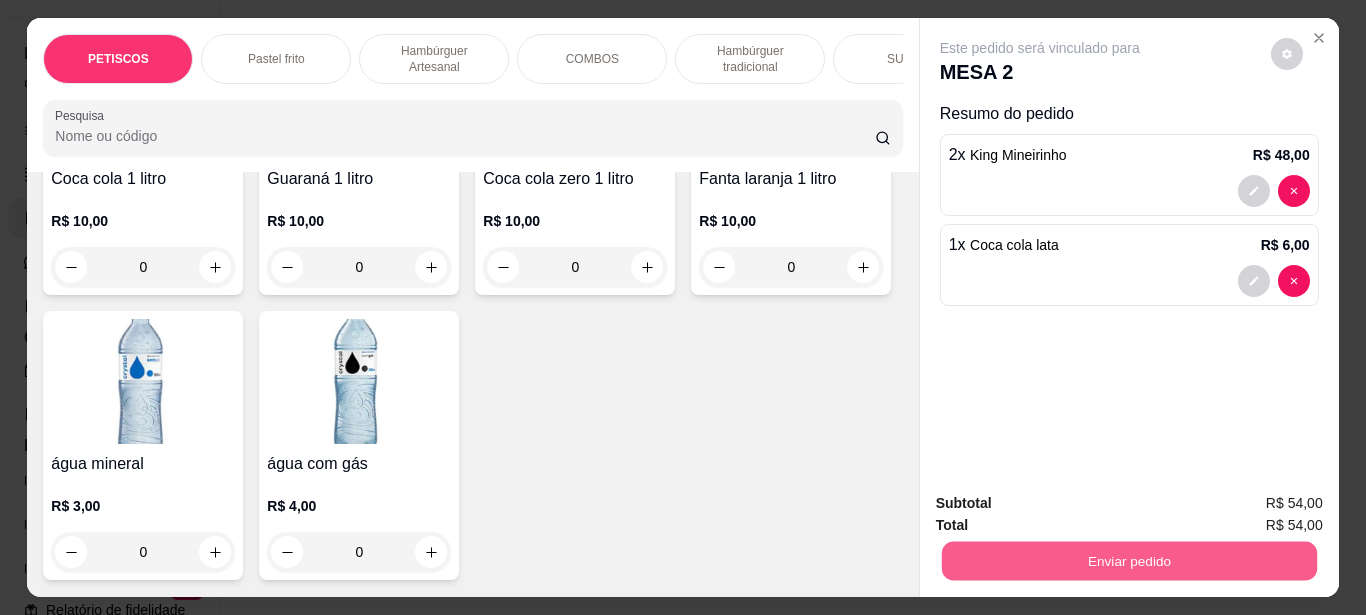 click on "Enviar pedido" at bounding box center (1128, 560) 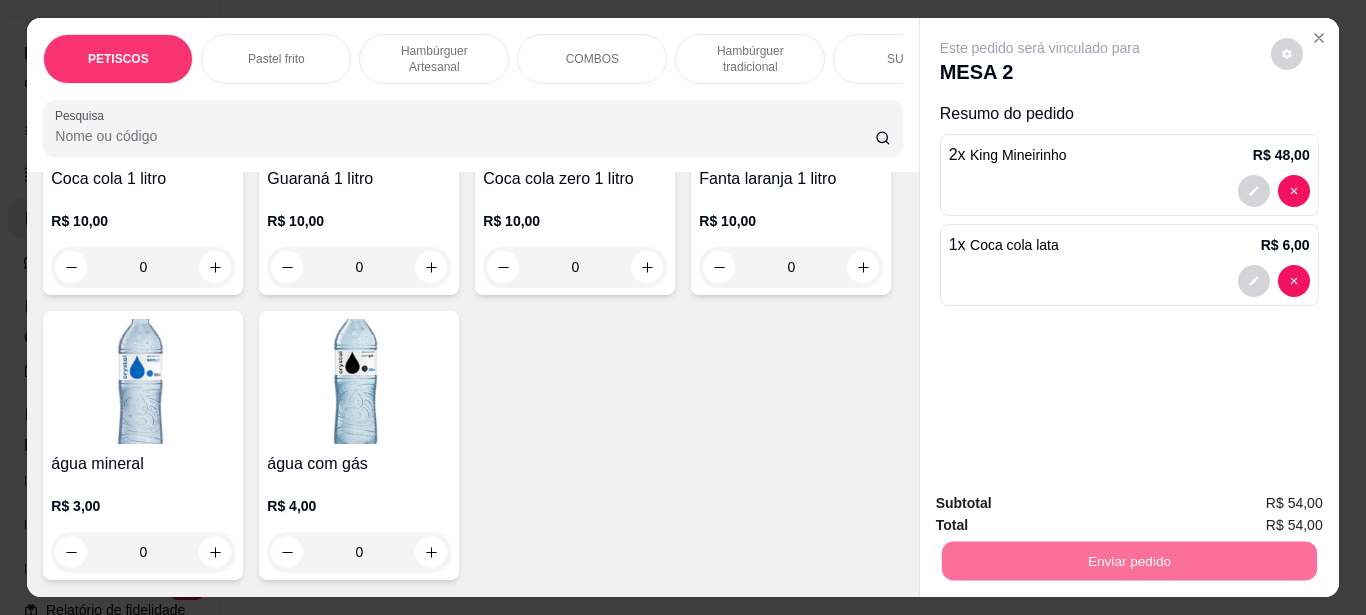 click on "Não registrar e enviar pedido" at bounding box center (1063, 504) 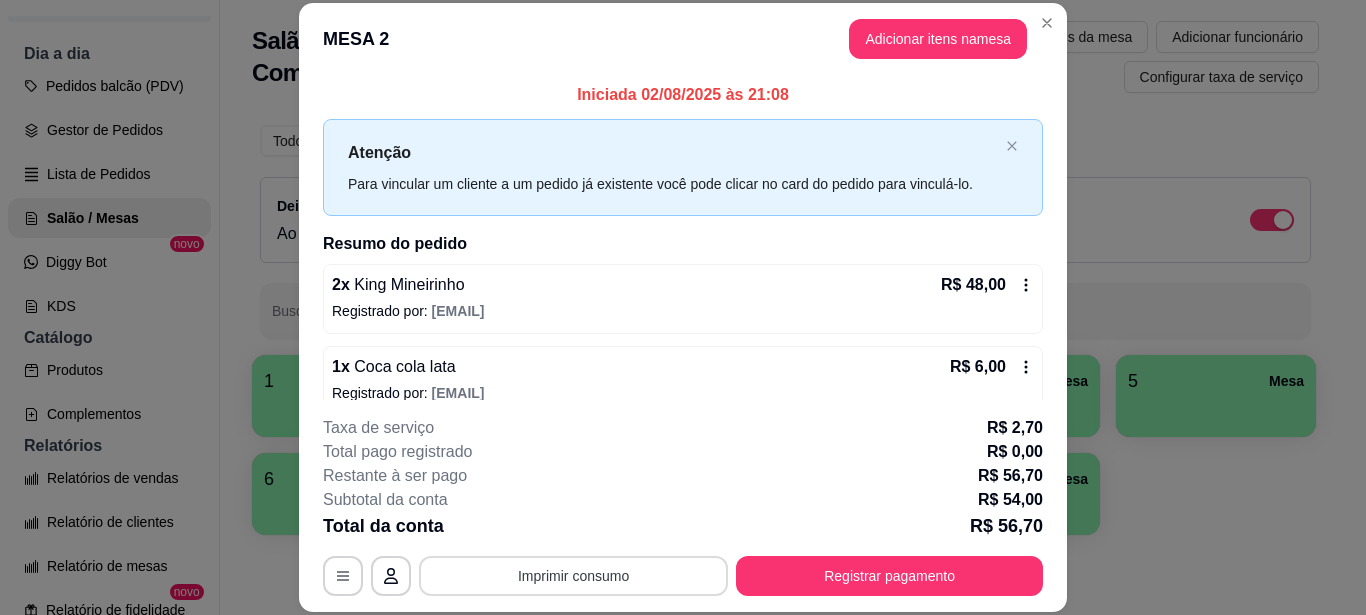 click on "Imprimir consumo" at bounding box center (573, 576) 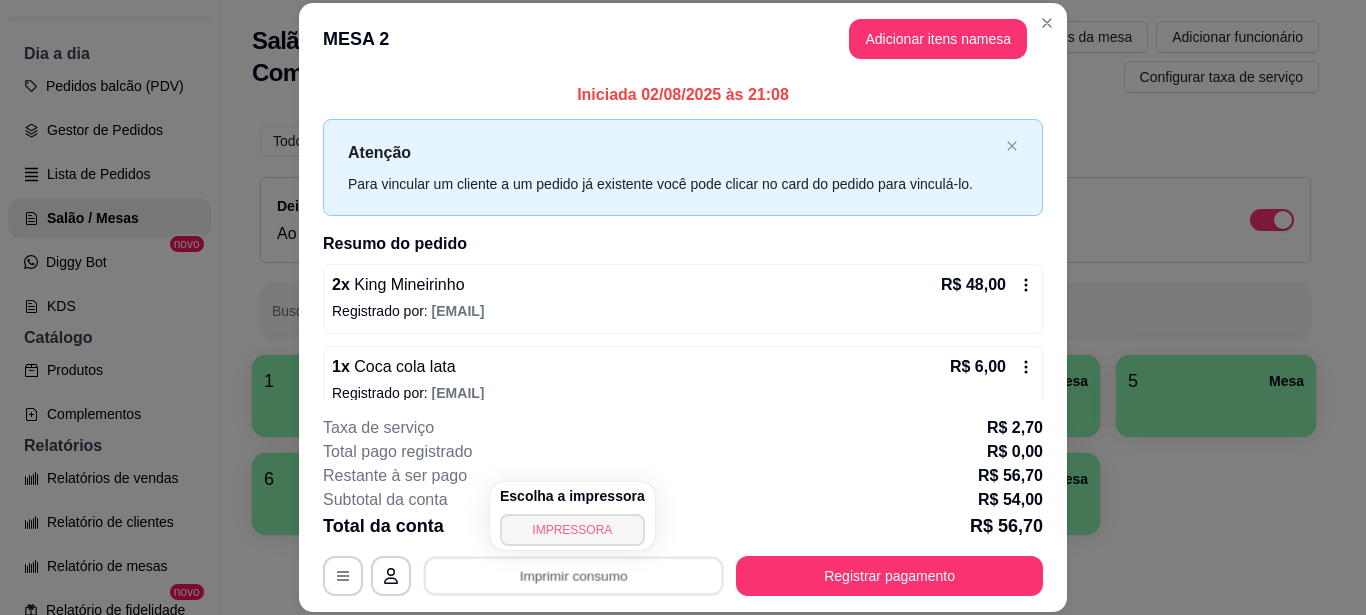 click on "IMPRESSORA" at bounding box center [572, 530] 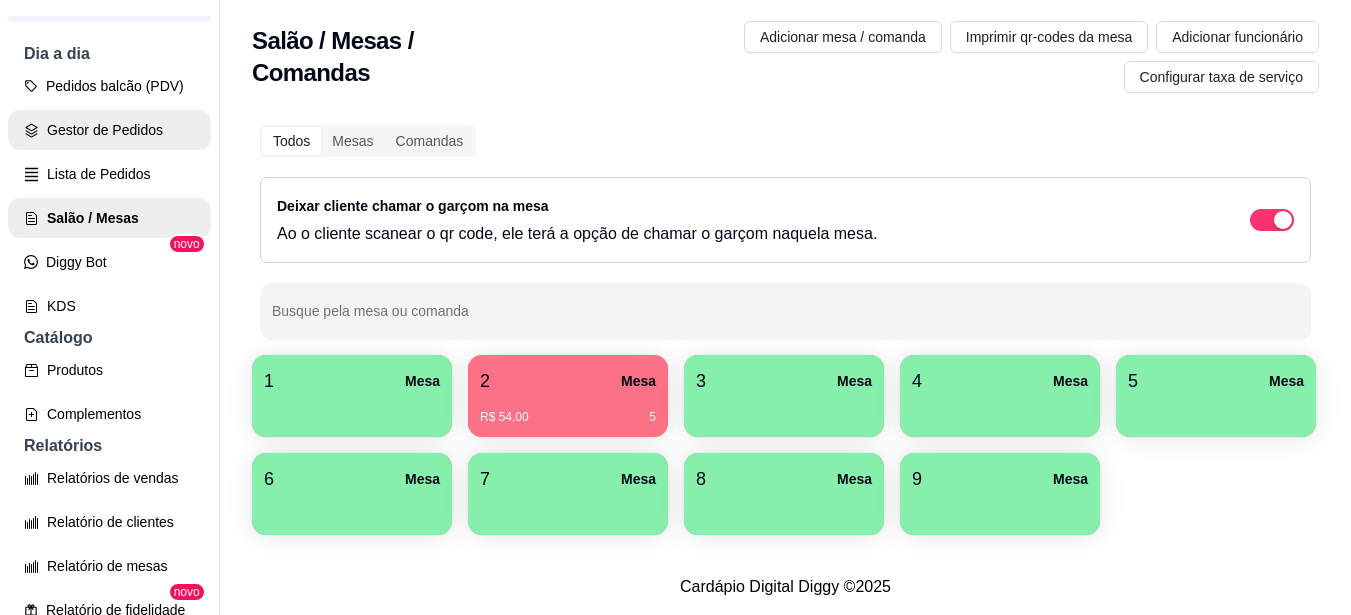 click on "Gestor de Pedidos" at bounding box center [109, 130] 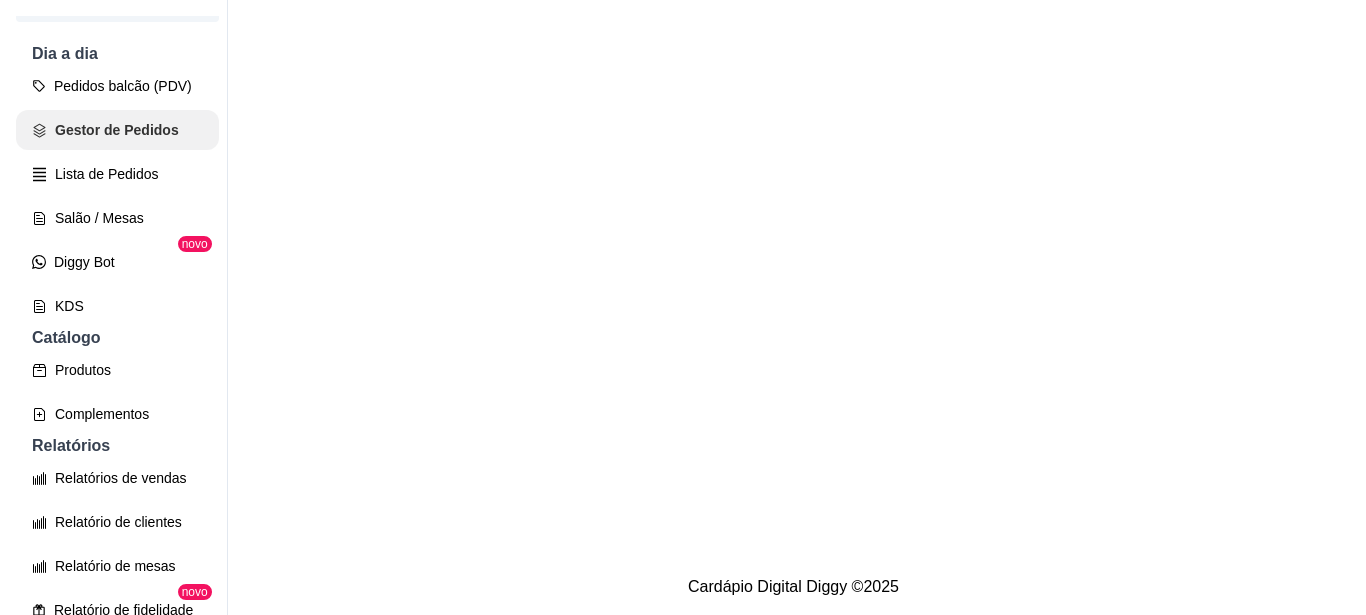 scroll, scrollTop: 0, scrollLeft: 0, axis: both 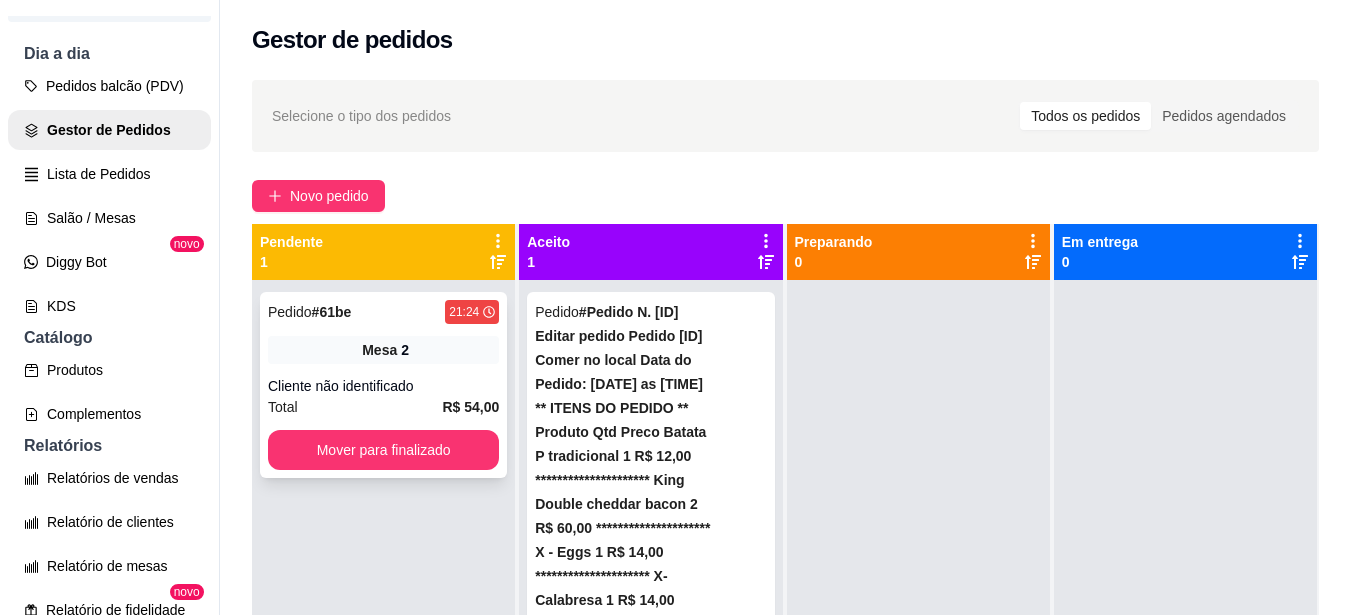 click on "Cliente não identificado" at bounding box center (383, 386) 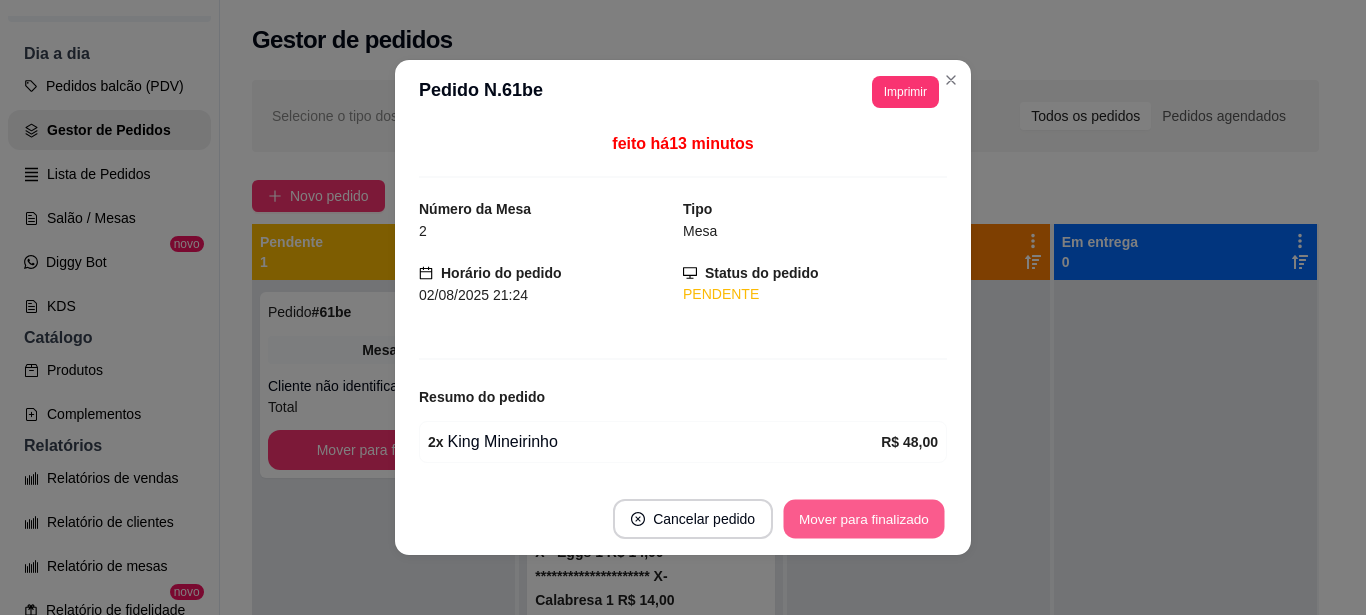 click on "Mover para finalizado" at bounding box center [864, 519] 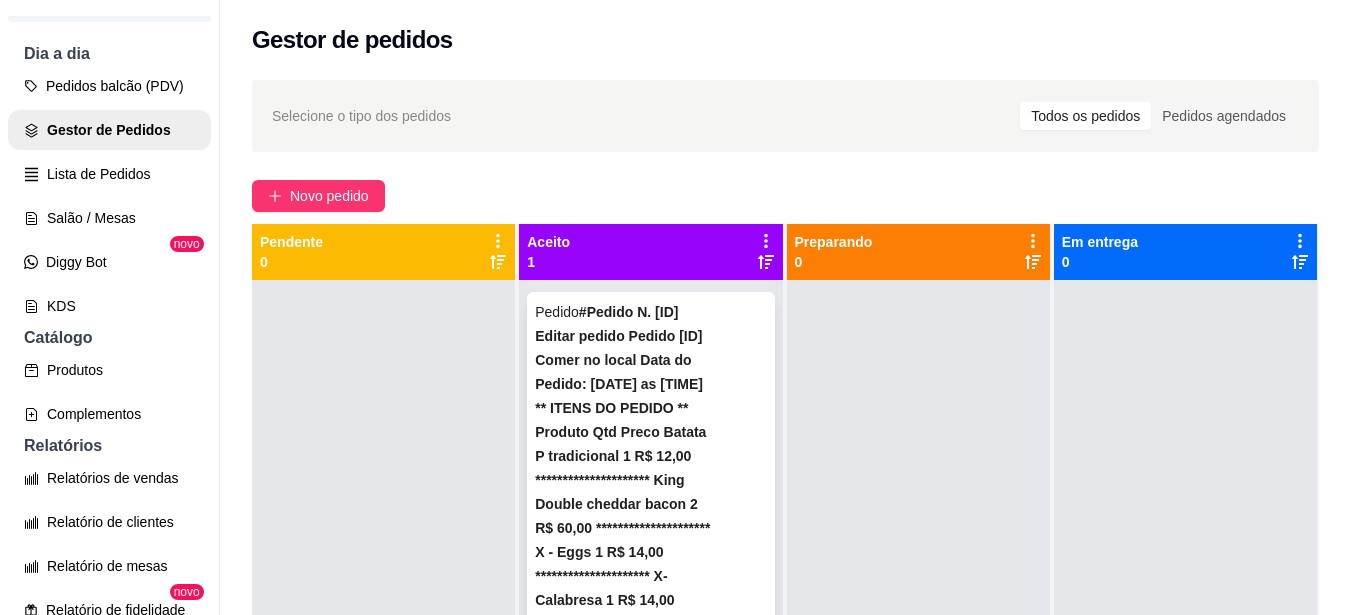 click on "Total R$ 51,00" at bounding box center (650, 1343) 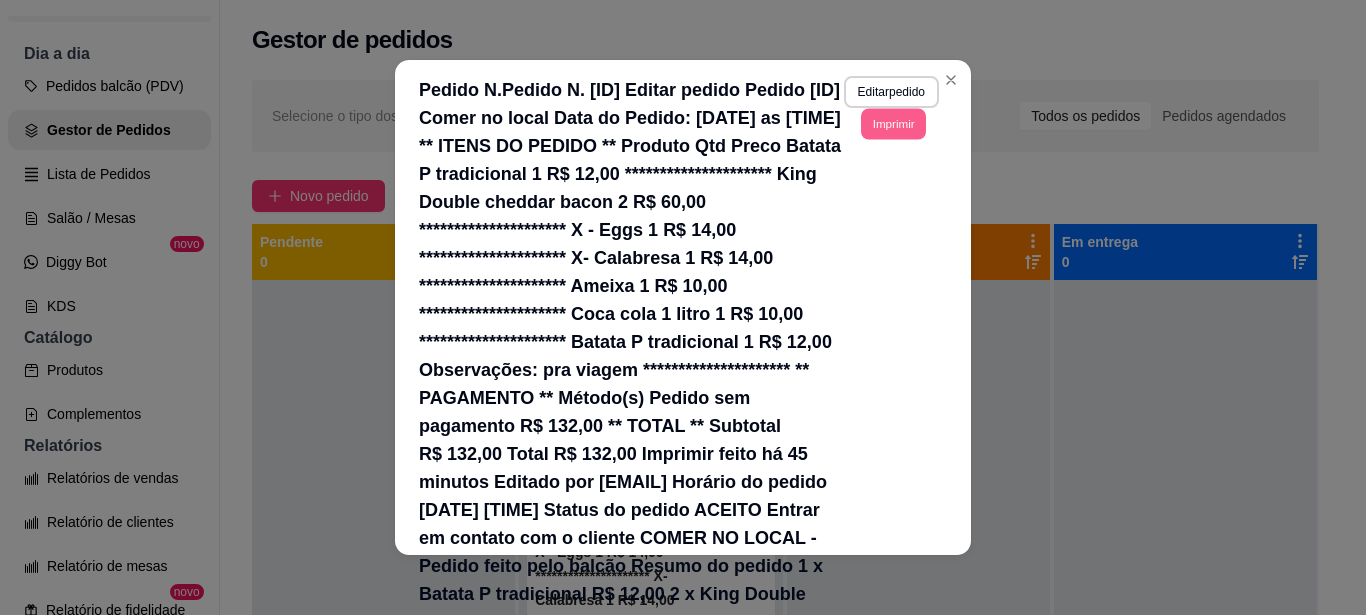 click on "Imprimir" at bounding box center [893, 123] 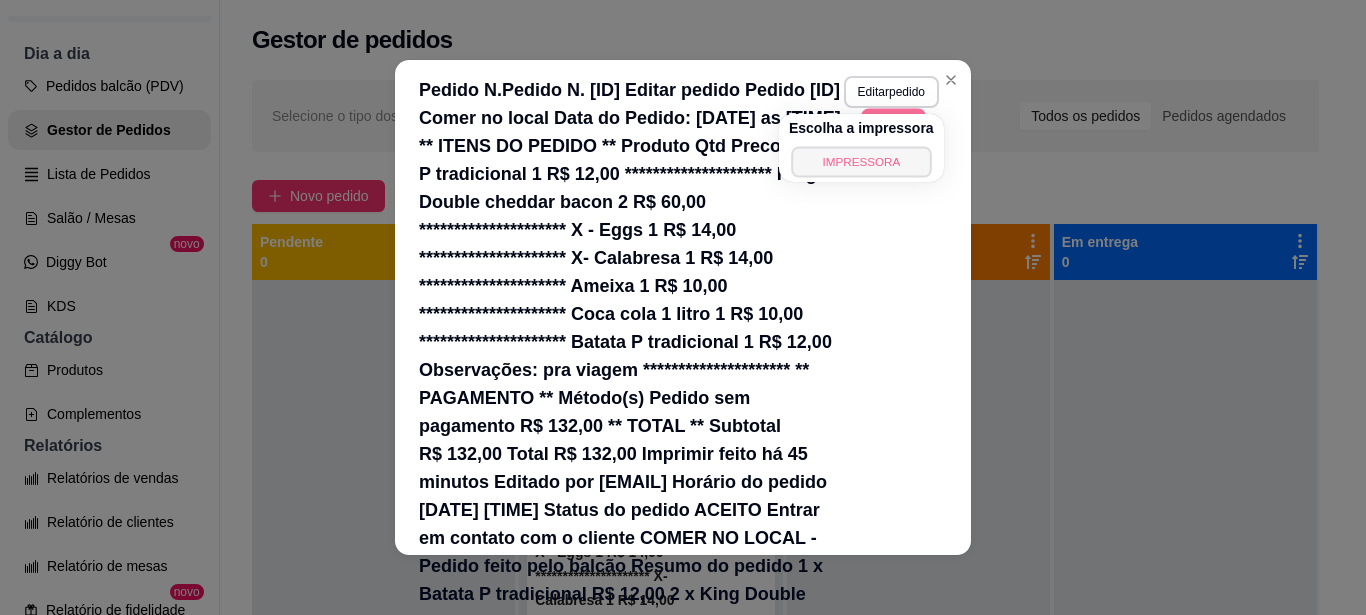 click on "IMPRESSORA" at bounding box center [861, 161] 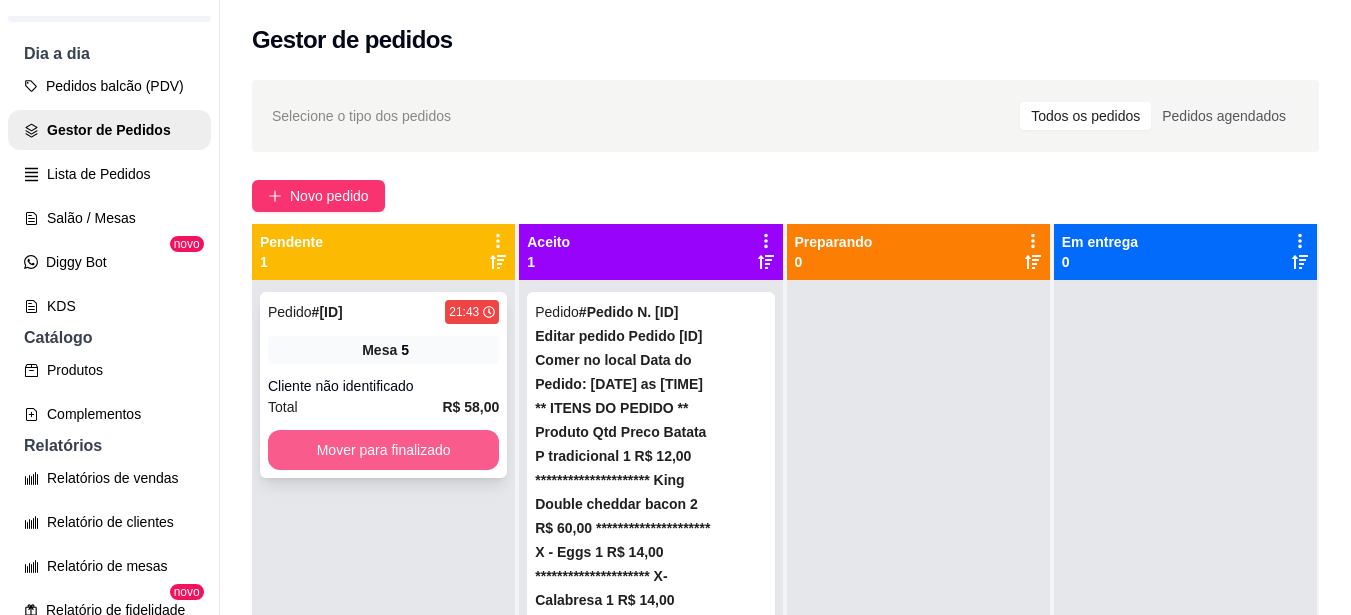 click on "Mover para finalizado" at bounding box center (383, 450) 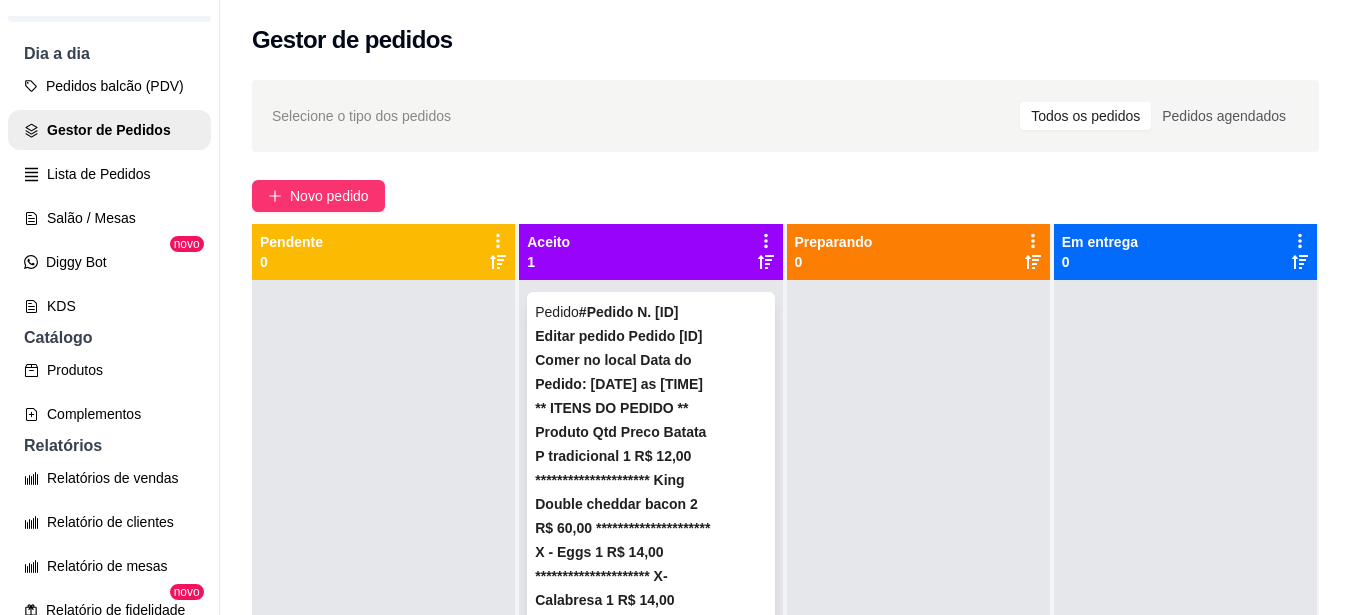 click on "Mover para preparo" at bounding box center [650, 1408] 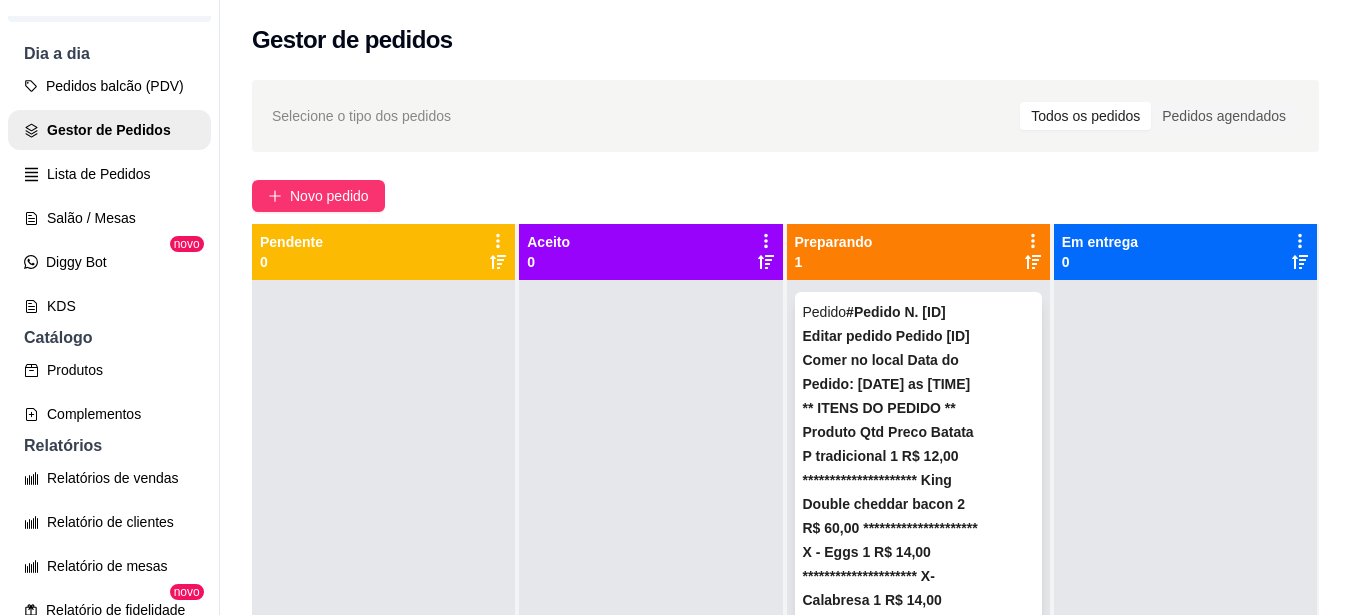 click on "Mover para entrega" at bounding box center (918, 1408) 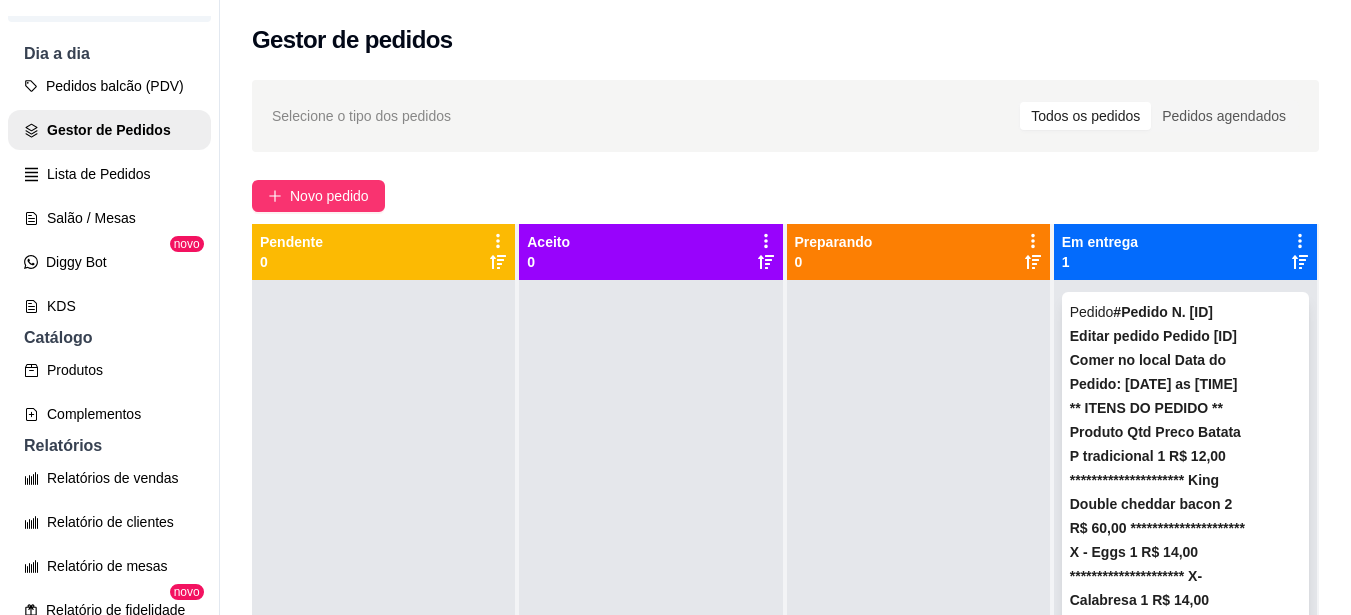 click on "Mover para finalizado" at bounding box center (1185, 1408) 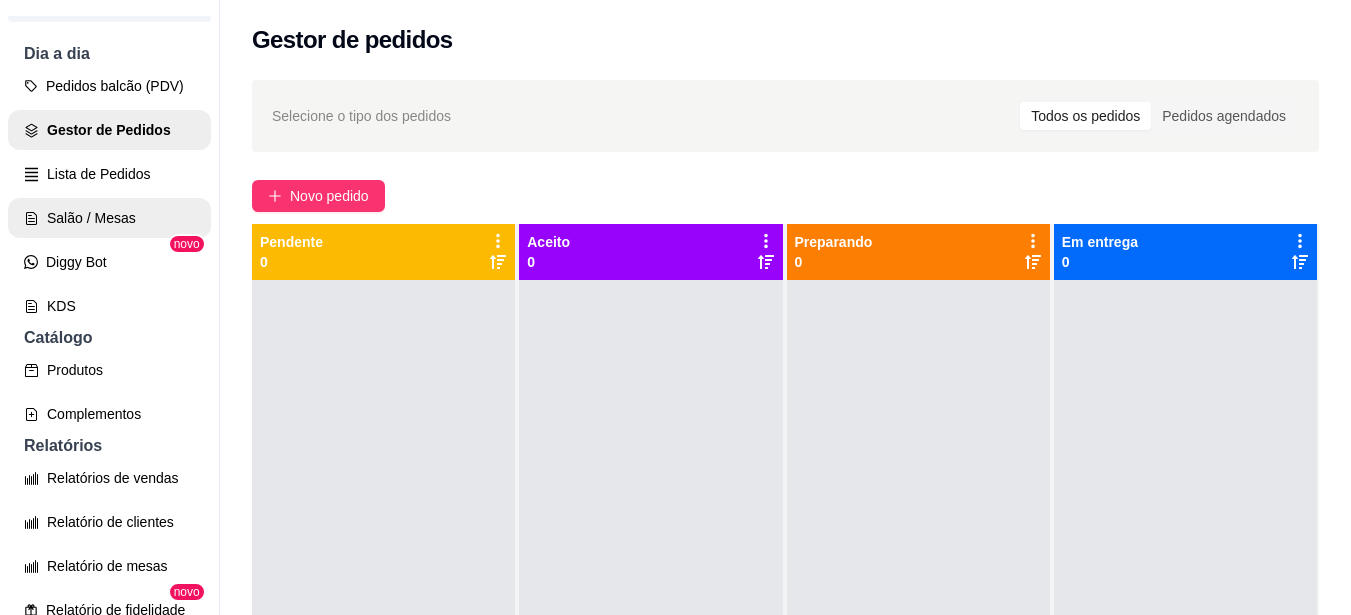 click on "Salão / Mesas" at bounding box center (109, 218) 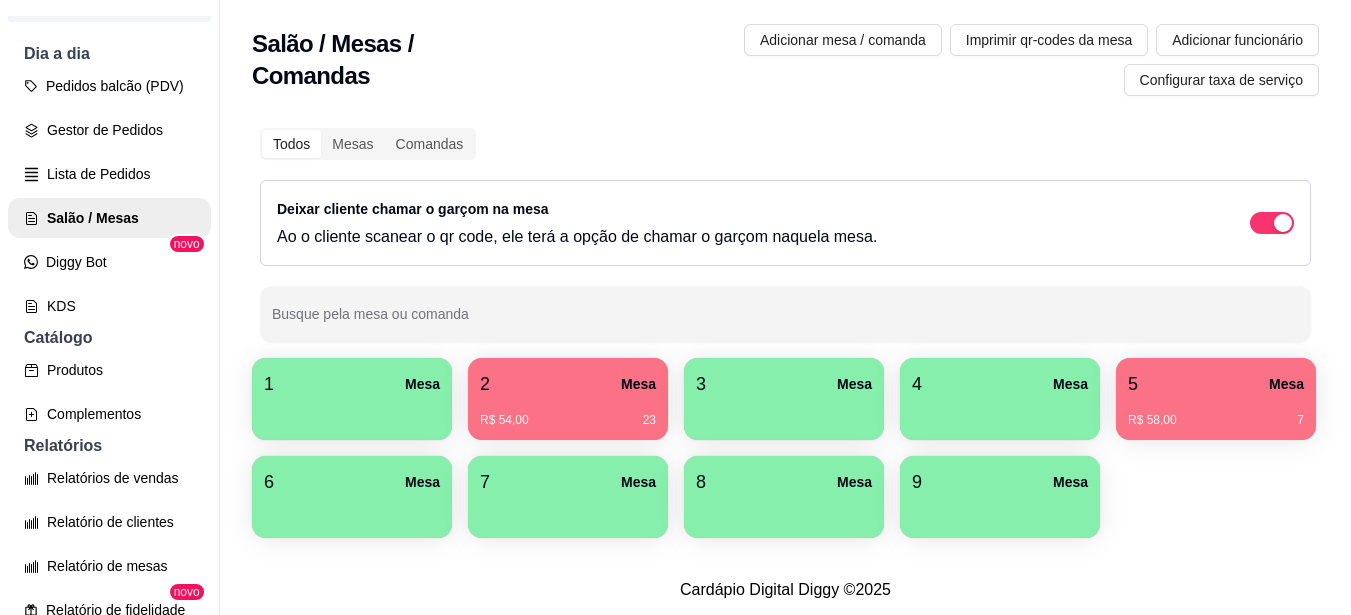 click on "5 Mesa" at bounding box center [1216, 384] 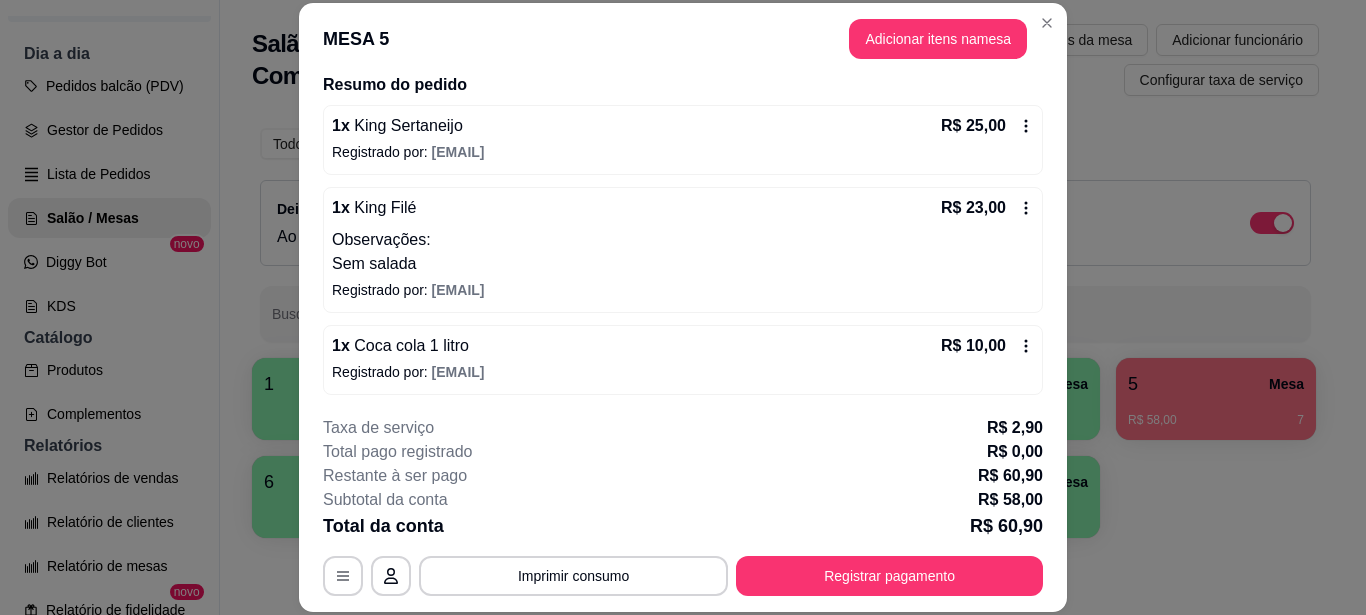 scroll, scrollTop: 162, scrollLeft: 0, axis: vertical 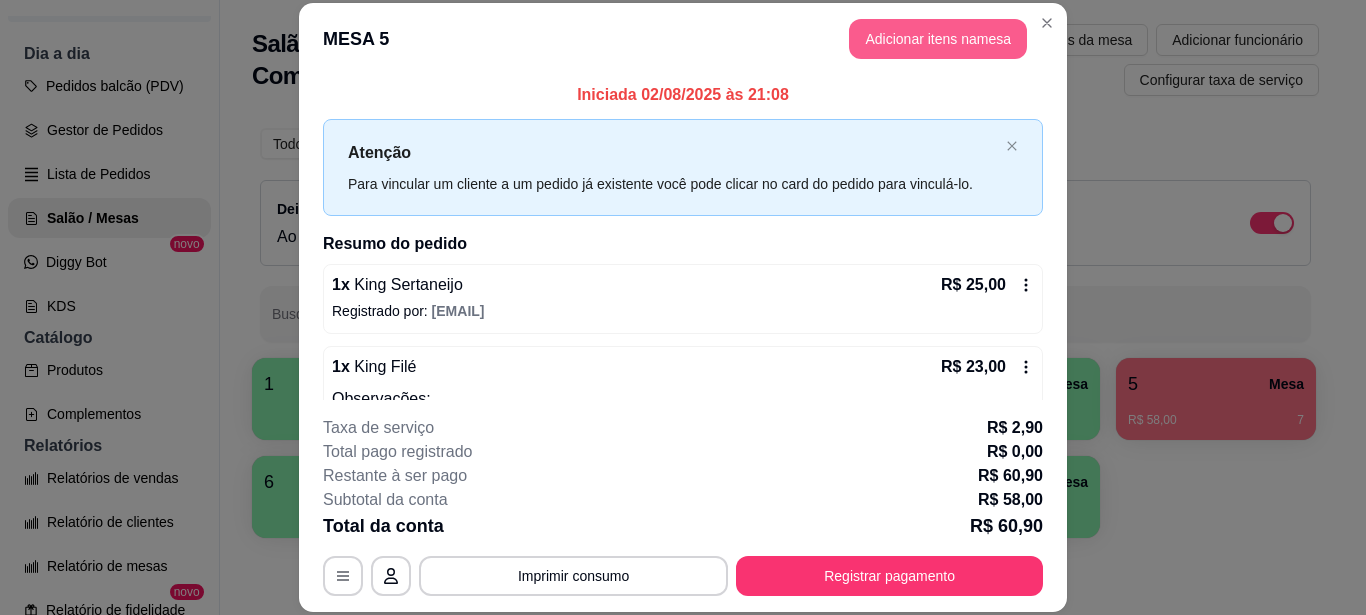 click on "Adicionar itens na  mesa" at bounding box center [938, 39] 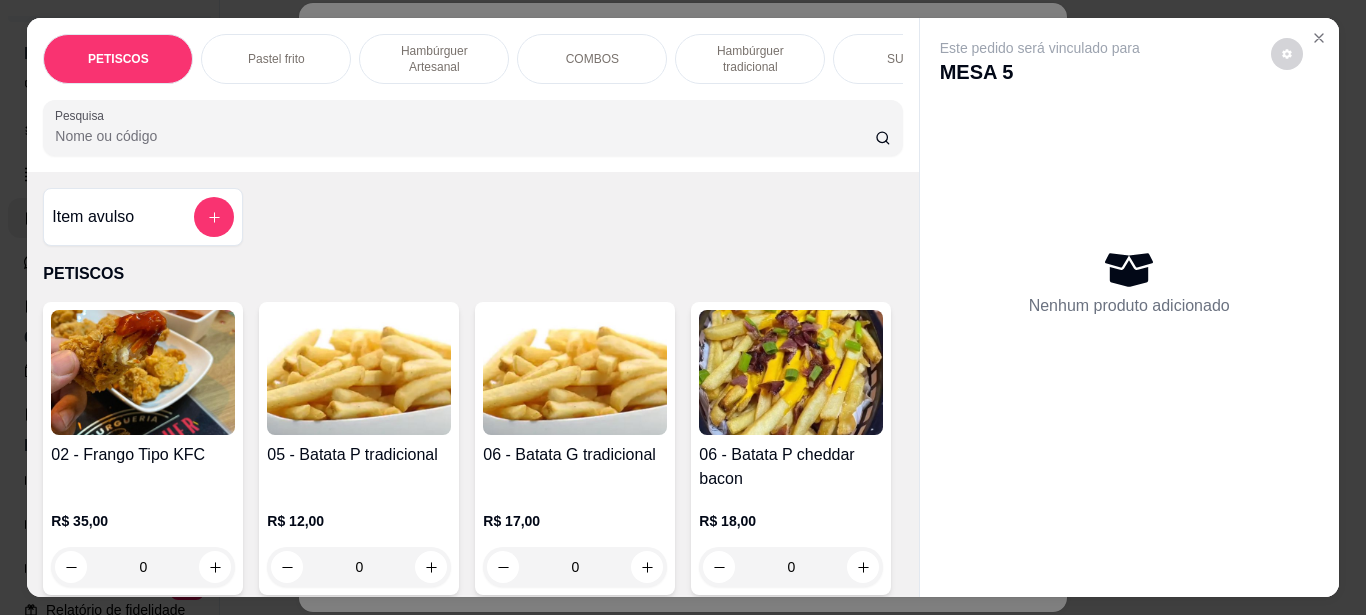 click at bounding box center [575, 372] 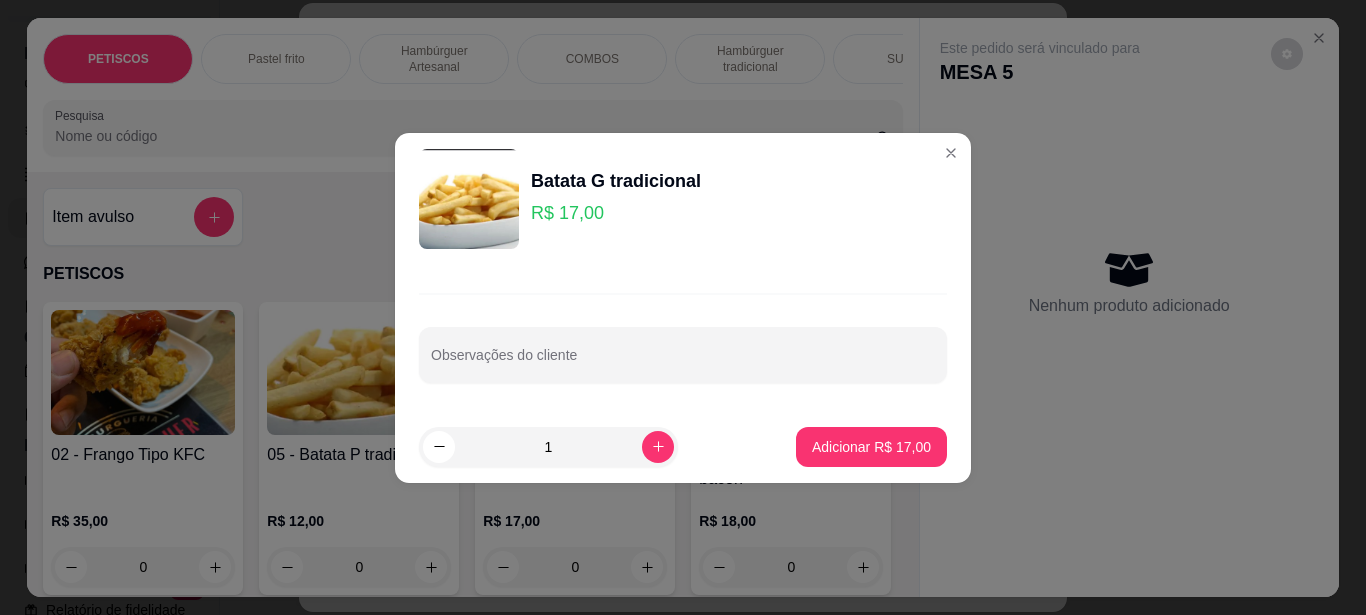 click on "Adicionar   R$ 17,00" at bounding box center [871, 447] 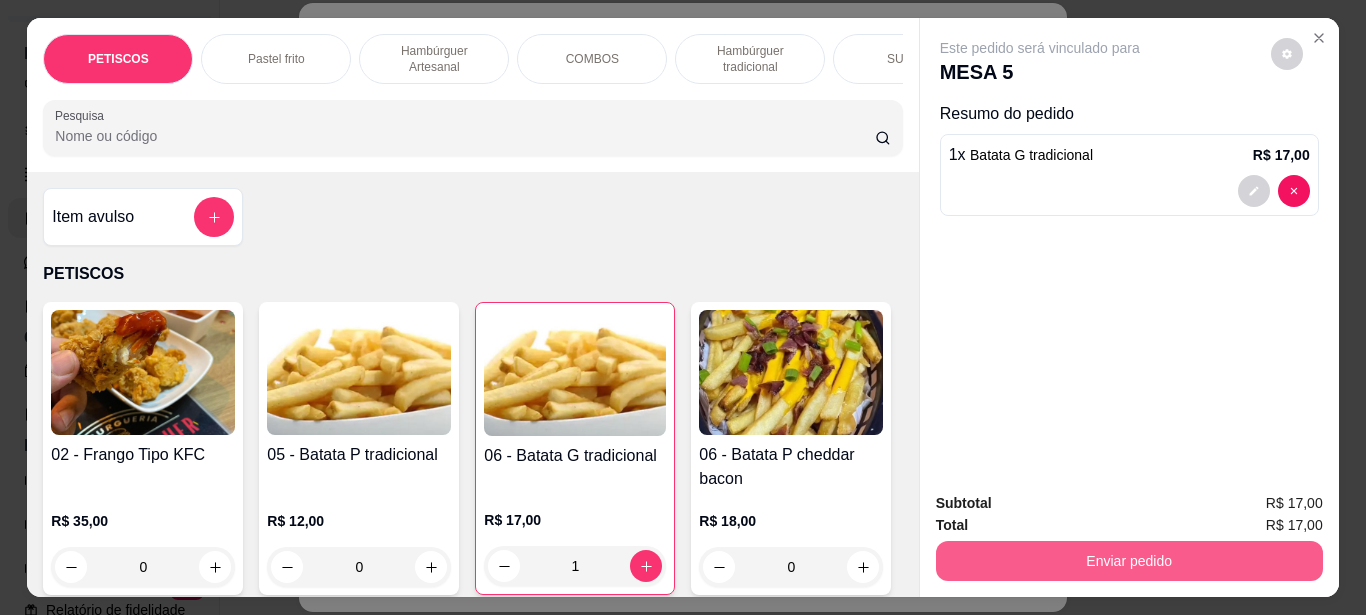 click on "Enviar pedido" at bounding box center [1129, 561] 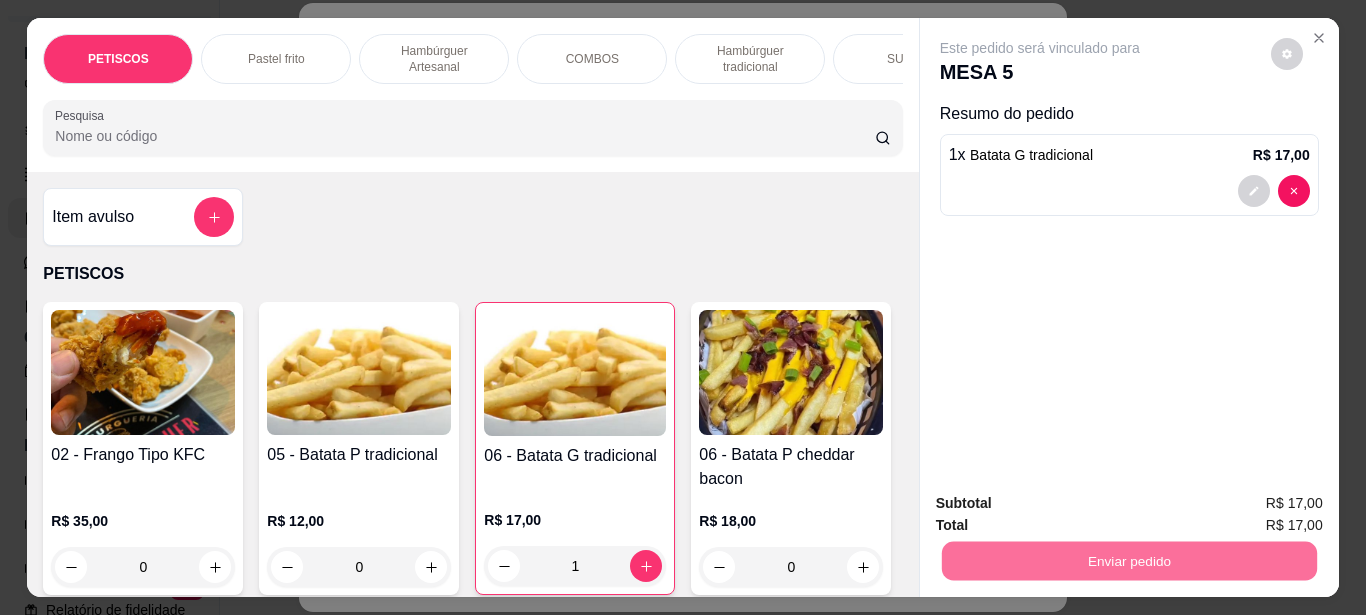 click on "Não registrar e enviar pedido" at bounding box center [1063, 504] 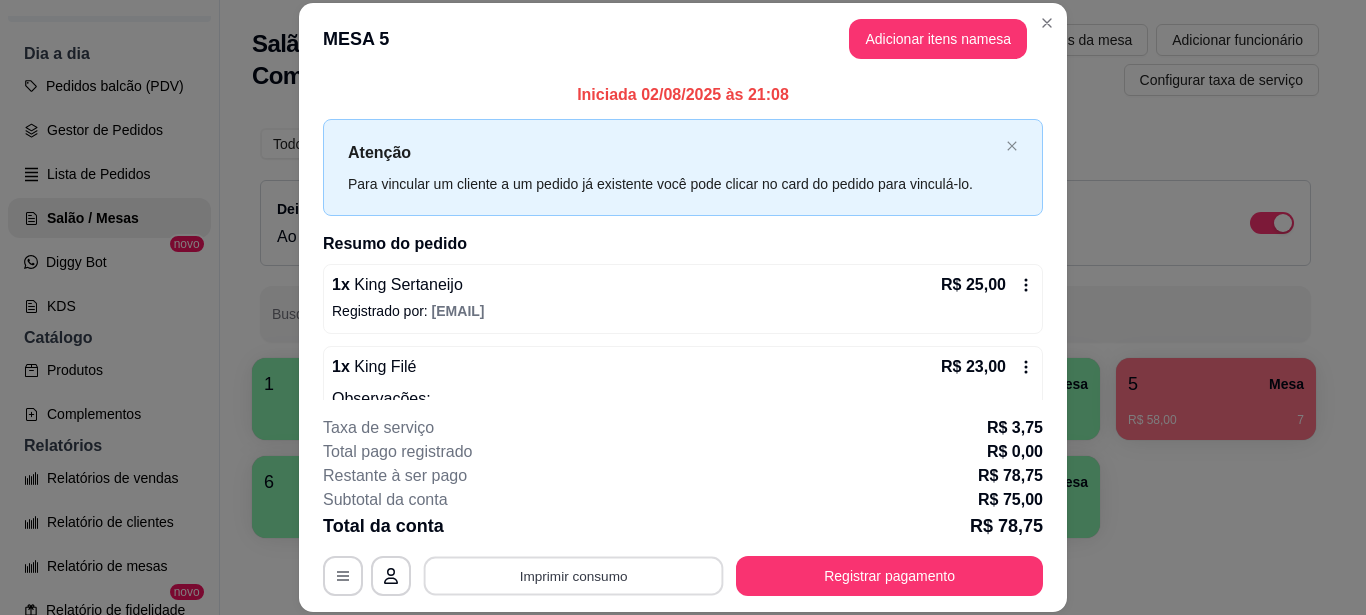click on "Imprimir consumo" at bounding box center (574, 576) 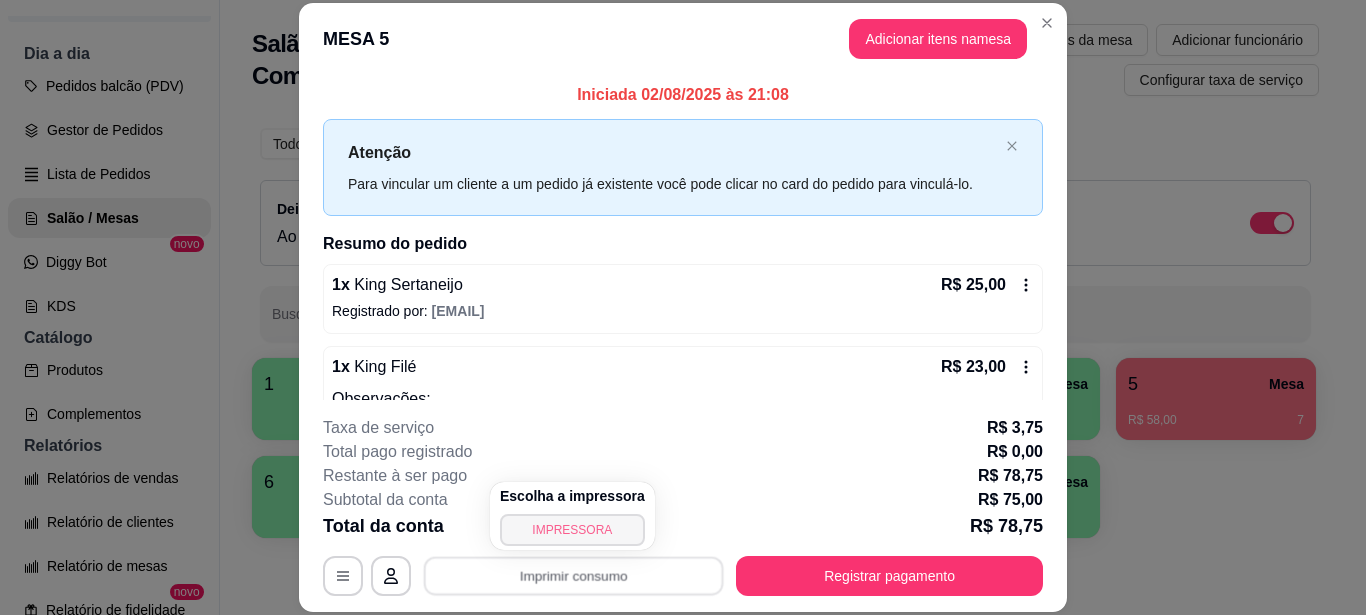 click on "IMPRESSORA" at bounding box center [572, 530] 